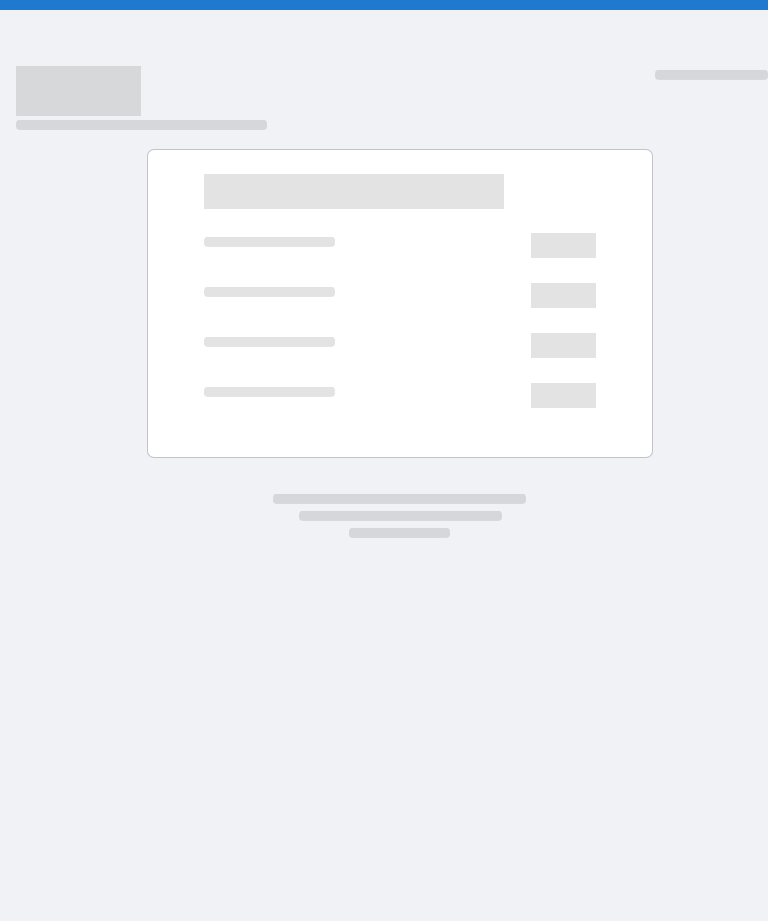 scroll, scrollTop: 0, scrollLeft: 0, axis: both 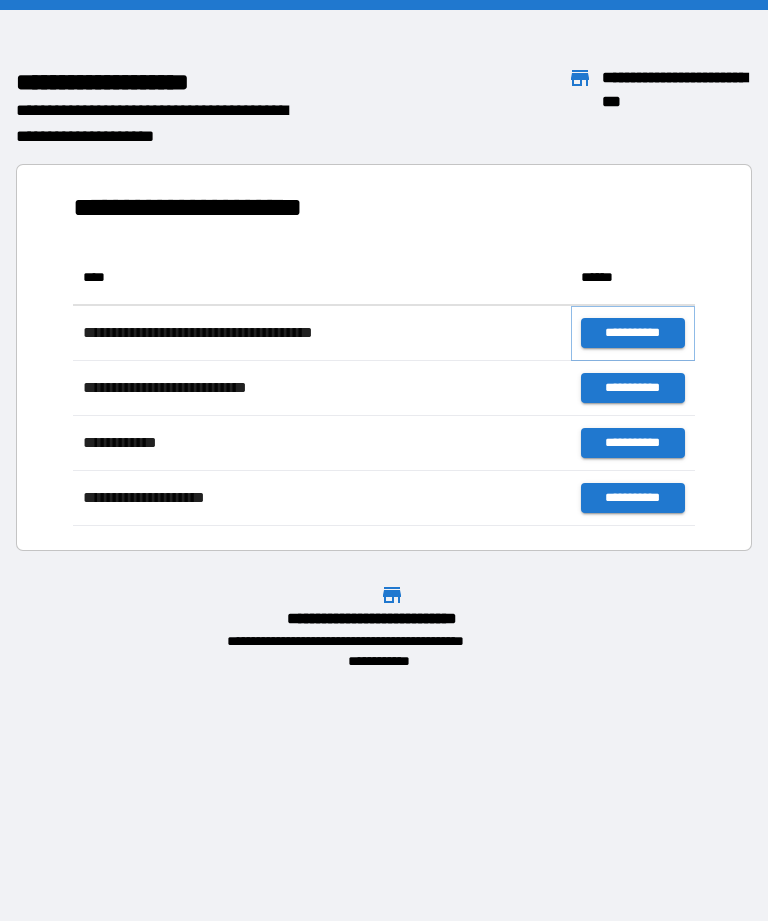 click on "**********" at bounding box center (633, 333) 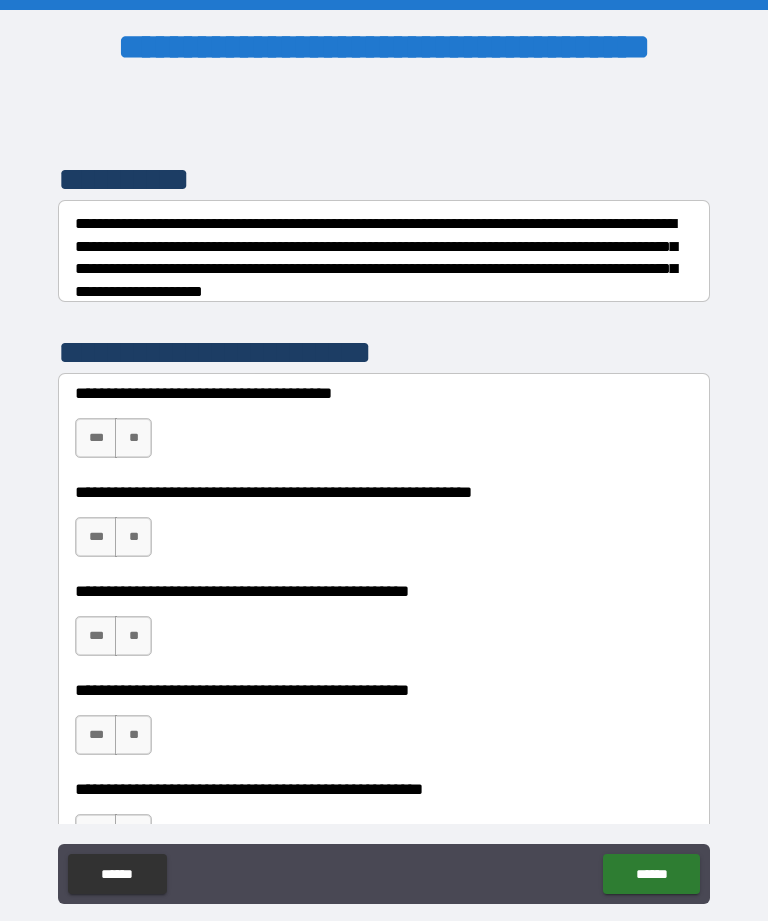 scroll, scrollTop: 249, scrollLeft: 0, axis: vertical 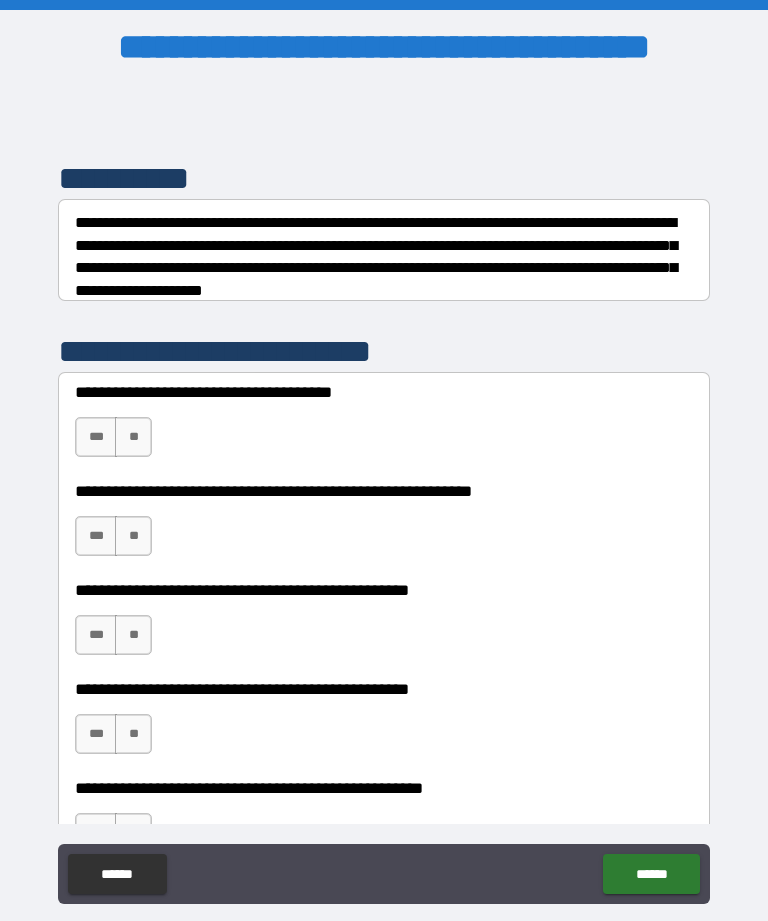 click on "***" at bounding box center (96, 437) 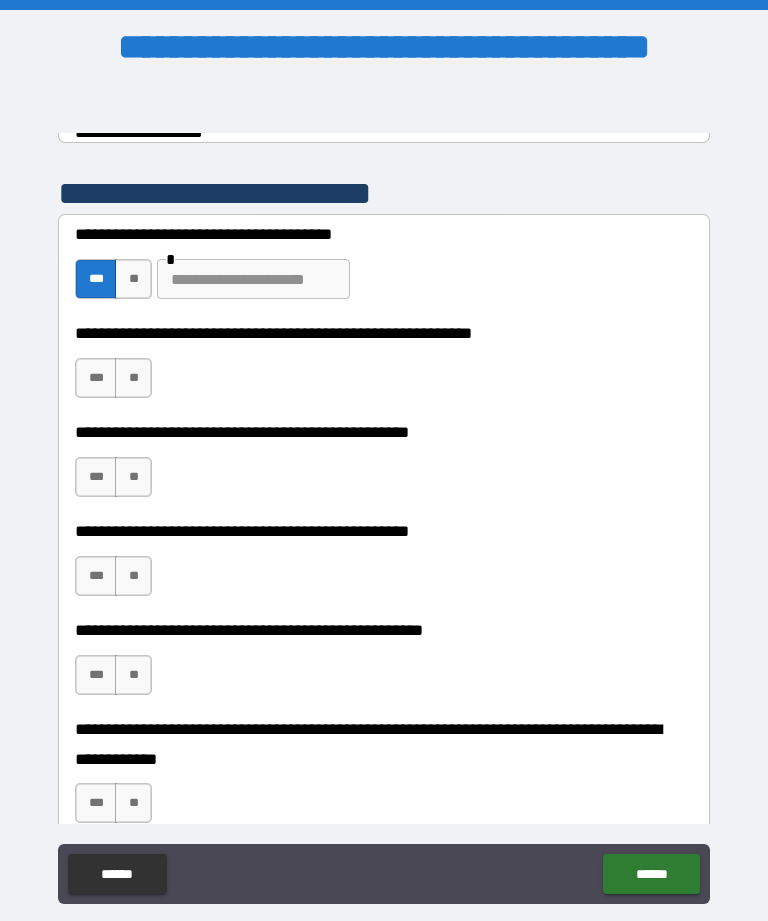 scroll, scrollTop: 412, scrollLeft: 0, axis: vertical 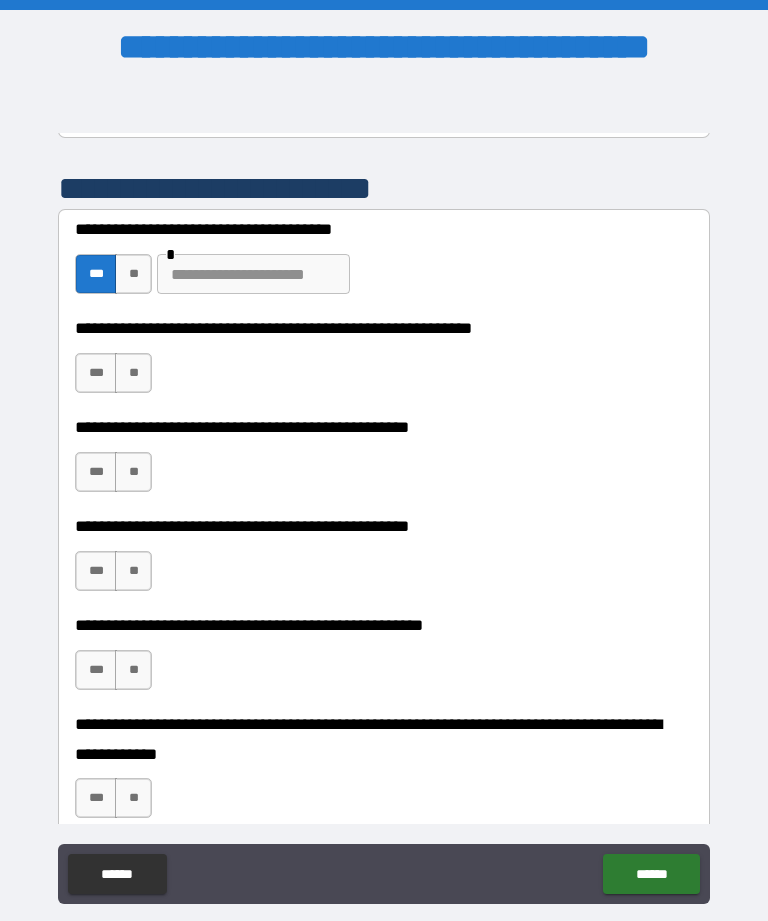 click on "**" at bounding box center [133, 373] 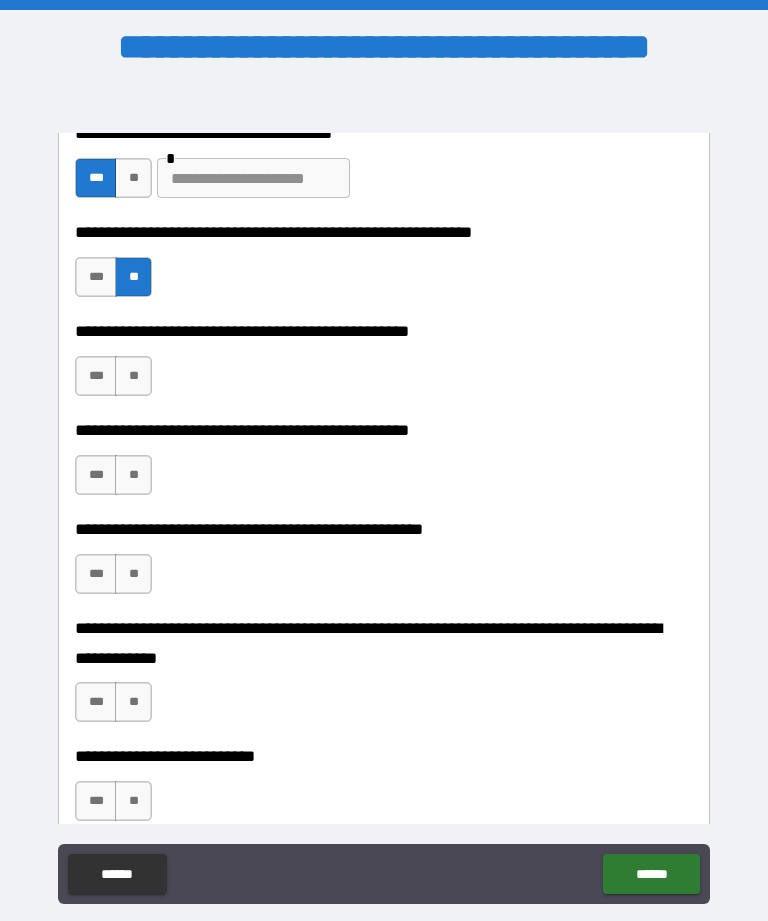 scroll, scrollTop: 508, scrollLeft: 0, axis: vertical 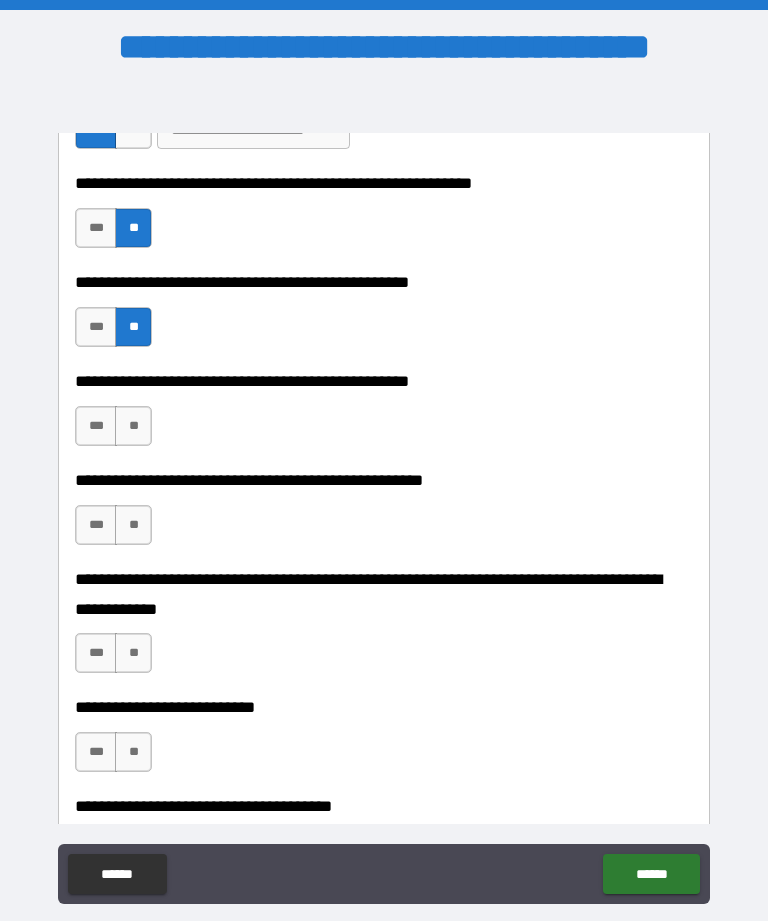 click on "**" at bounding box center [133, 426] 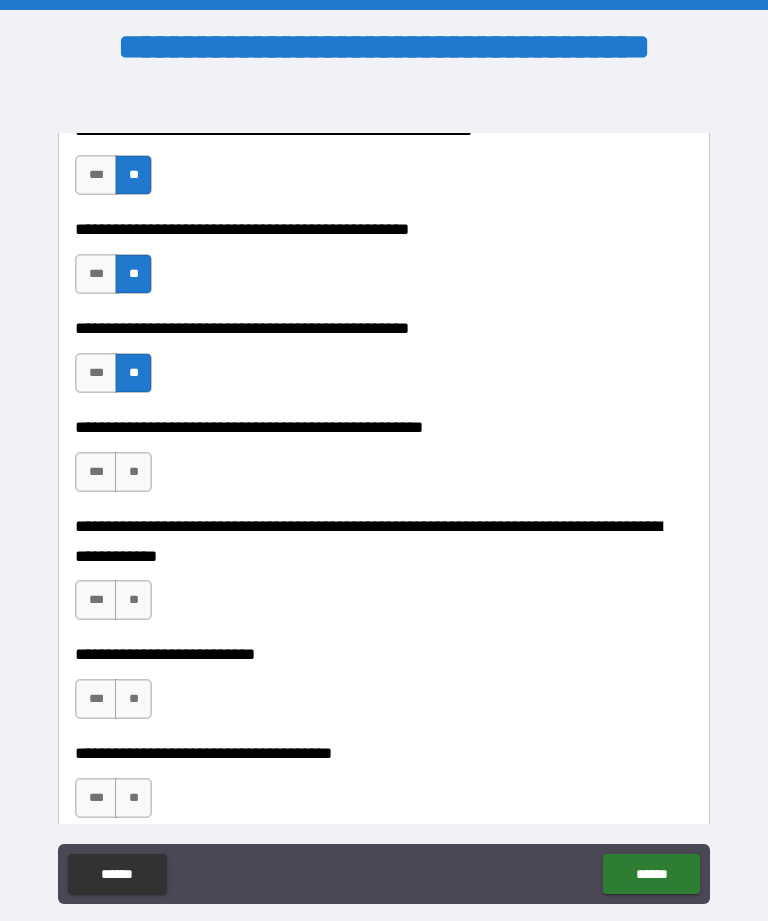 scroll, scrollTop: 625, scrollLeft: 0, axis: vertical 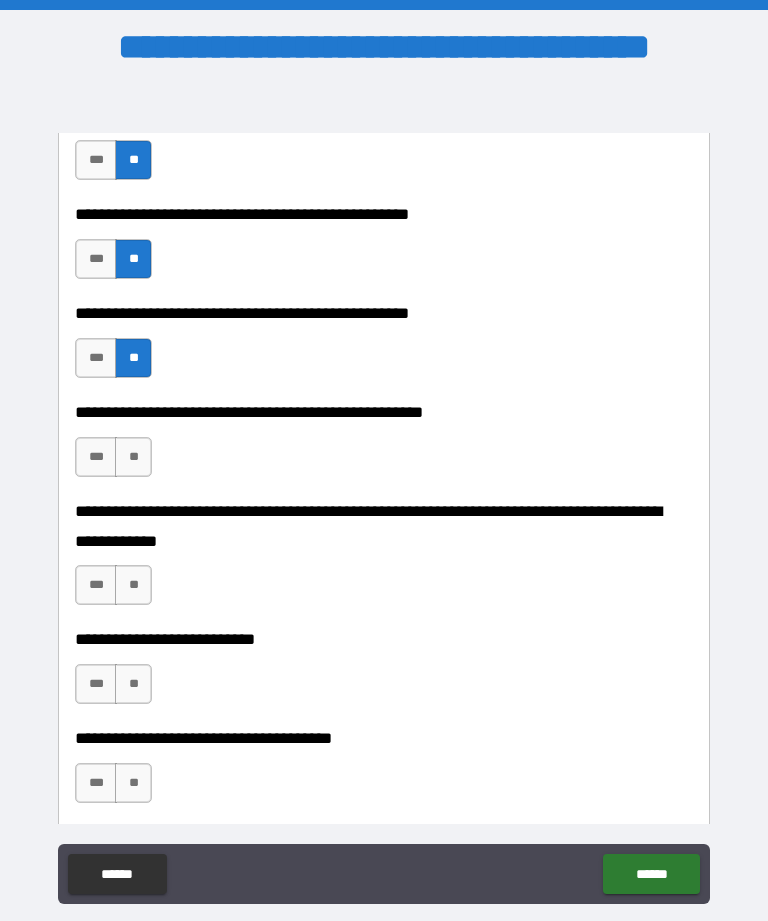click on "**" at bounding box center [133, 457] 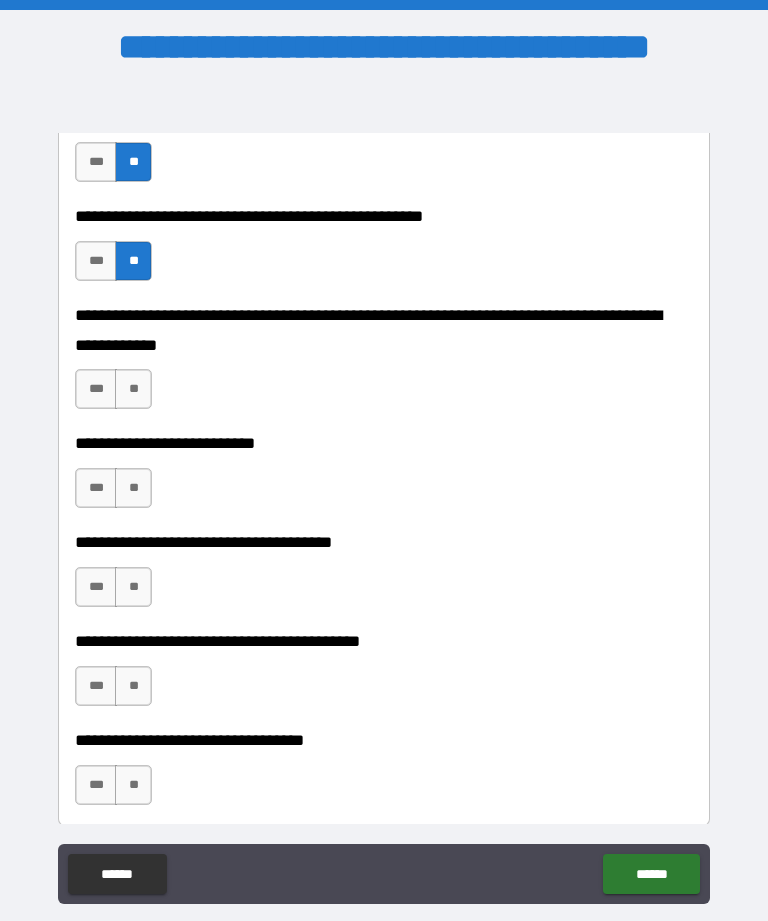 scroll, scrollTop: 825, scrollLeft: 0, axis: vertical 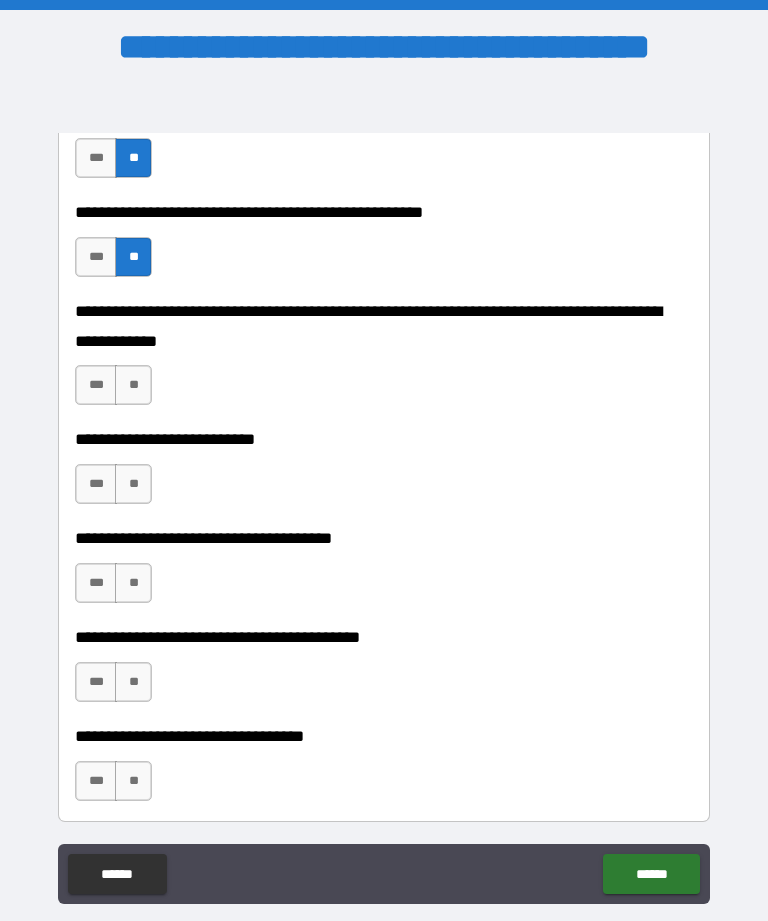 click on "**" at bounding box center (133, 385) 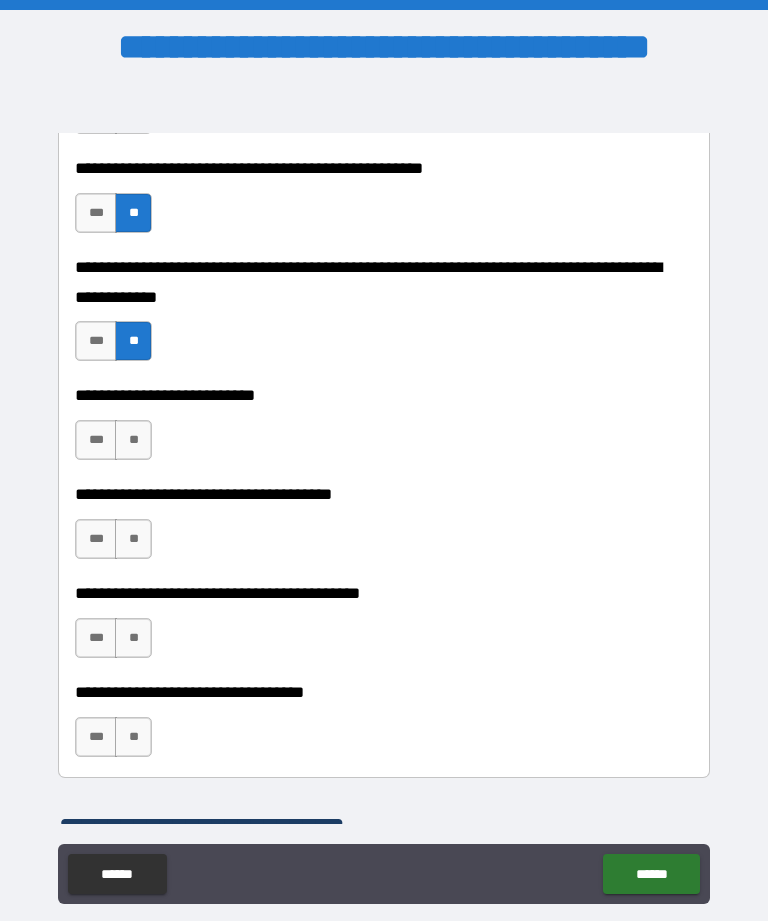 scroll, scrollTop: 870, scrollLeft: 0, axis: vertical 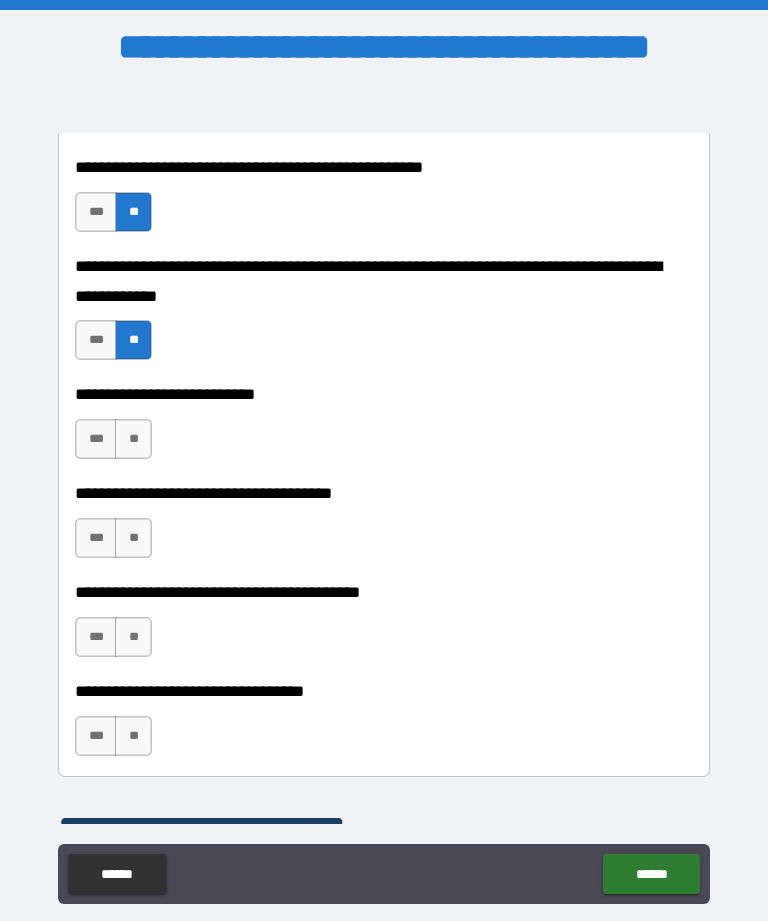 click on "**" at bounding box center [133, 439] 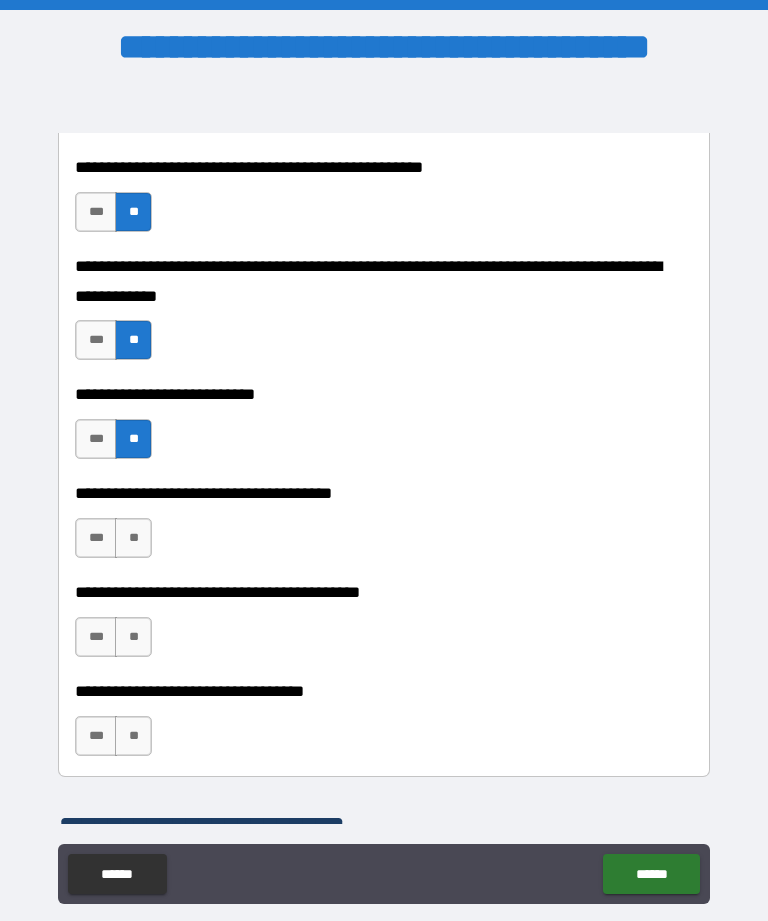 click on "**" at bounding box center [133, 538] 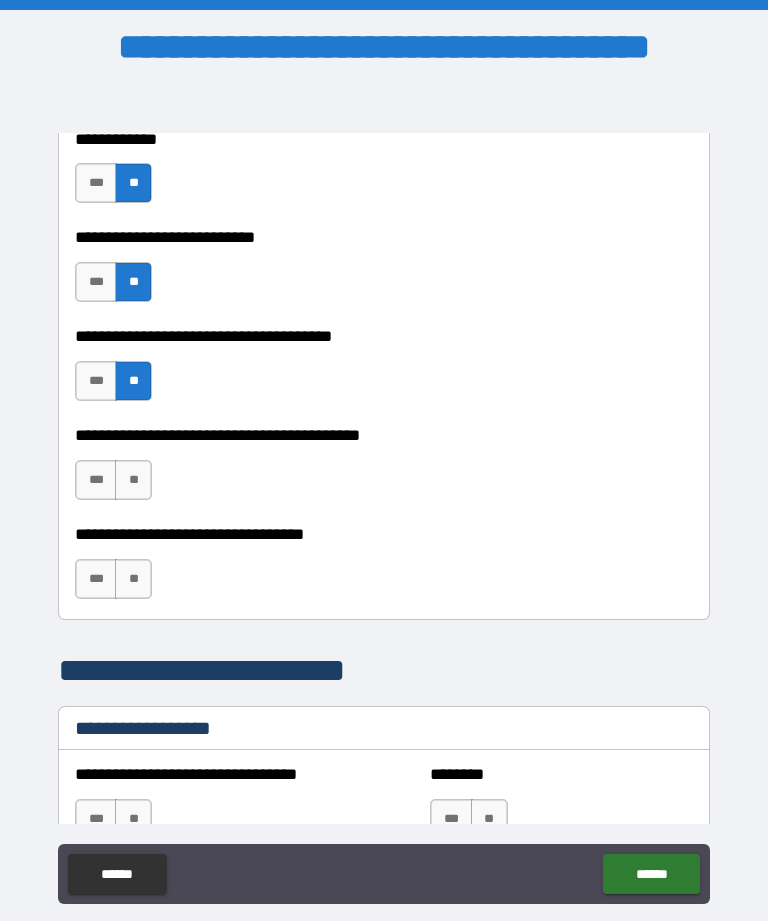 scroll, scrollTop: 1034, scrollLeft: 0, axis: vertical 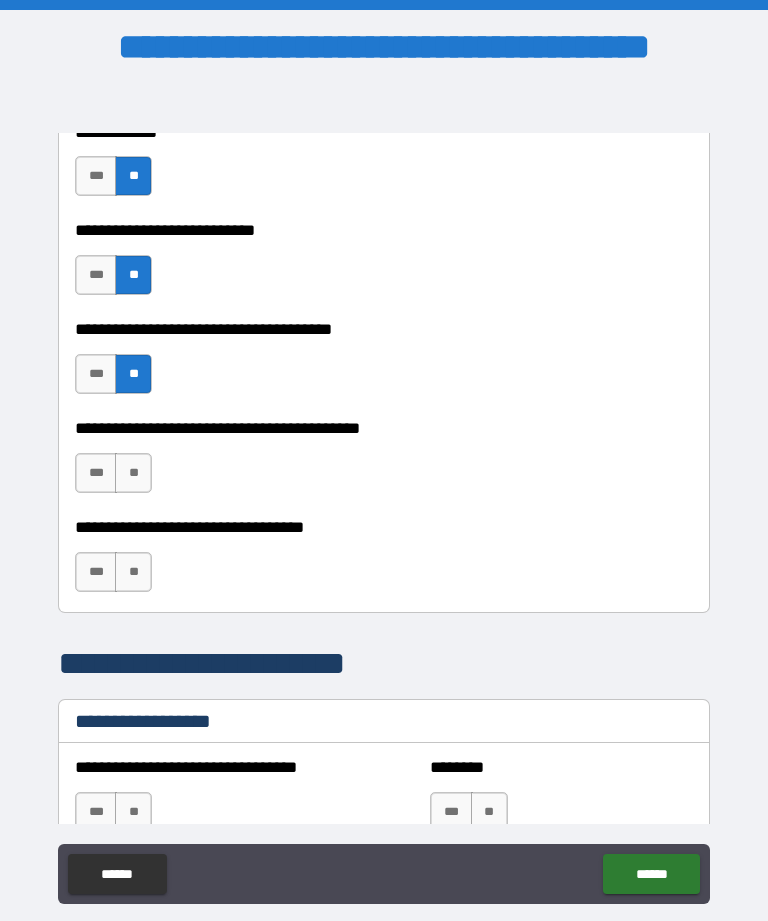 click on "***" at bounding box center [96, 473] 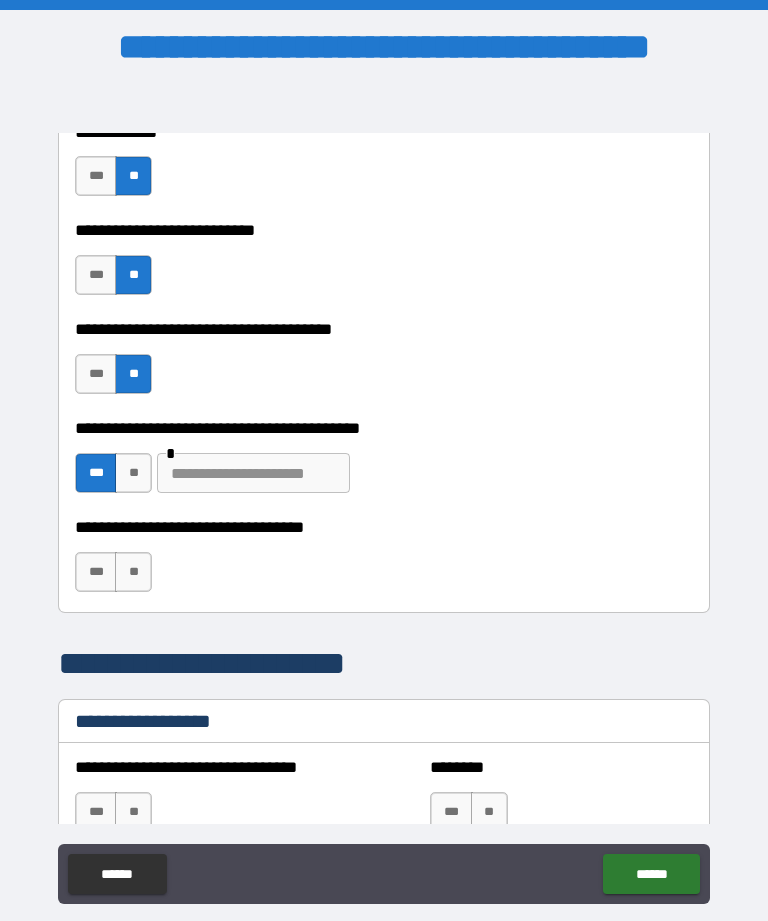 click at bounding box center [253, 473] 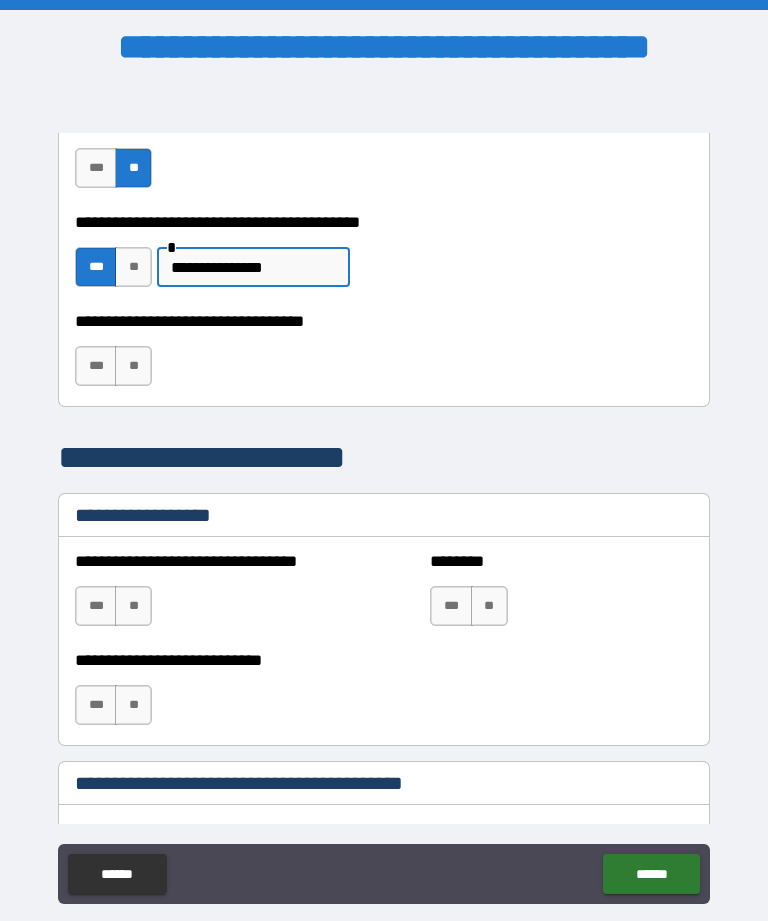 scroll, scrollTop: 1241, scrollLeft: 0, axis: vertical 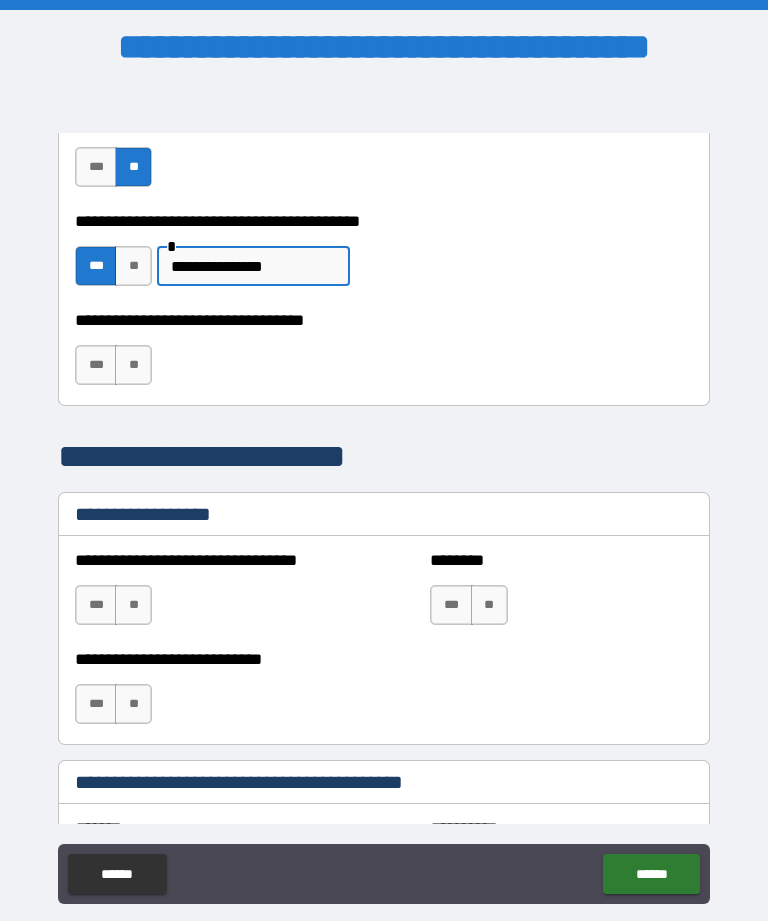 type on "**********" 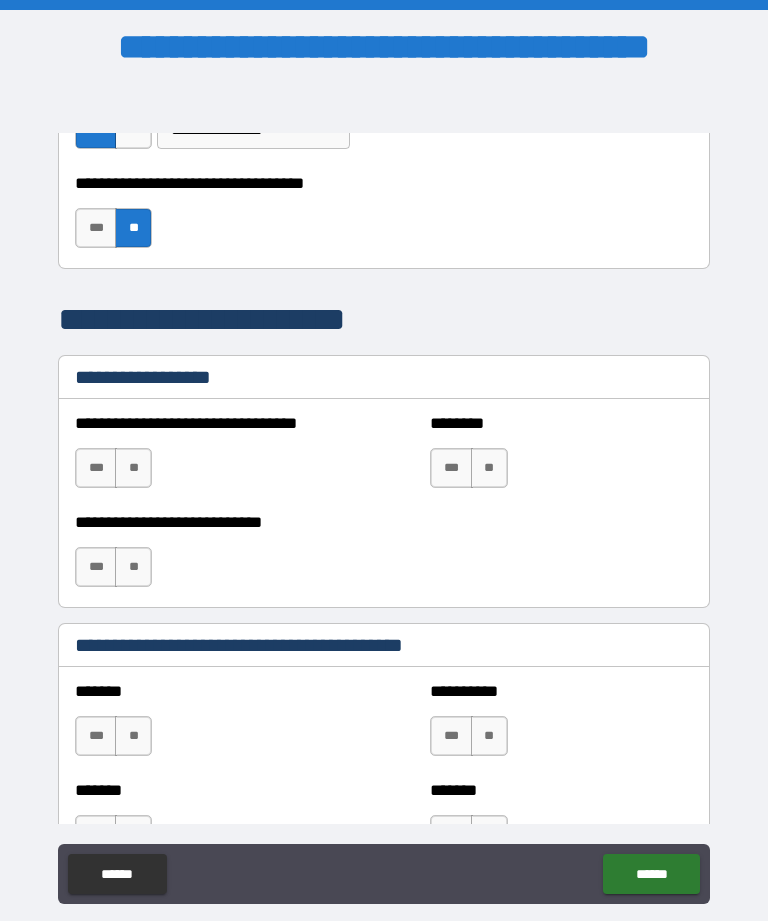 scroll, scrollTop: 1378, scrollLeft: 0, axis: vertical 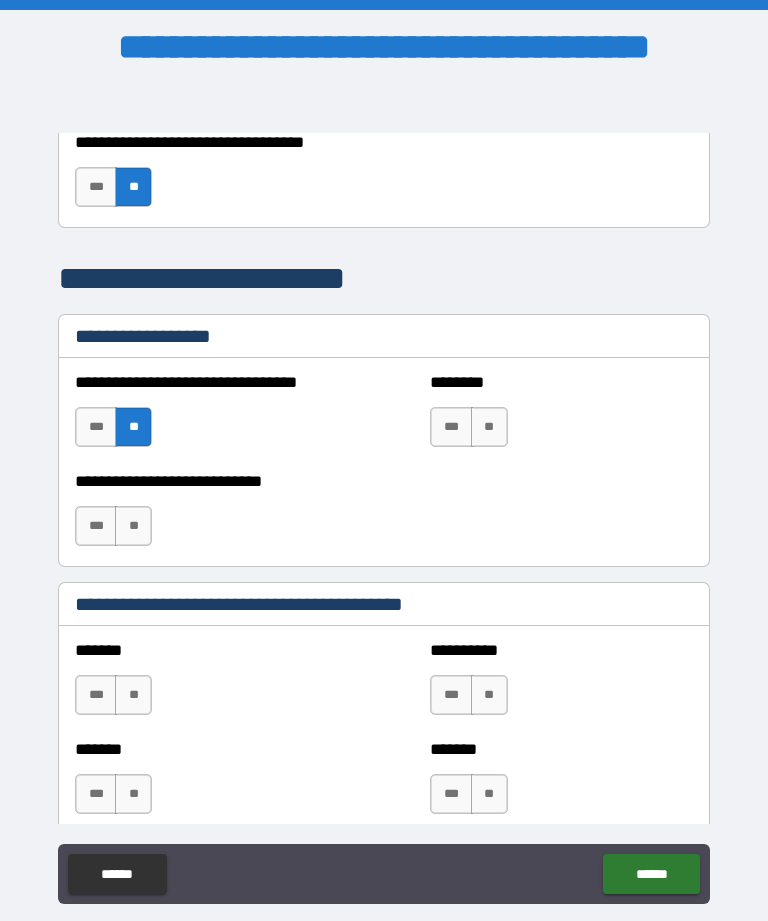 click on "**" at bounding box center [489, 427] 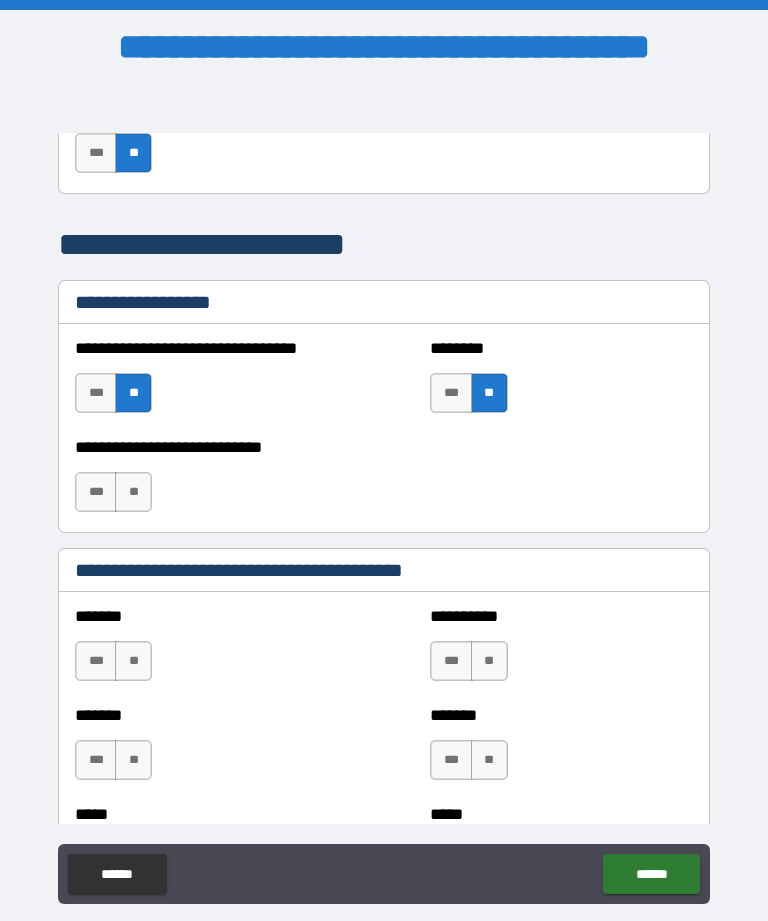 scroll, scrollTop: 1461, scrollLeft: 0, axis: vertical 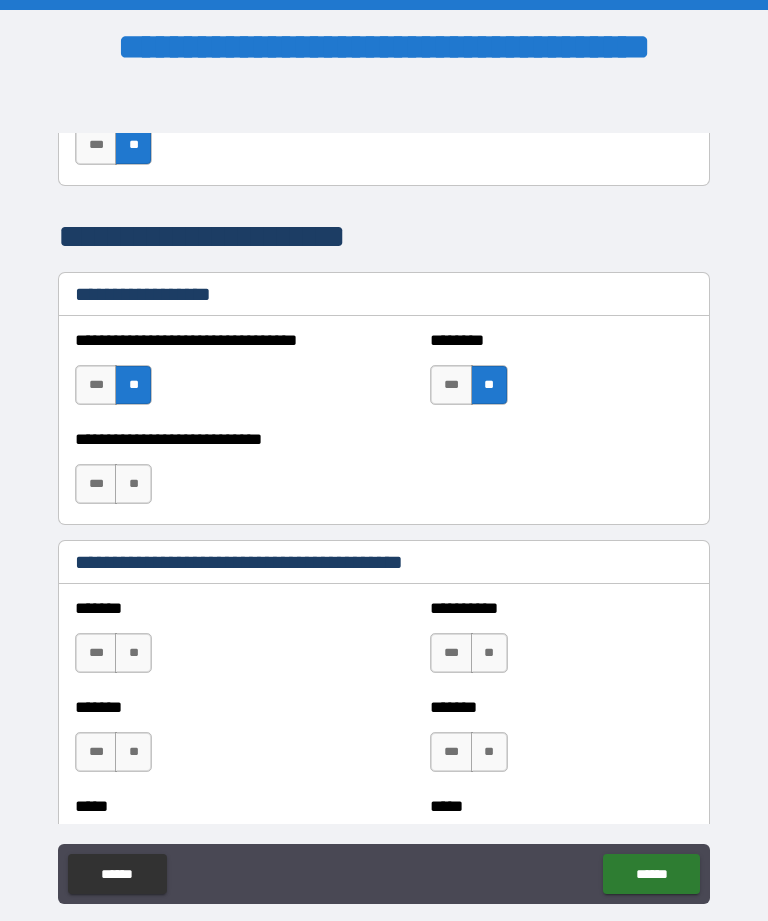 click on "**" at bounding box center [133, 484] 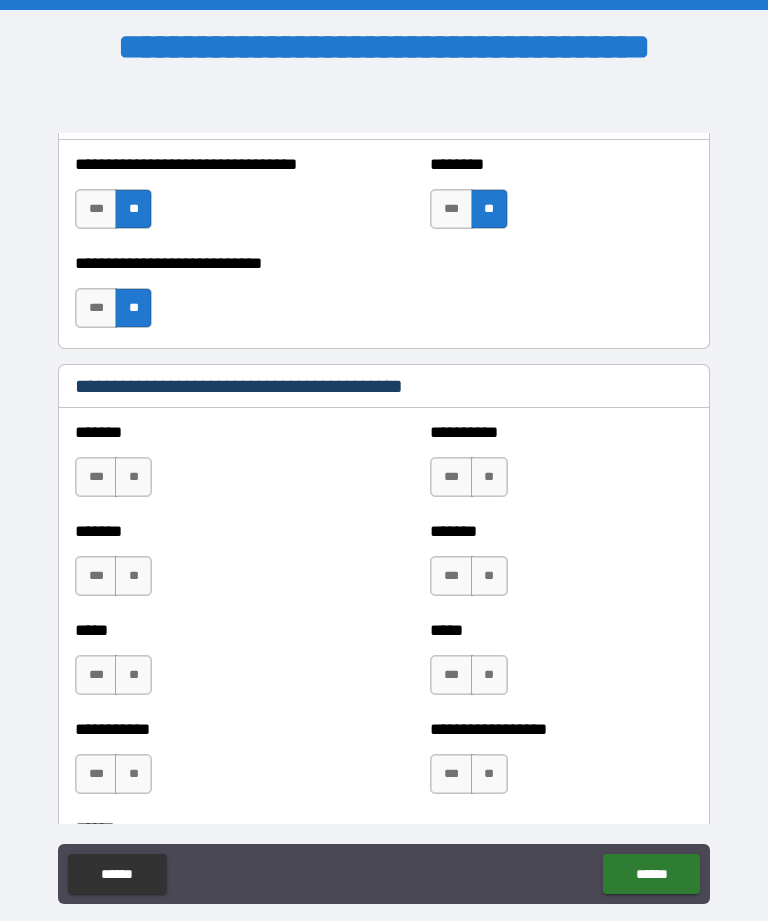 scroll, scrollTop: 1640, scrollLeft: 0, axis: vertical 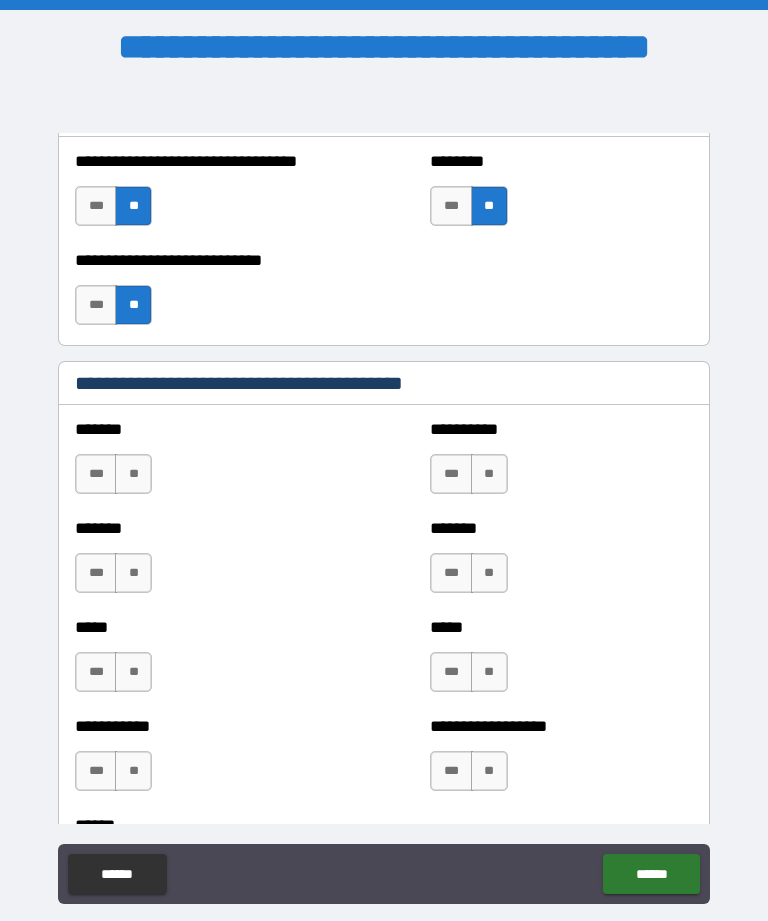 click on "**" at bounding box center (133, 474) 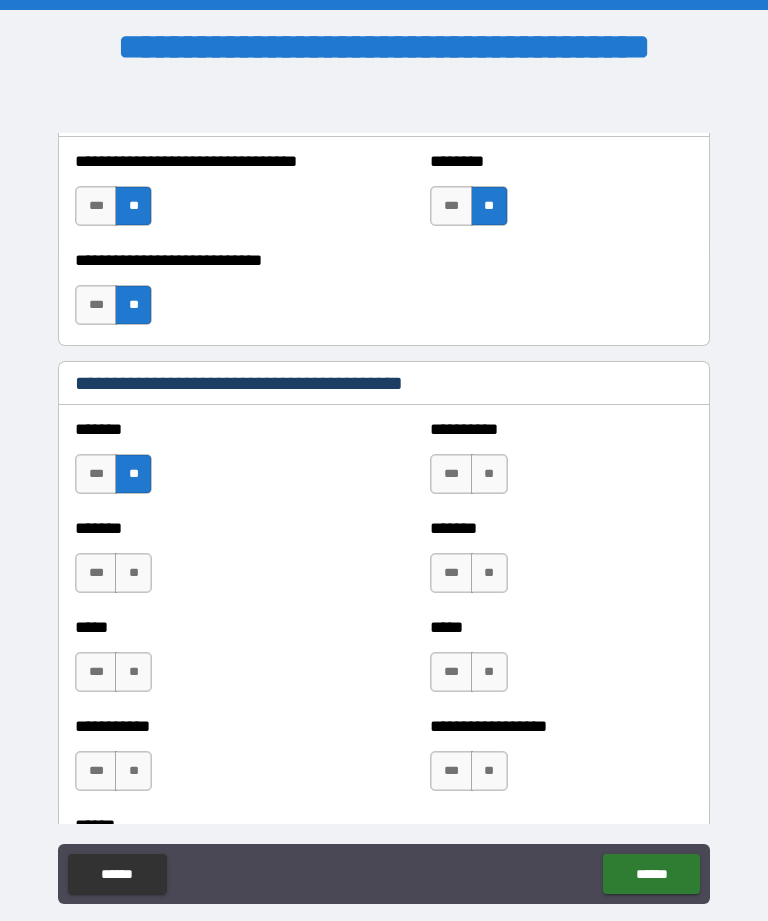 click on "**" at bounding box center (133, 573) 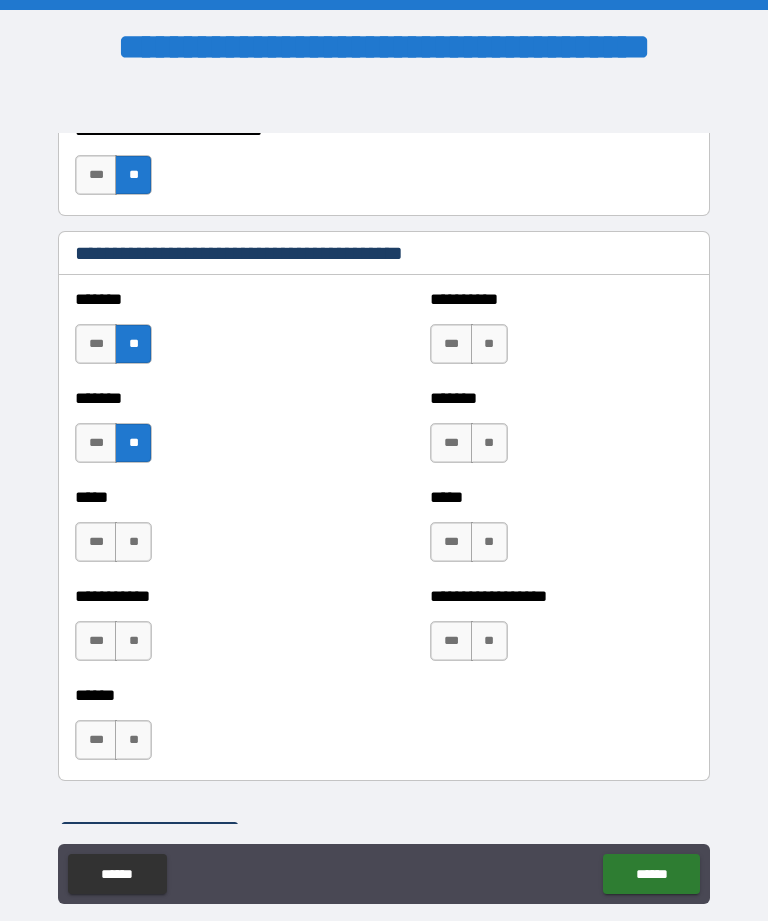 scroll, scrollTop: 1773, scrollLeft: 0, axis: vertical 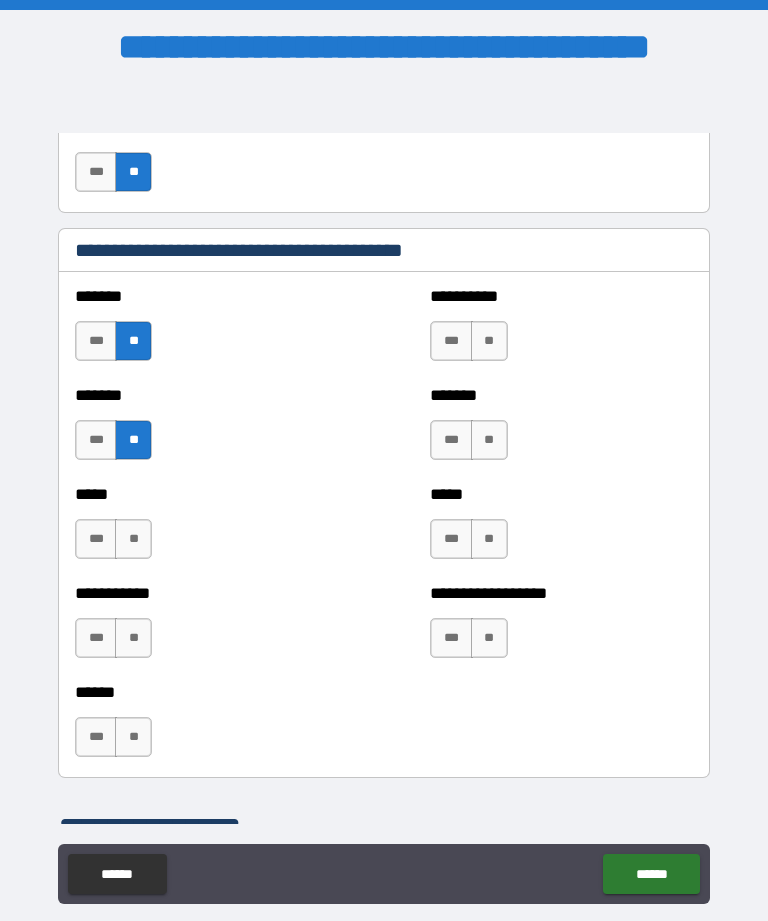 click on "**" at bounding box center [133, 539] 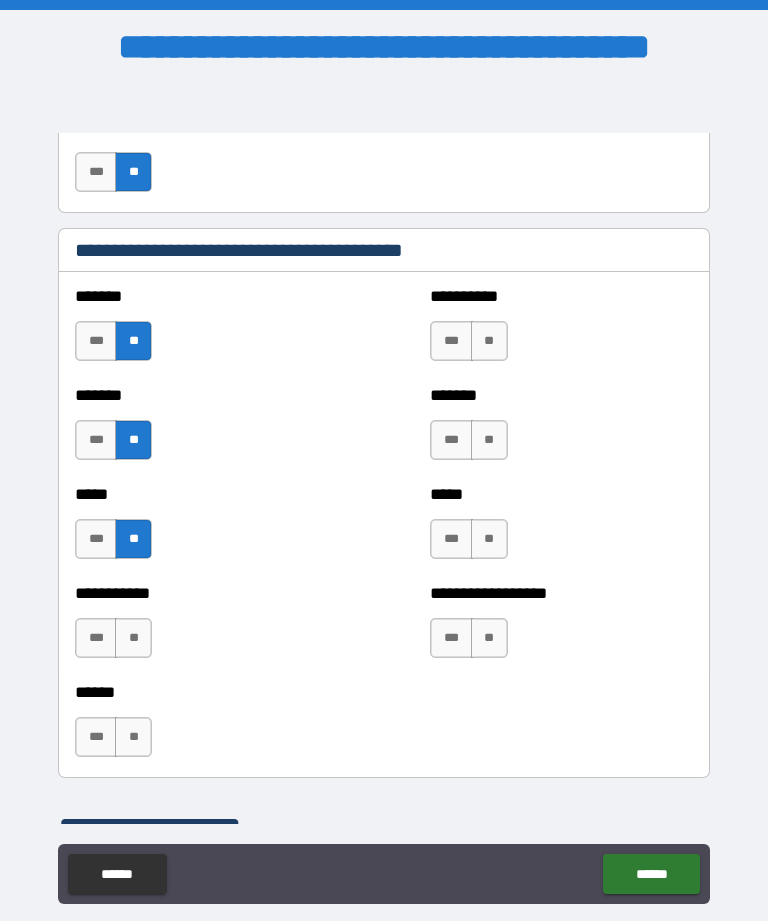 click on "**" at bounding box center (133, 638) 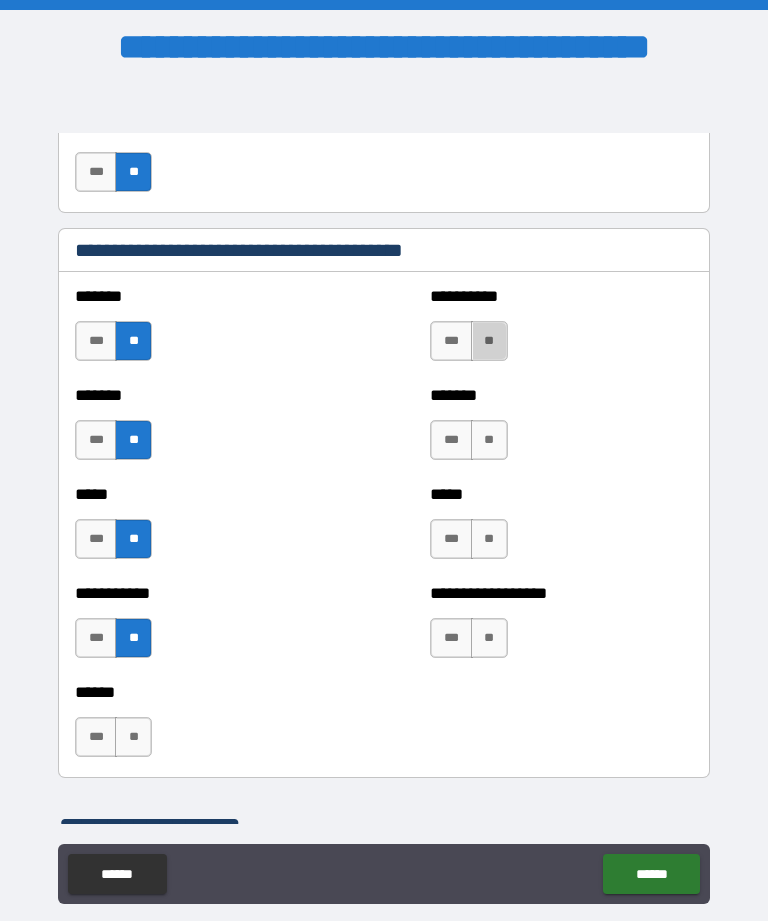 click on "**" at bounding box center (489, 341) 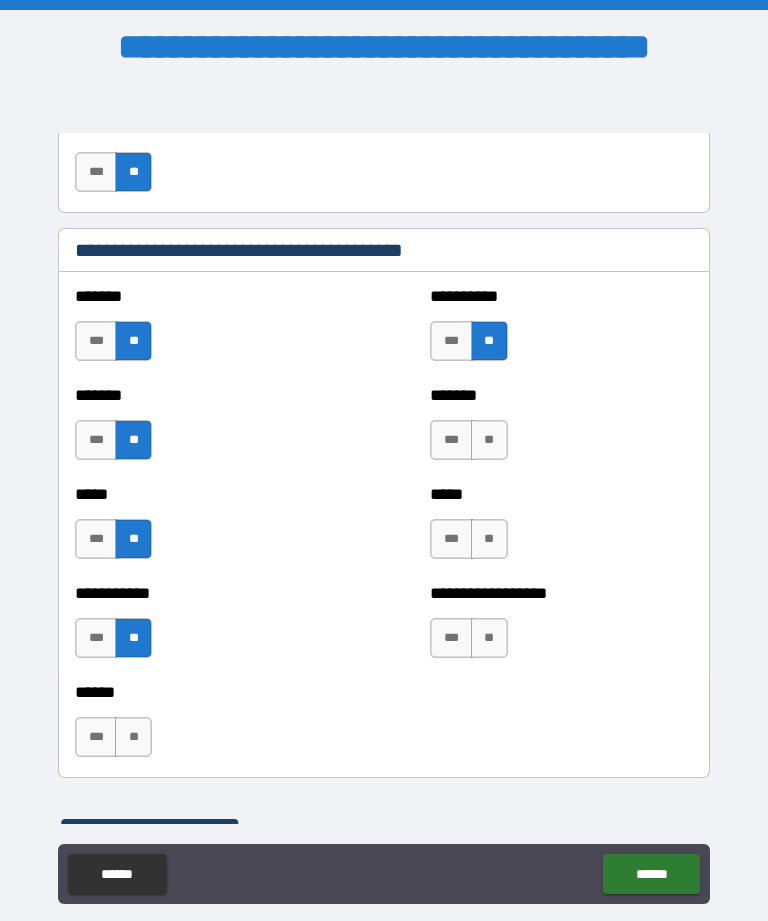 click on "**" at bounding box center [489, 440] 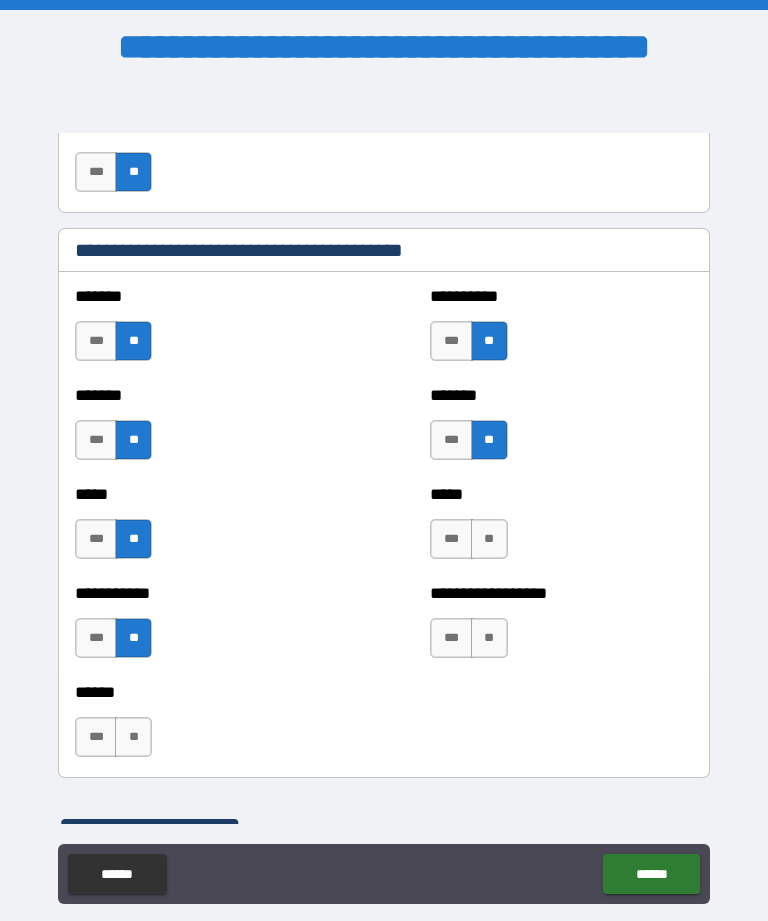 click on "**" at bounding box center (489, 539) 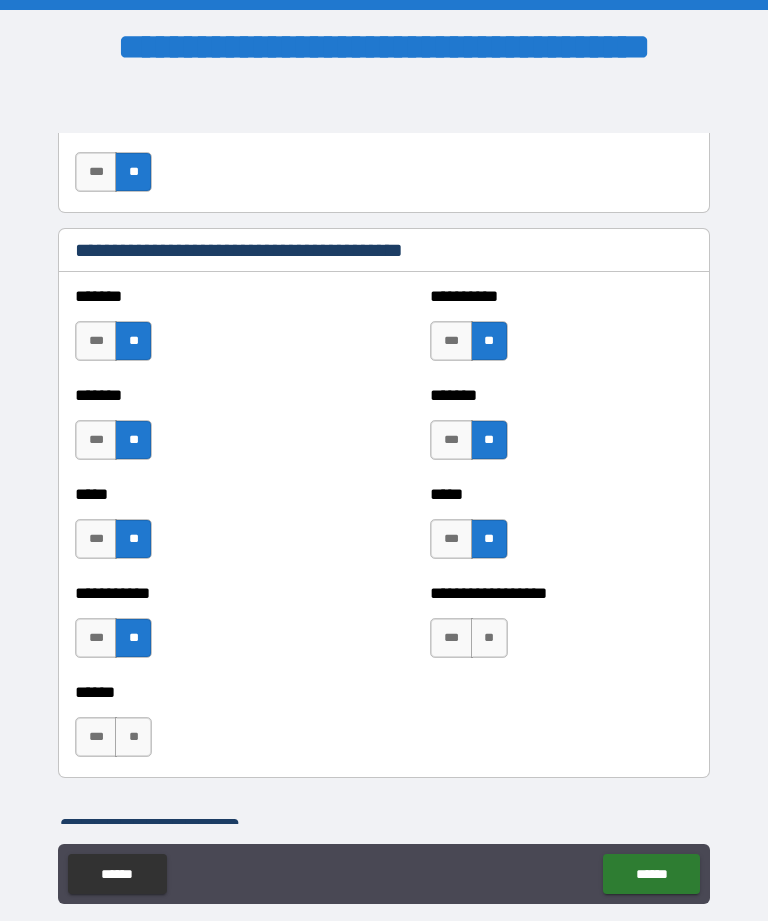 click on "**" at bounding box center (489, 638) 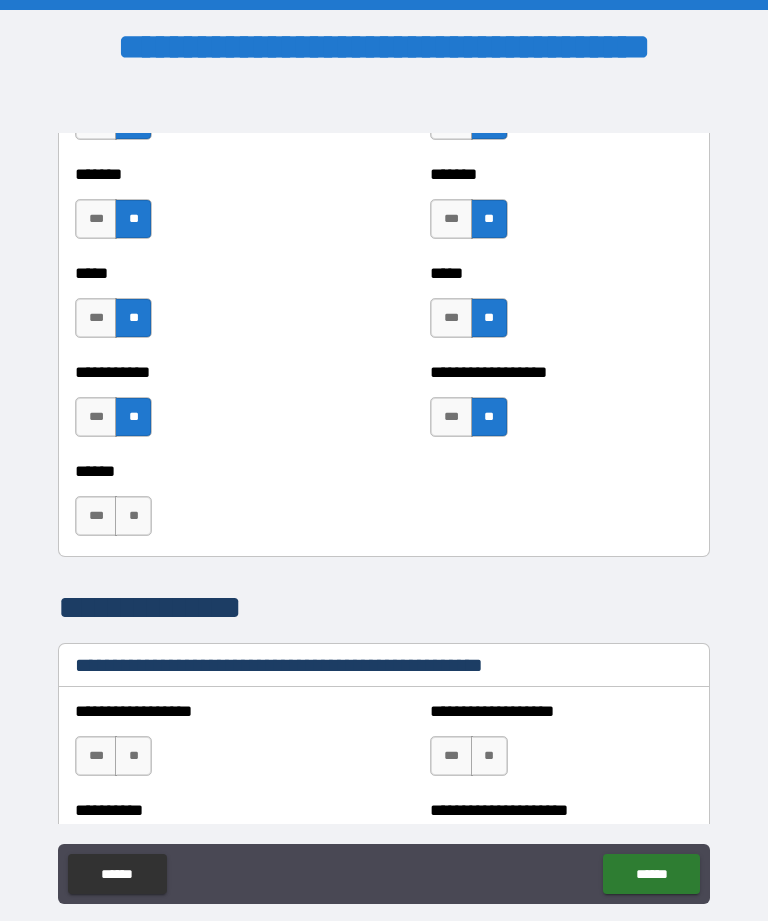 scroll, scrollTop: 2029, scrollLeft: 0, axis: vertical 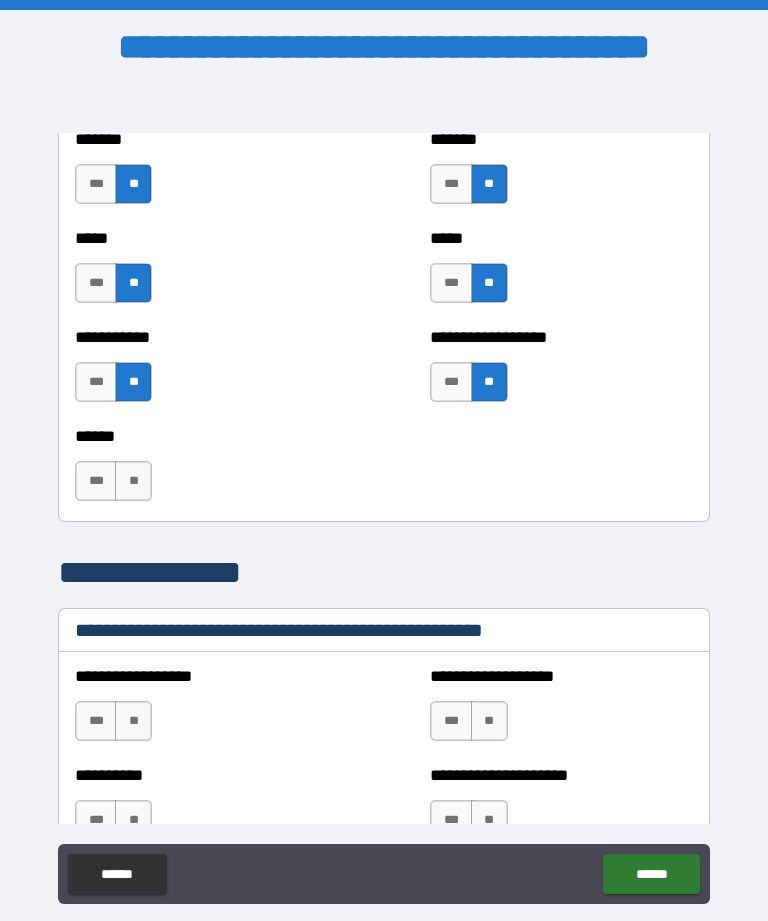 click on "***" at bounding box center [96, 481] 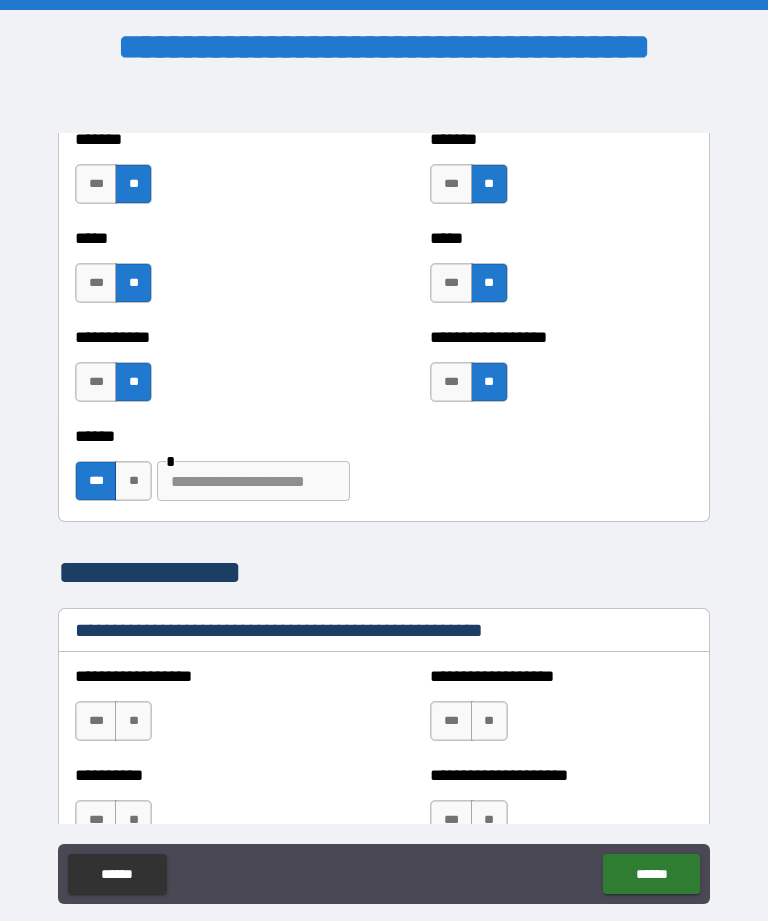 click on "**" at bounding box center (133, 481) 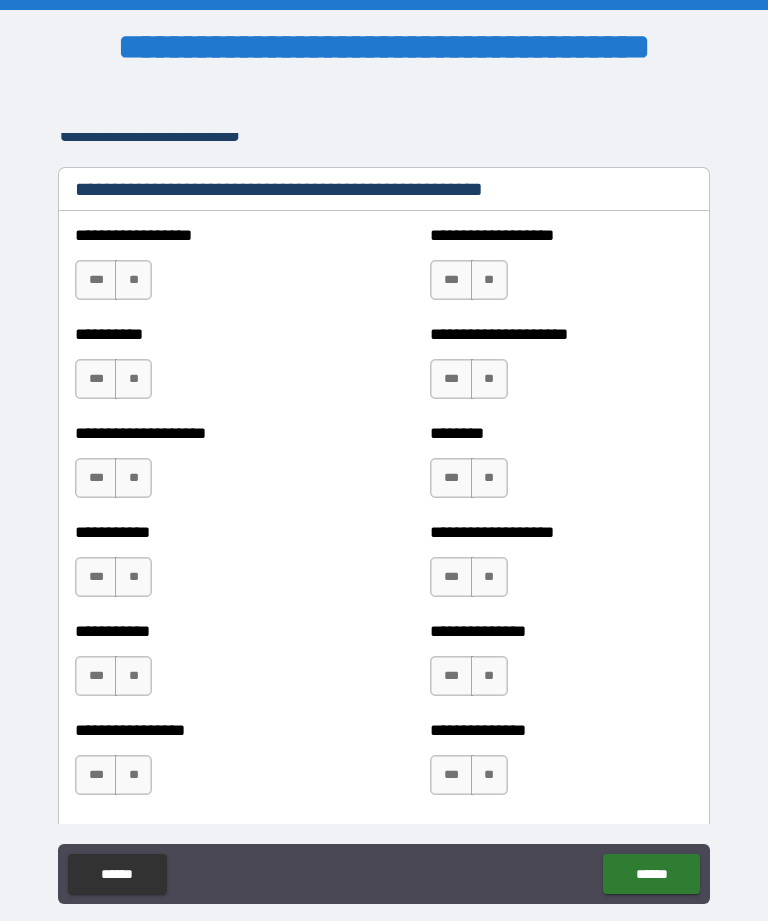 scroll, scrollTop: 2472, scrollLeft: 0, axis: vertical 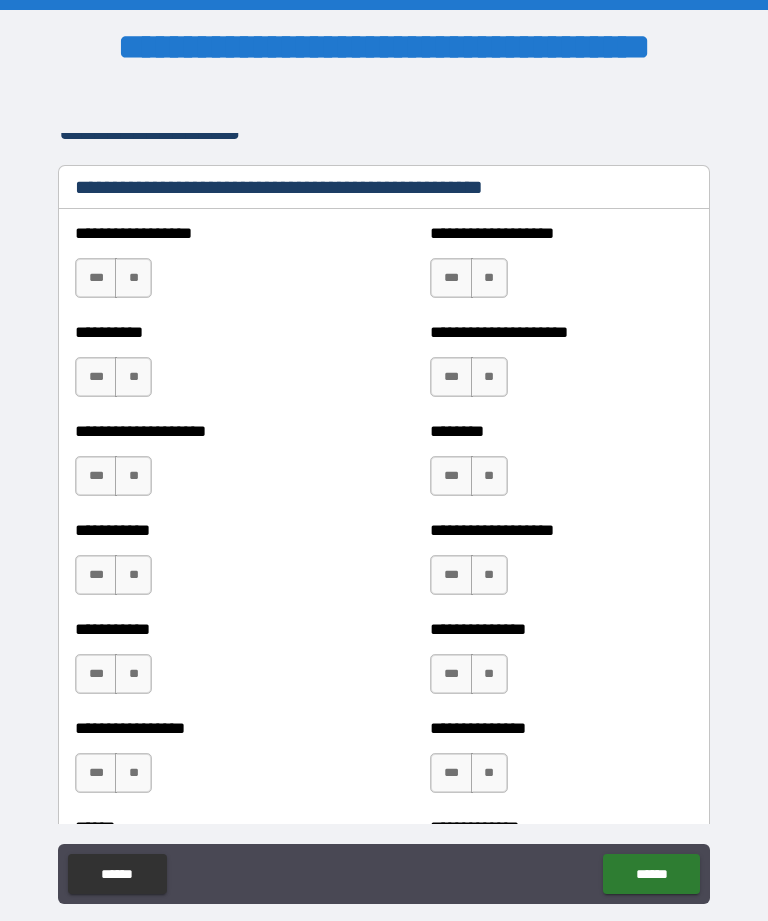 click on "**" at bounding box center [133, 278] 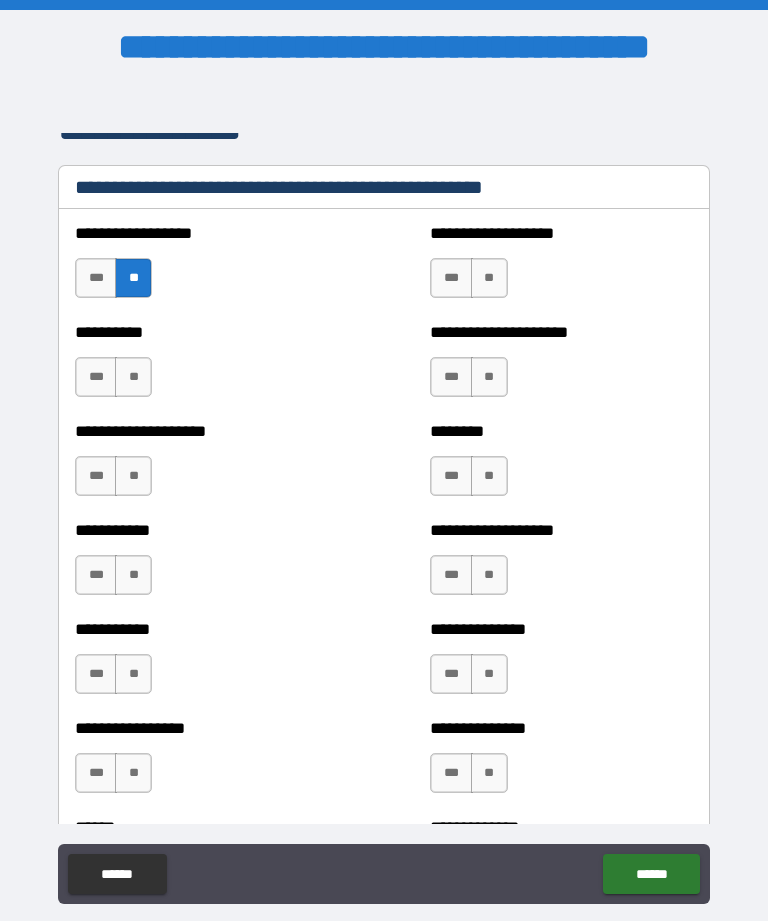 click on "**" at bounding box center [489, 278] 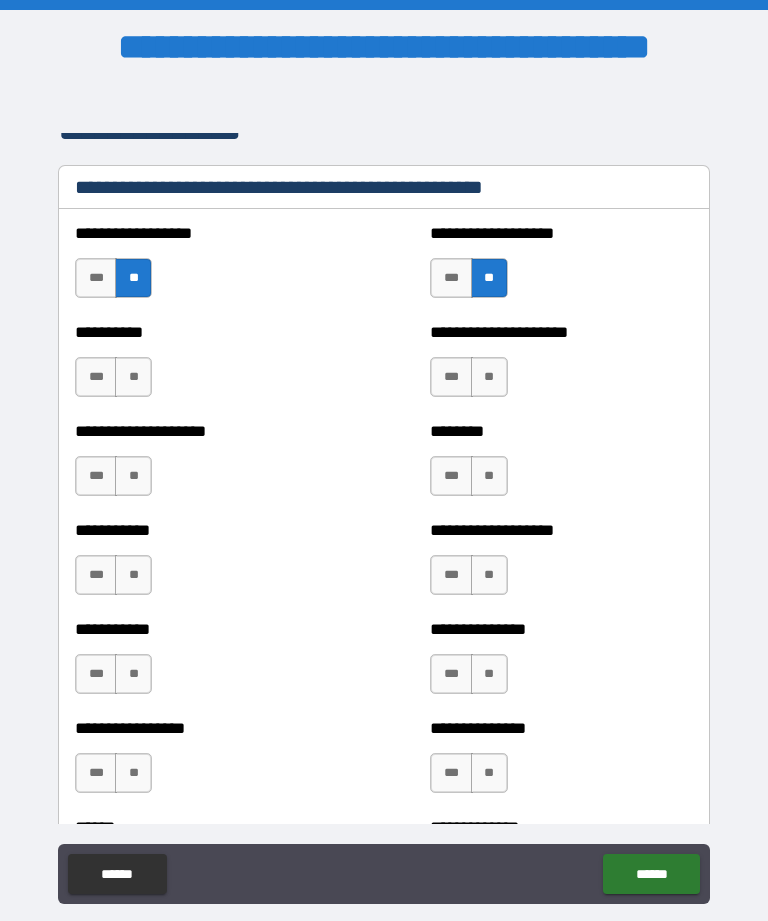 click on "**" at bounding box center [489, 377] 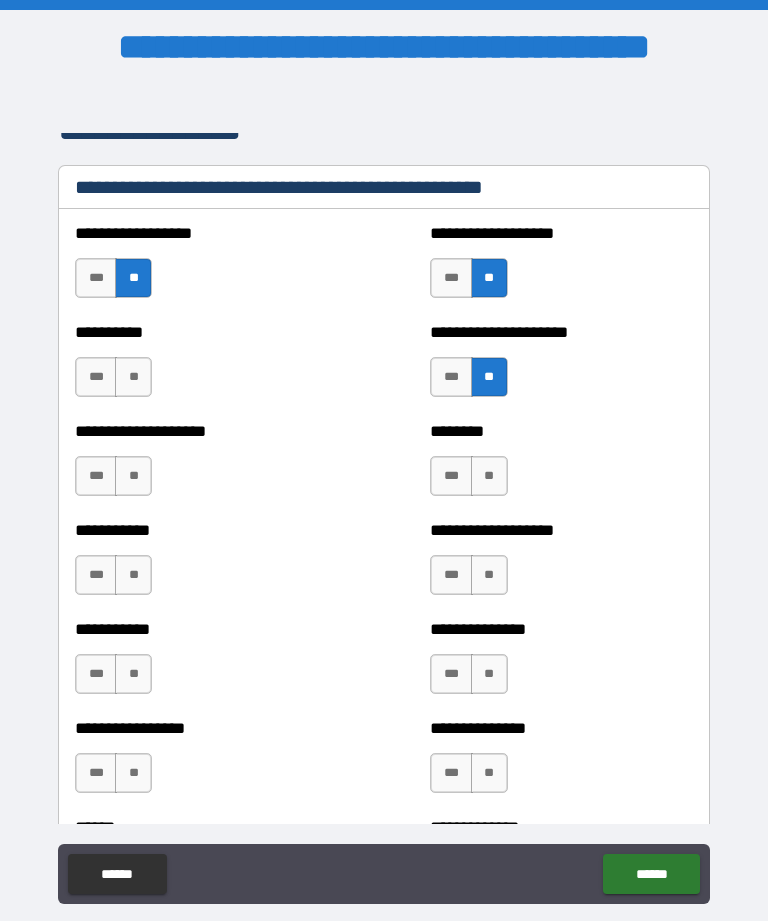 click on "**" at bounding box center [489, 476] 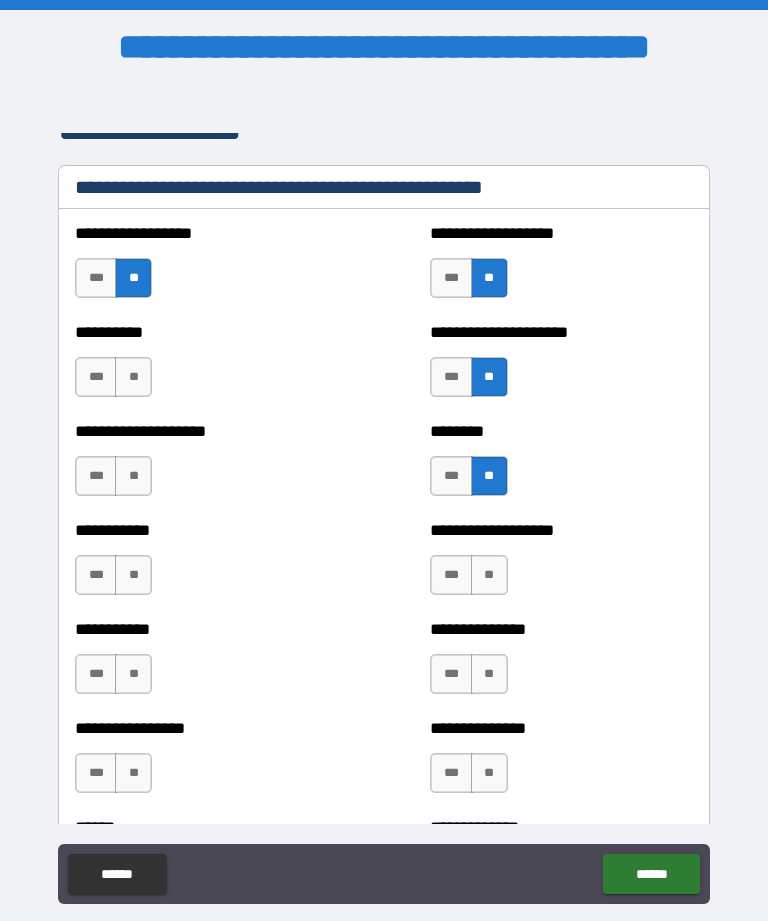 click on "**********" at bounding box center [206, 367] 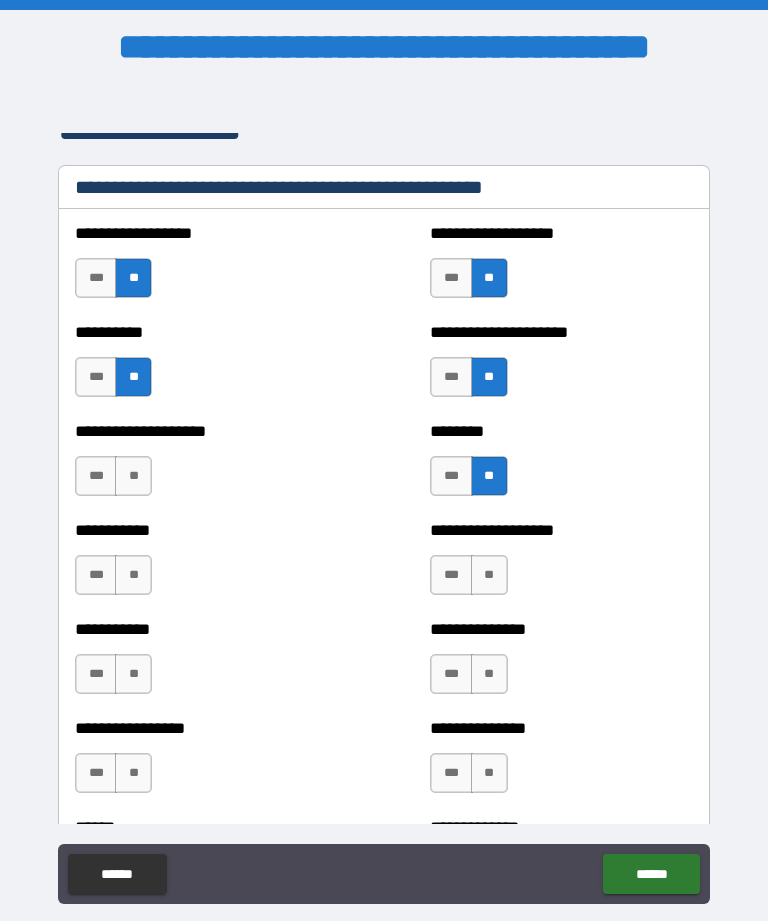 click on "**" at bounding box center (133, 476) 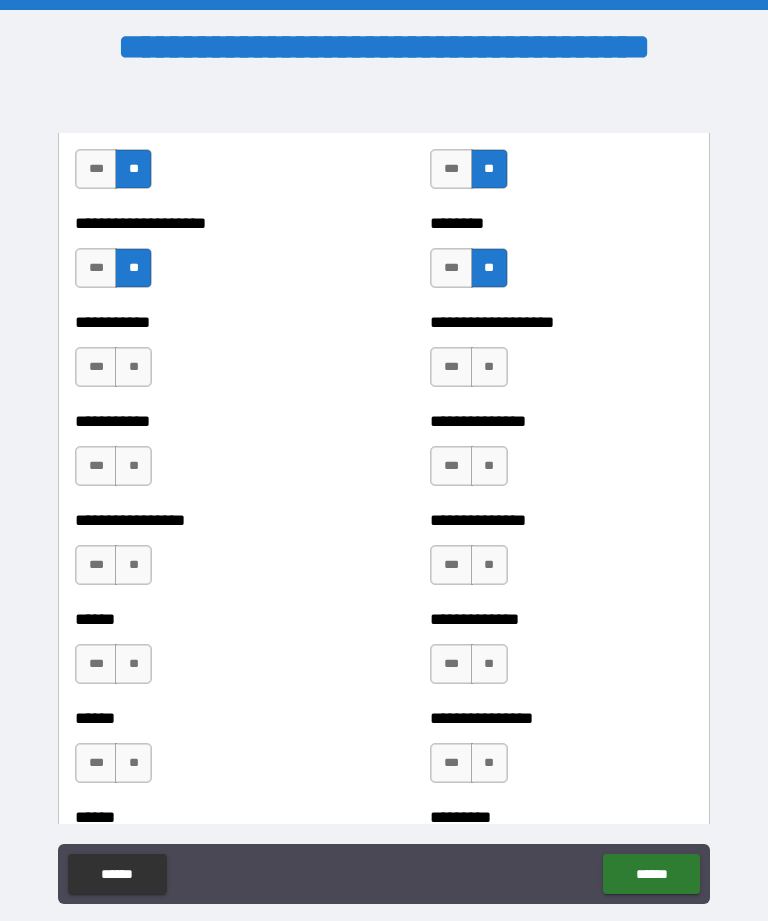 scroll, scrollTop: 2693, scrollLeft: 0, axis: vertical 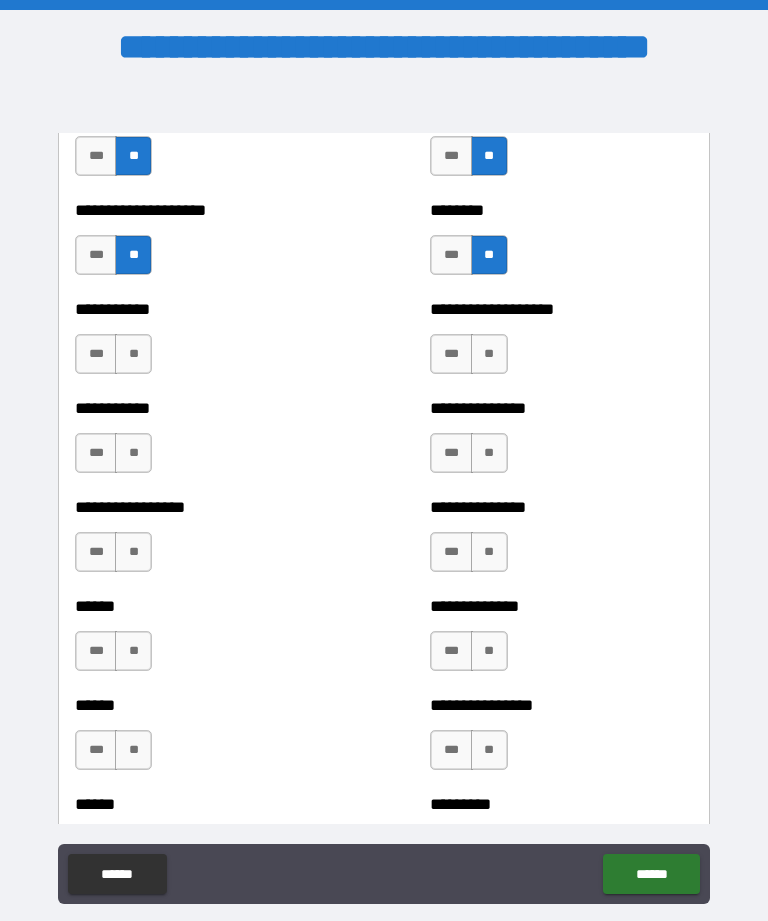 click on "**" at bounding box center (133, 354) 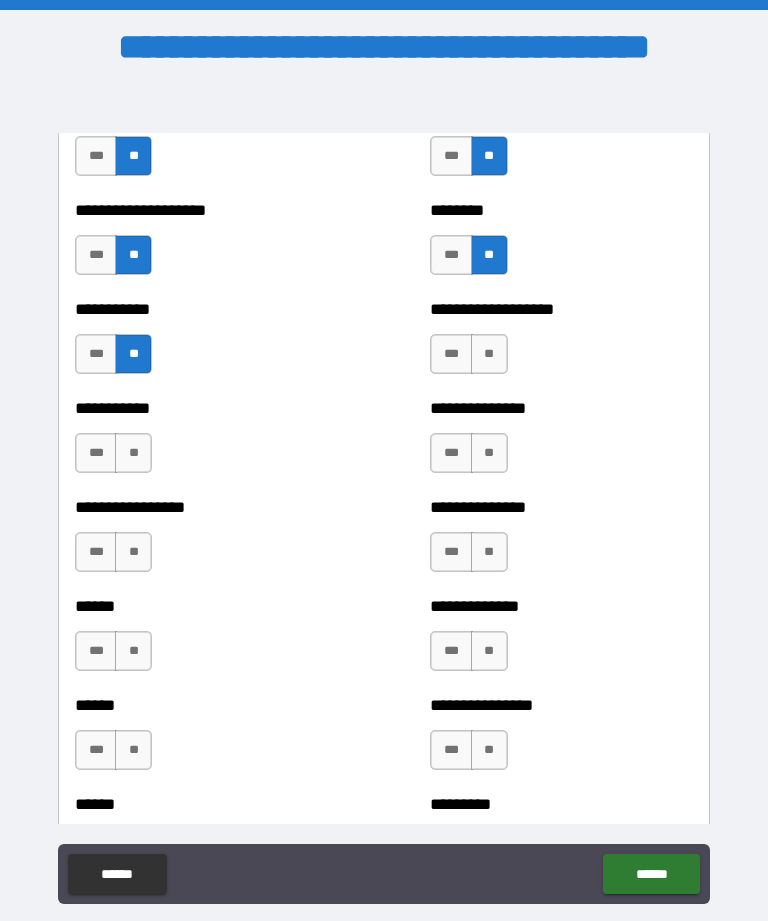 click on "**" at bounding box center (489, 354) 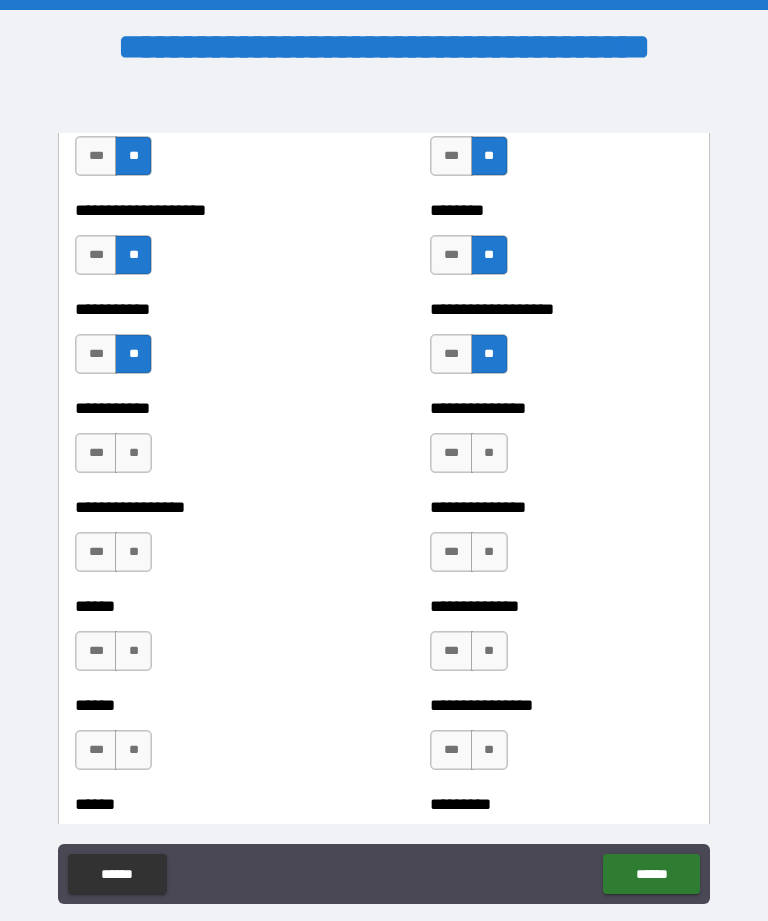 click on "**" at bounding box center (489, 453) 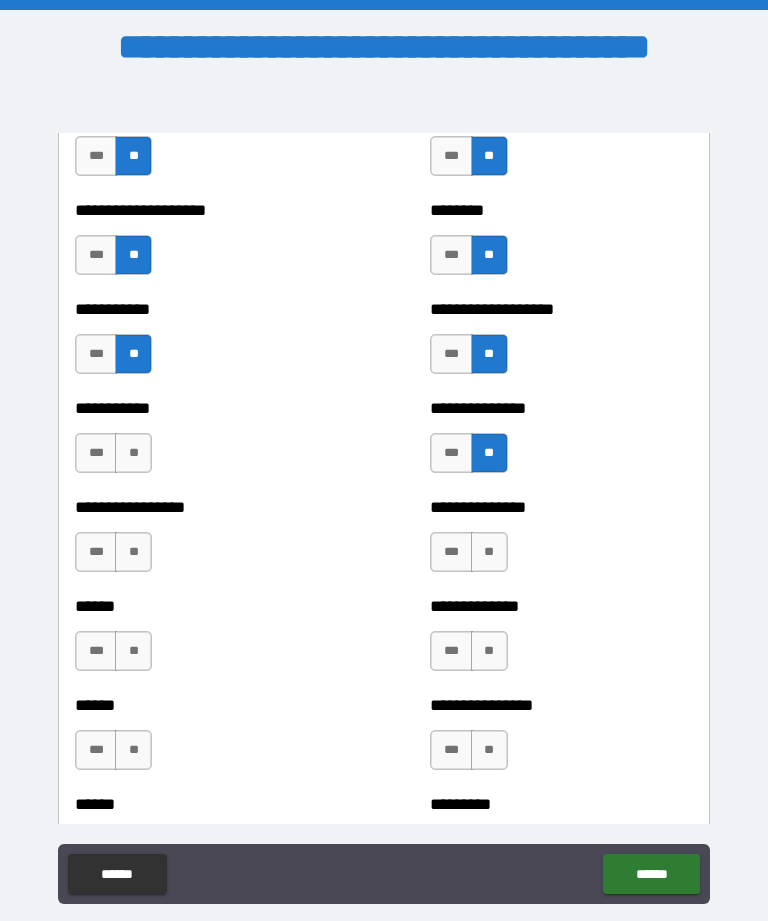 click on "**" at bounding box center (489, 552) 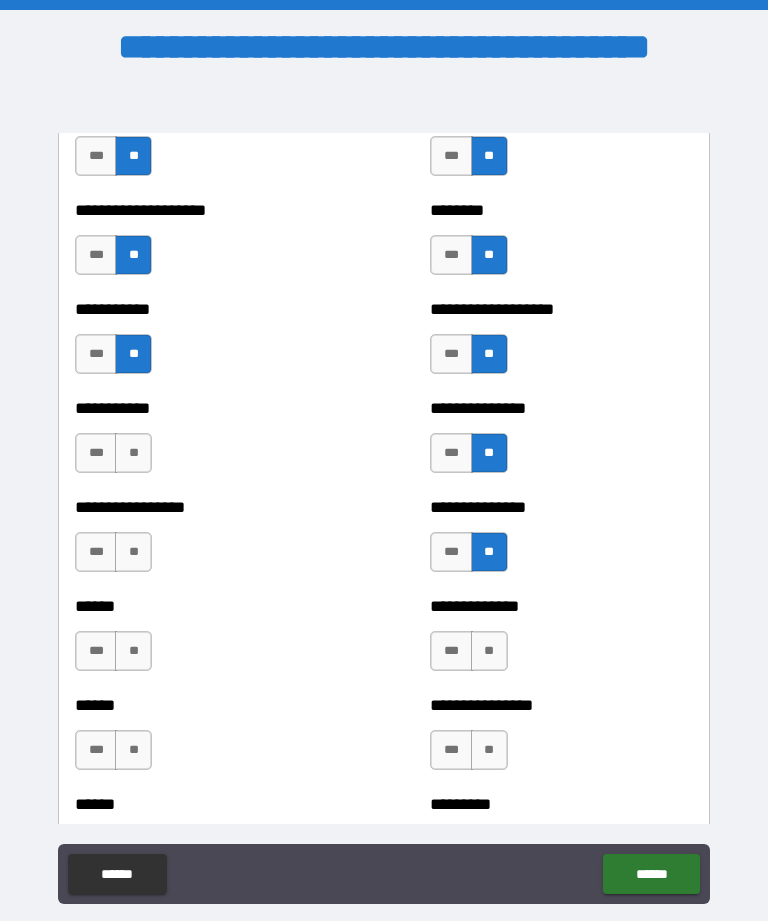 click on "**" at bounding box center (489, 651) 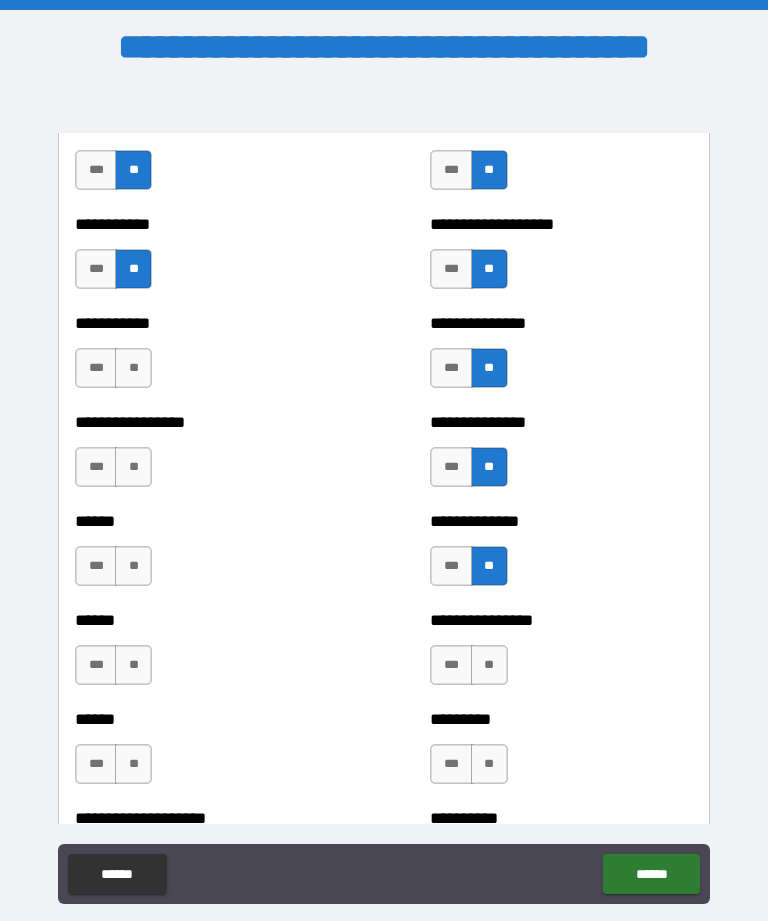 scroll, scrollTop: 2779, scrollLeft: 0, axis: vertical 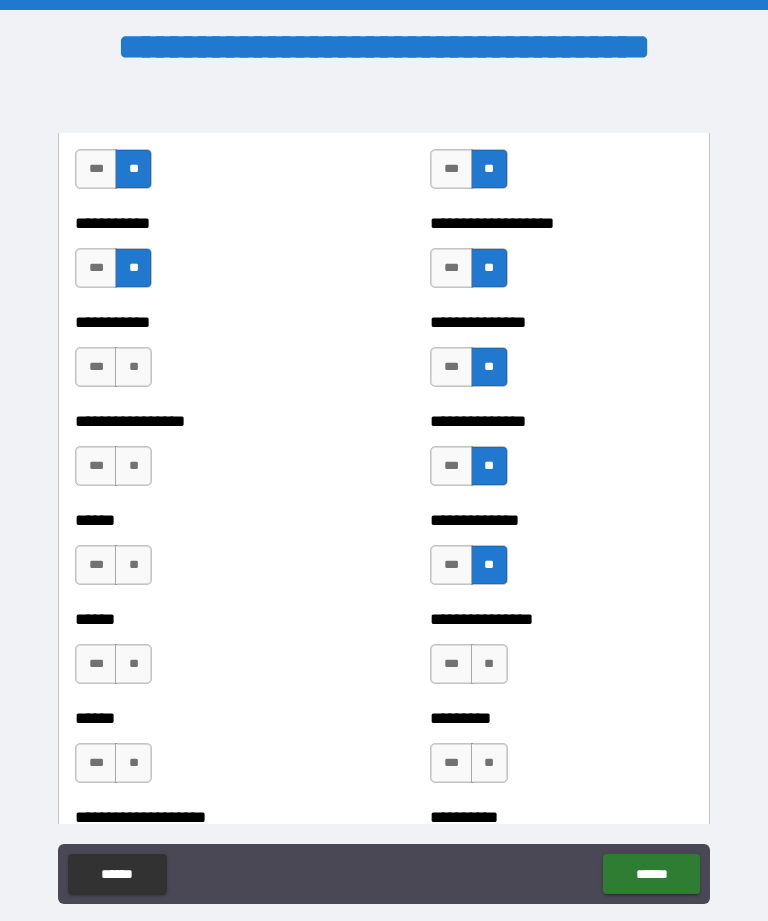 click on "**" at bounding box center [133, 367] 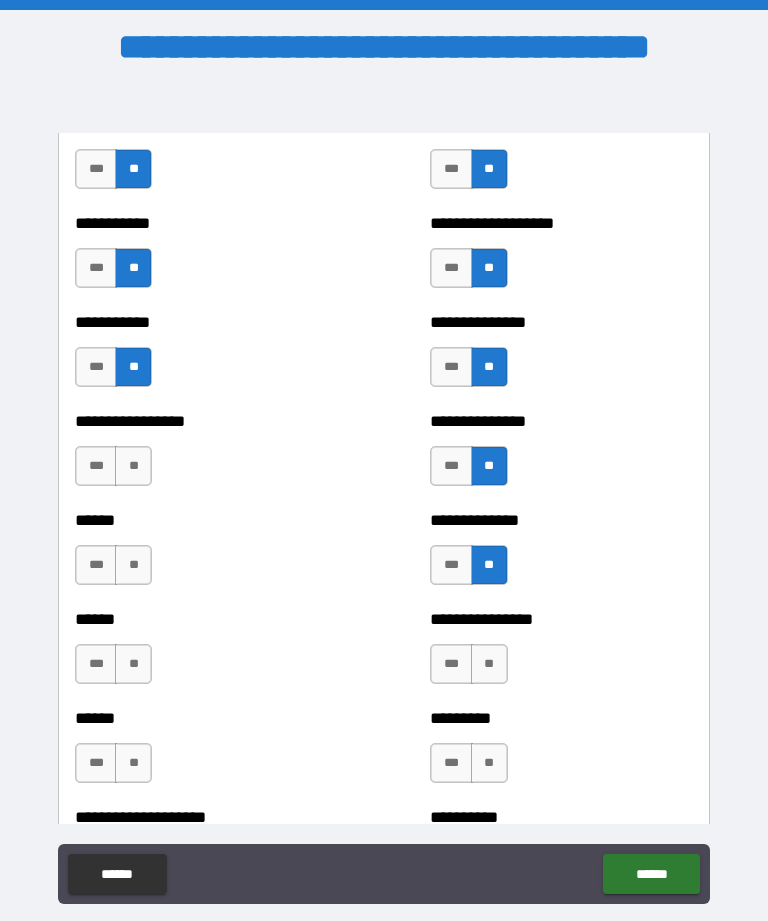 click on "**" at bounding box center (133, 466) 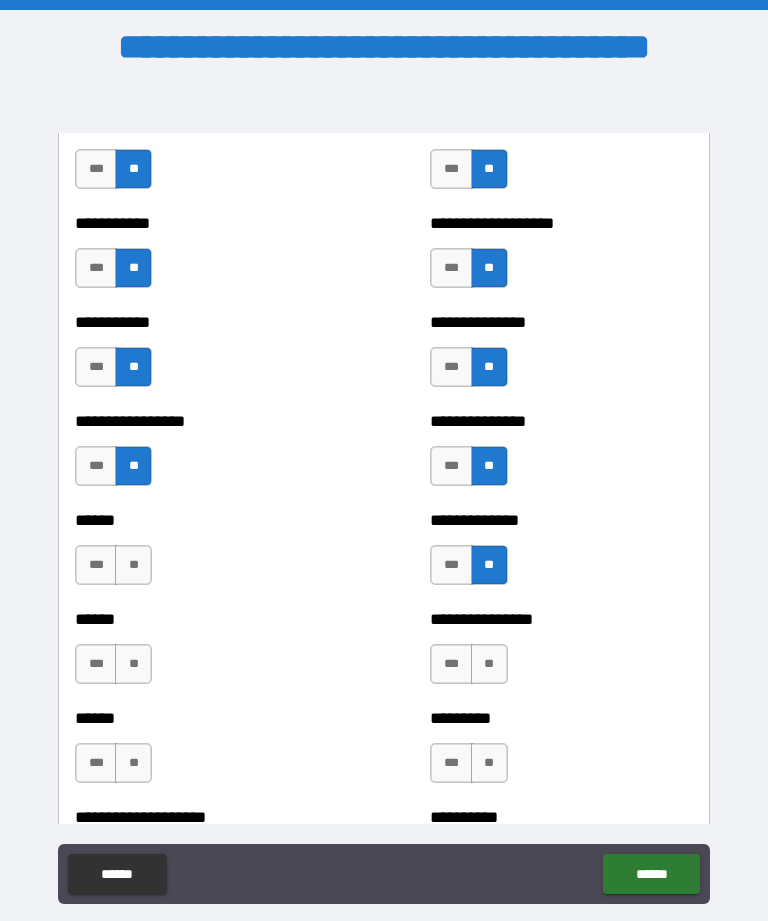click on "**" at bounding box center [133, 565] 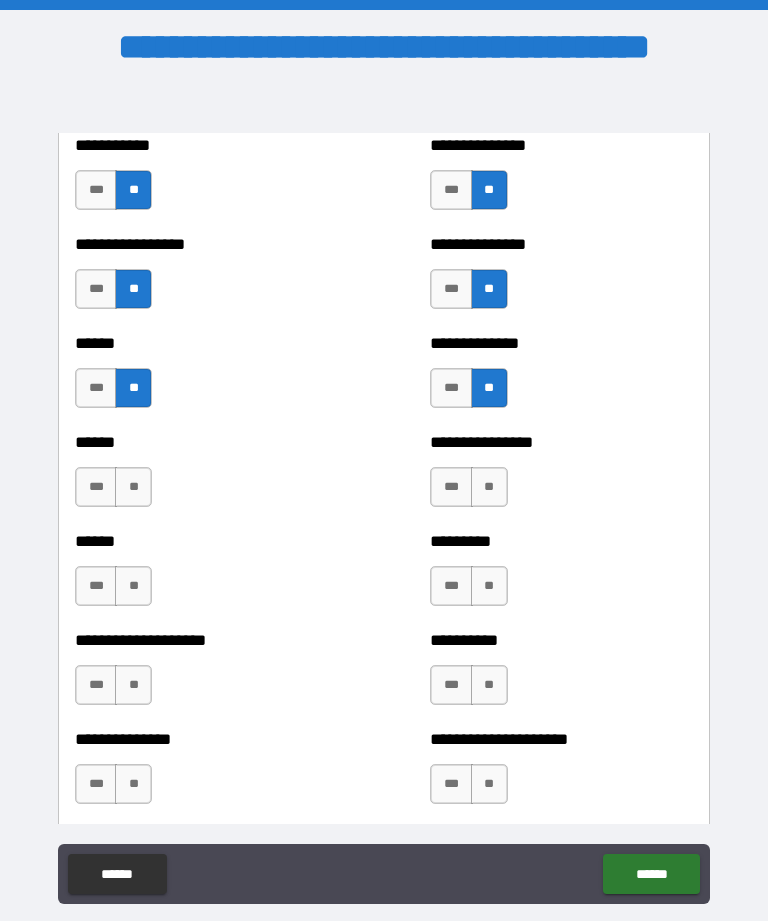 scroll, scrollTop: 2956, scrollLeft: 0, axis: vertical 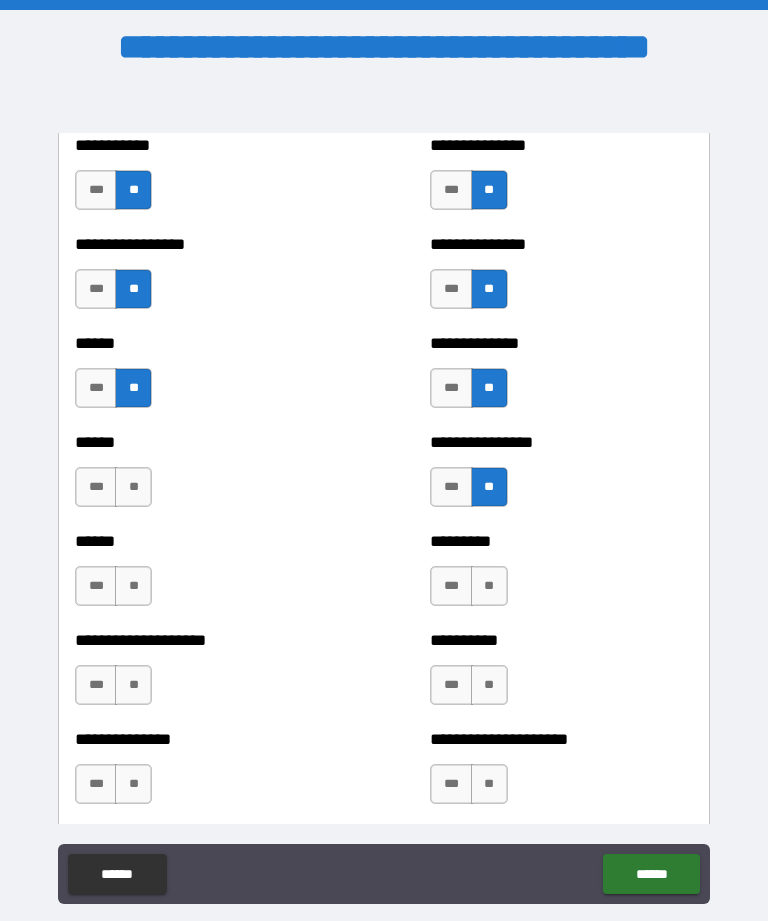 click on "**" at bounding box center [133, 487] 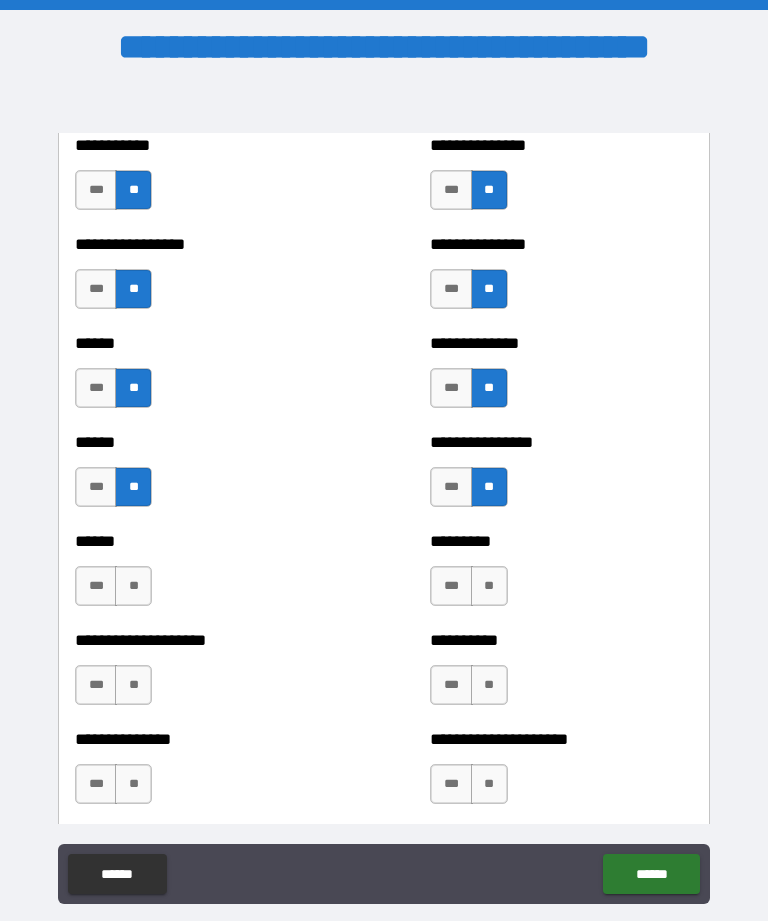click on "**" at bounding box center (133, 586) 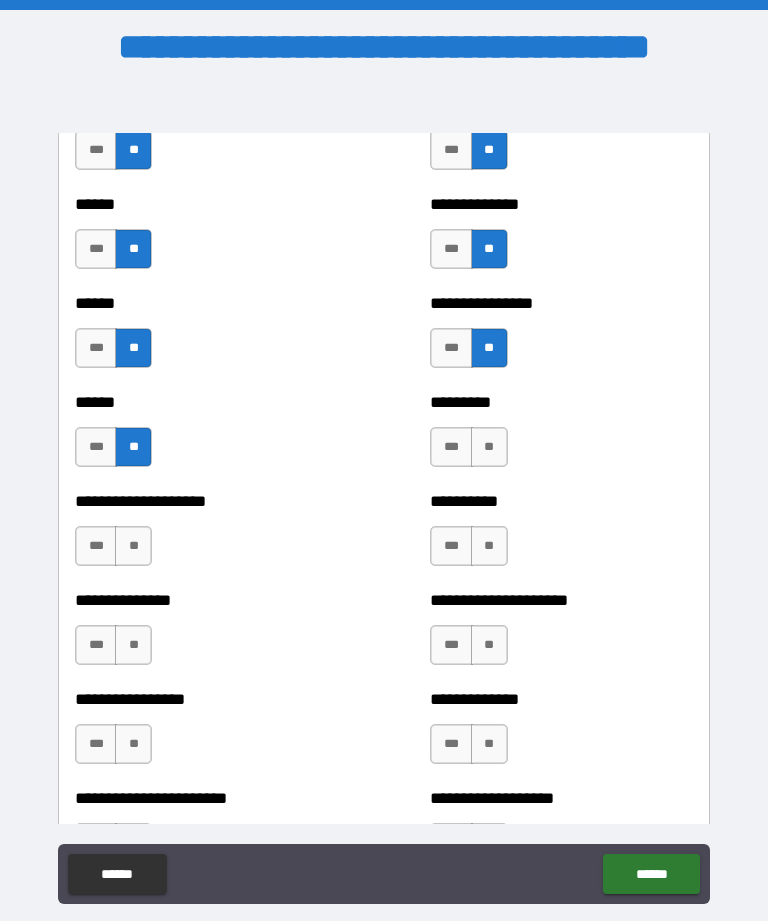 click on "**" at bounding box center [489, 447] 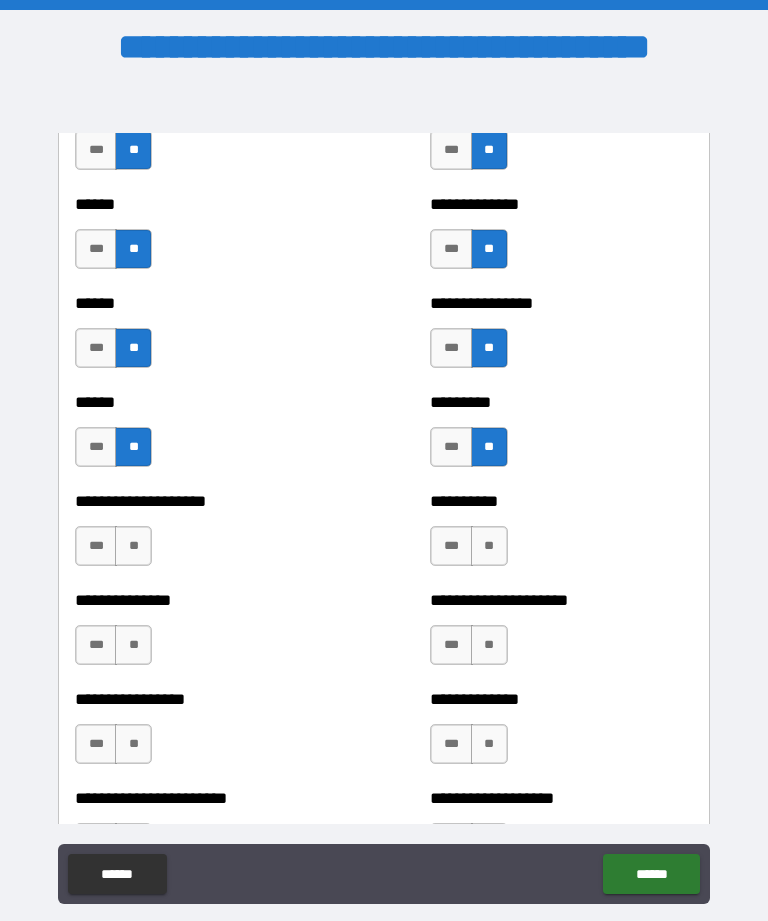 scroll, scrollTop: 3207, scrollLeft: 0, axis: vertical 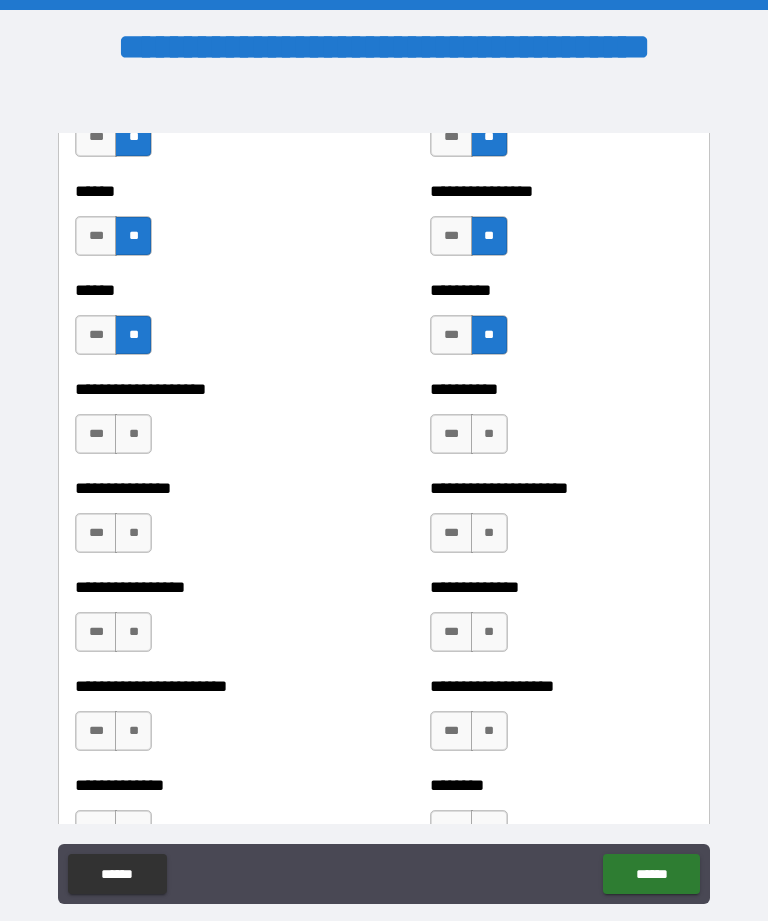 click on "**" at bounding box center [489, 434] 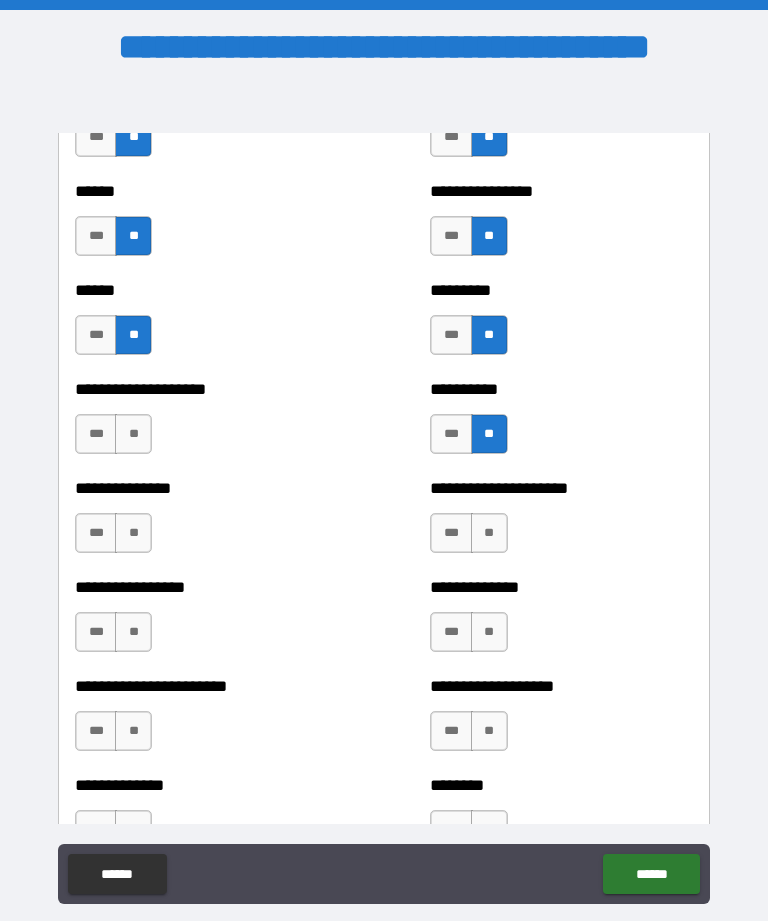 click on "**" at bounding box center [133, 434] 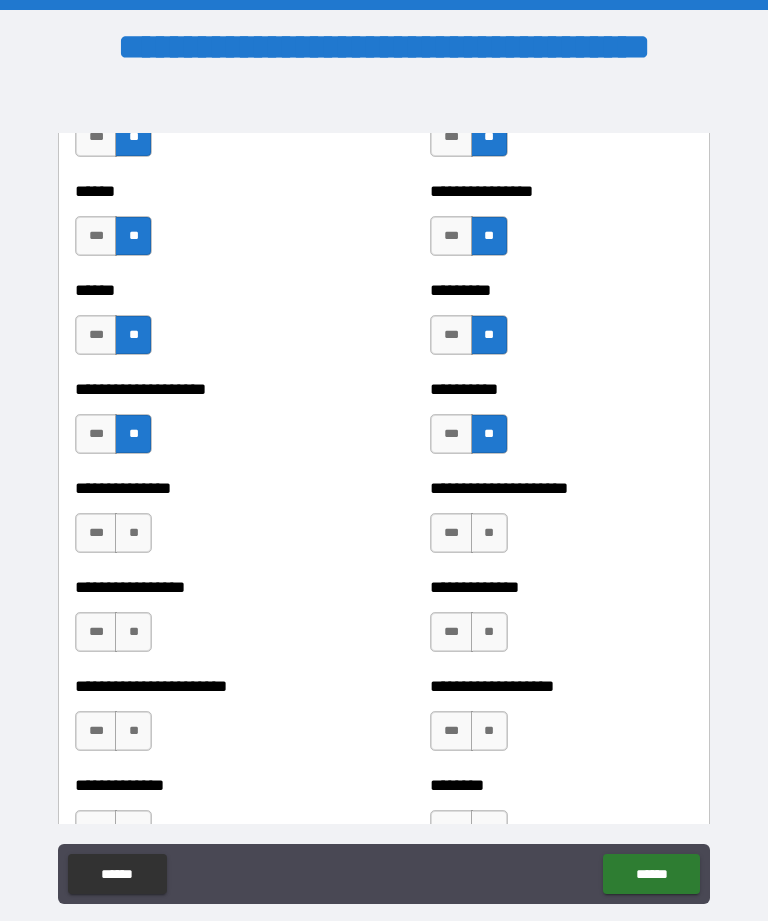 click on "**" at bounding box center (133, 533) 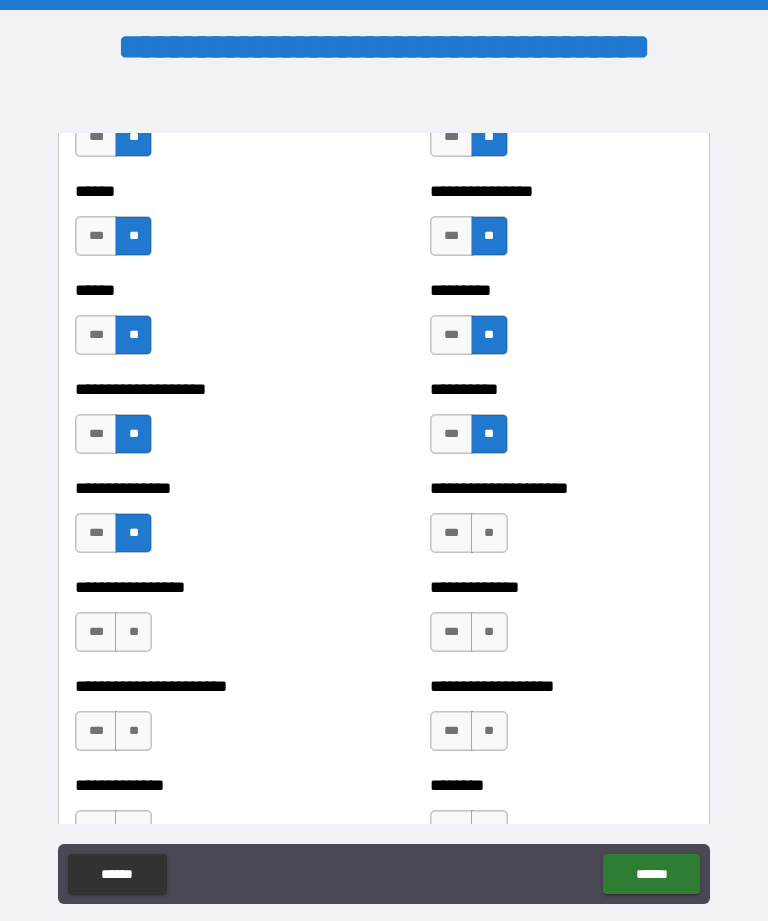 click on "**" at bounding box center (489, 533) 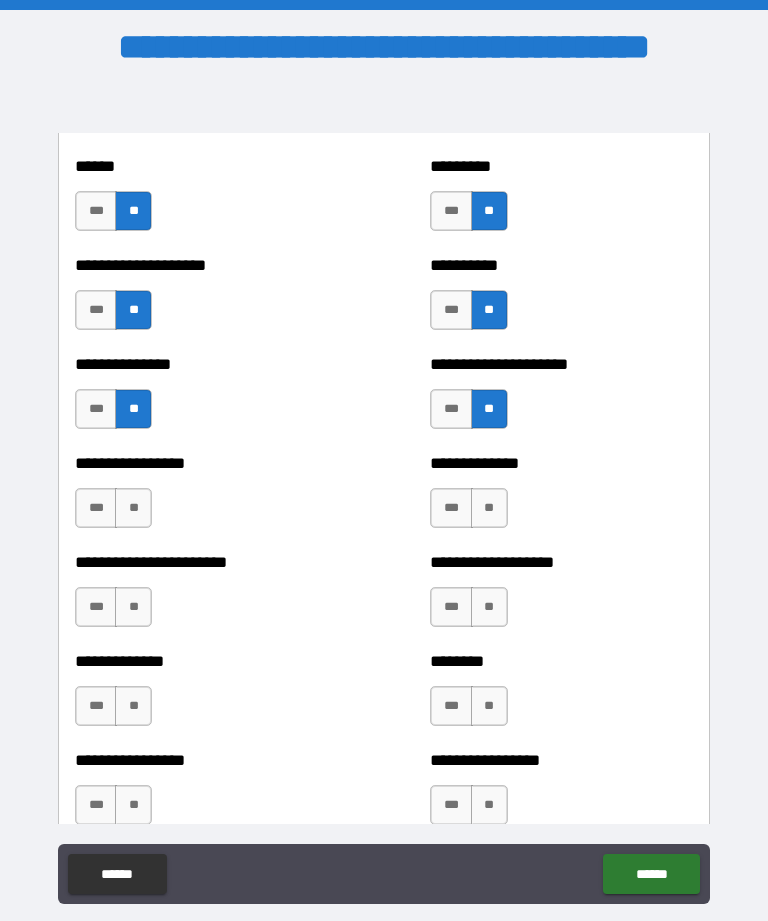 scroll, scrollTop: 3332, scrollLeft: 0, axis: vertical 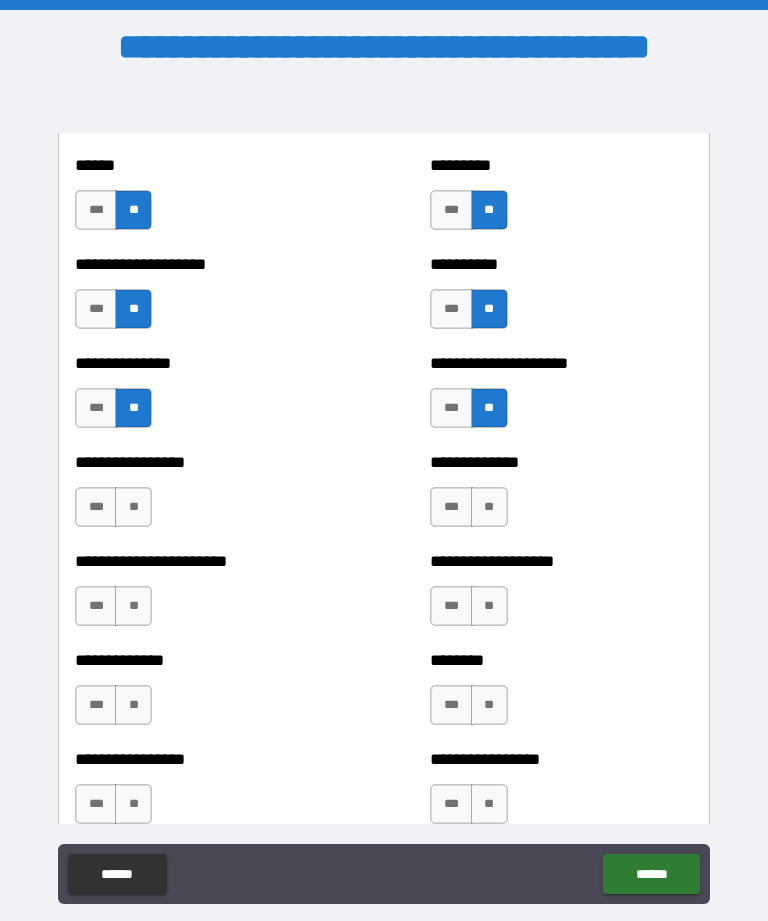 click on "**" at bounding box center [489, 507] 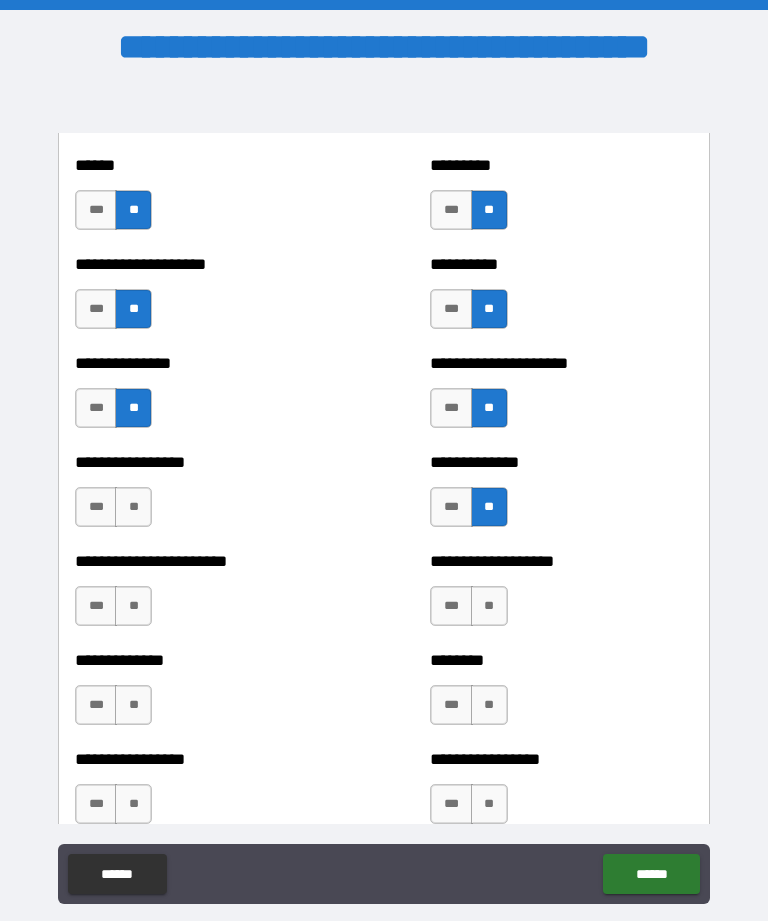 click on "**" at bounding box center [133, 507] 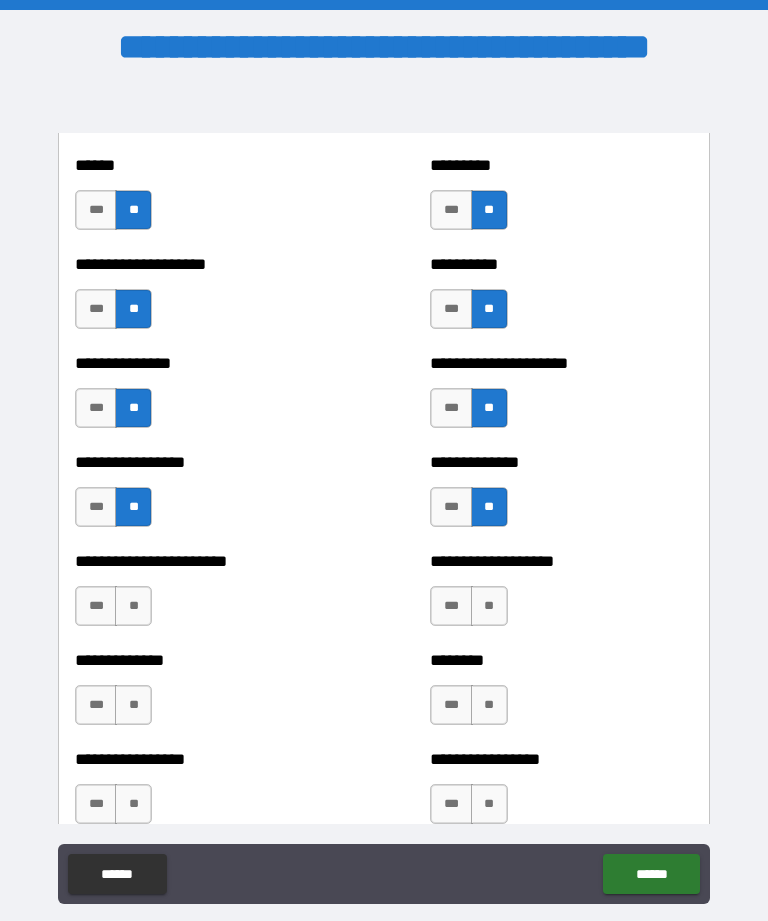 click on "**********" at bounding box center (206, 596) 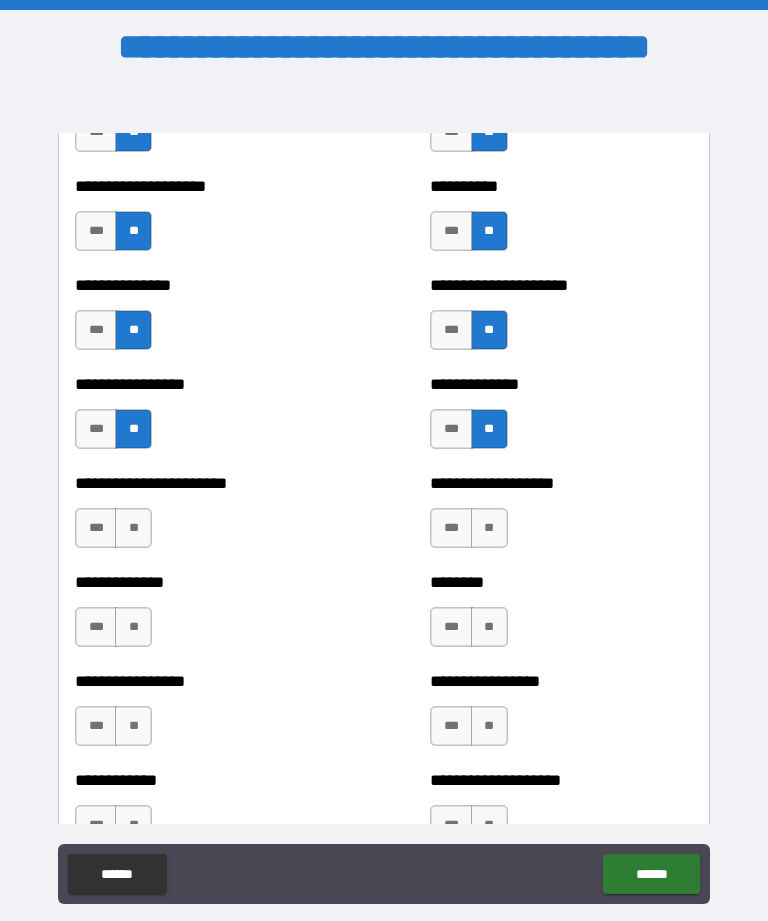 scroll, scrollTop: 3413, scrollLeft: 0, axis: vertical 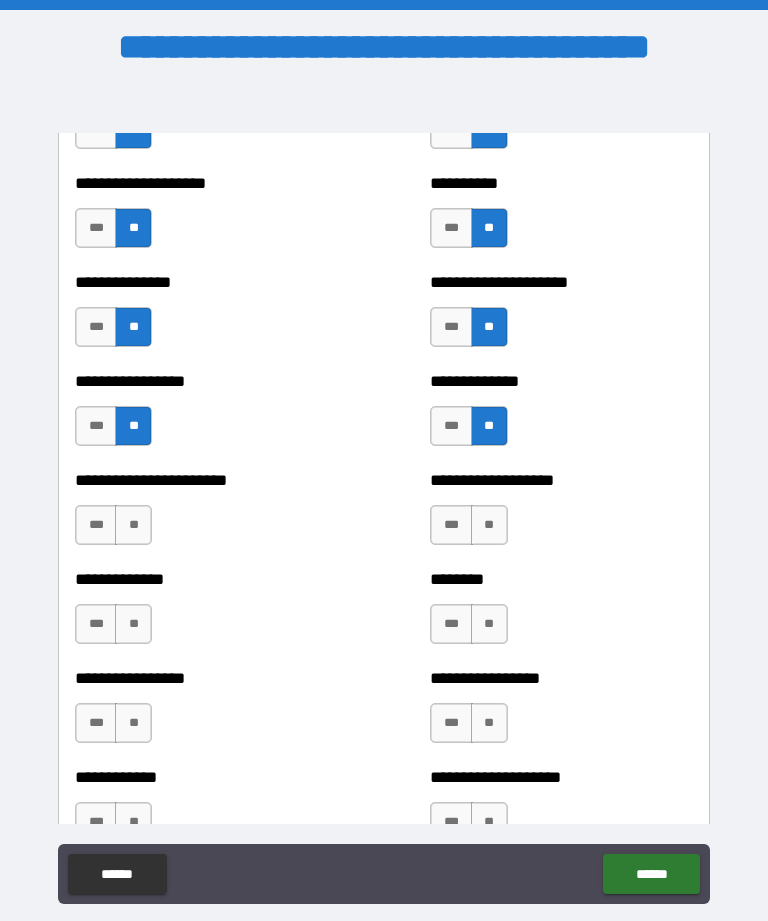 click on "**" at bounding box center (133, 525) 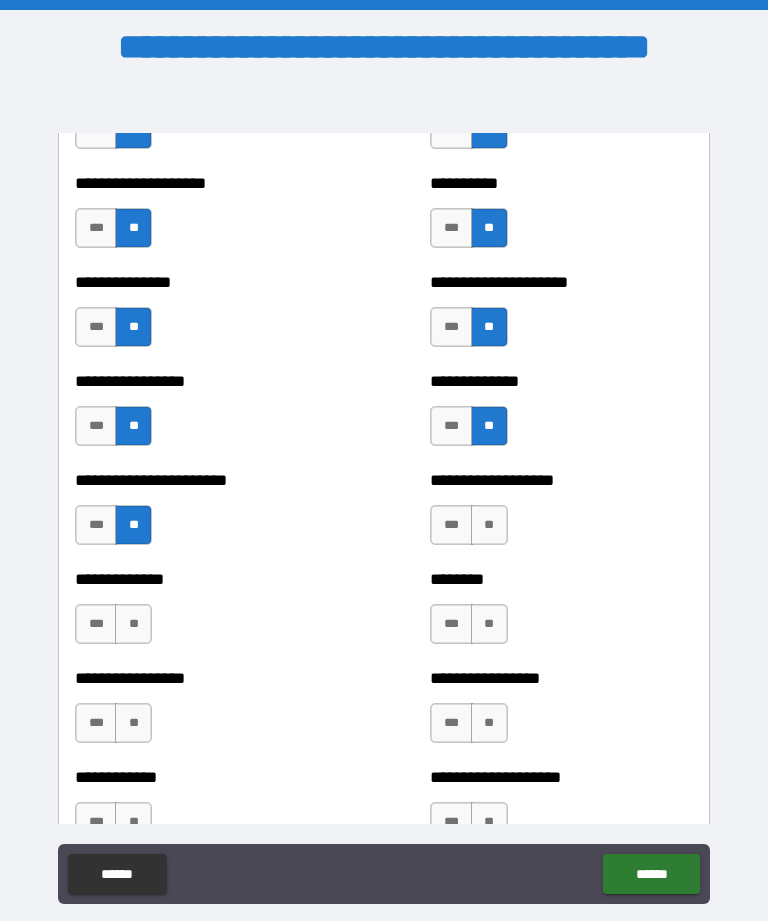 click on "**" at bounding box center (489, 525) 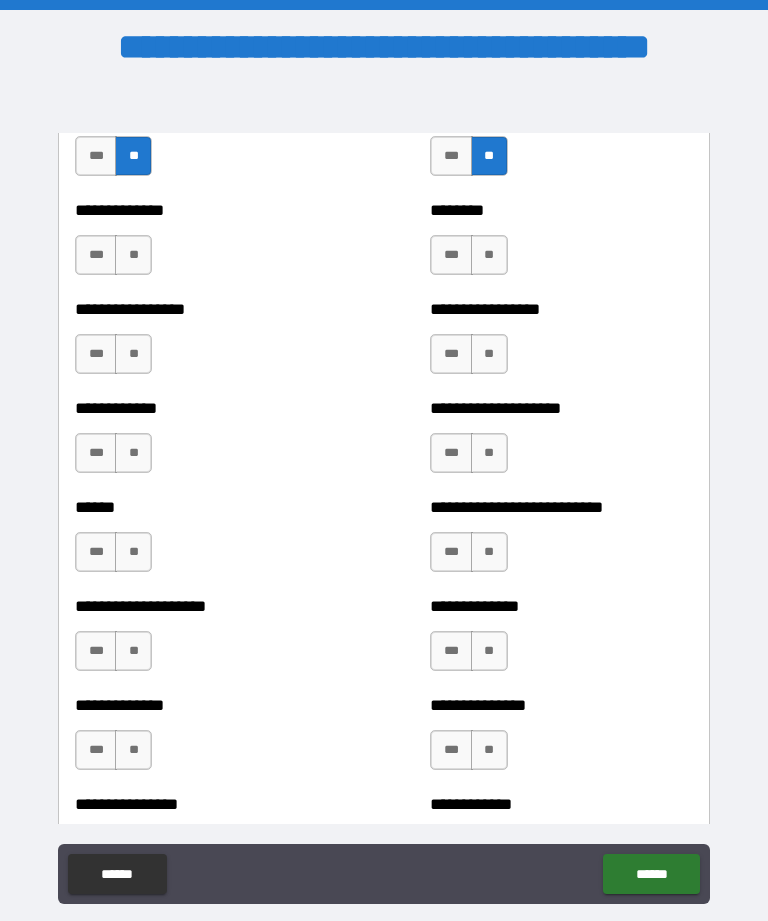 scroll, scrollTop: 3774, scrollLeft: 0, axis: vertical 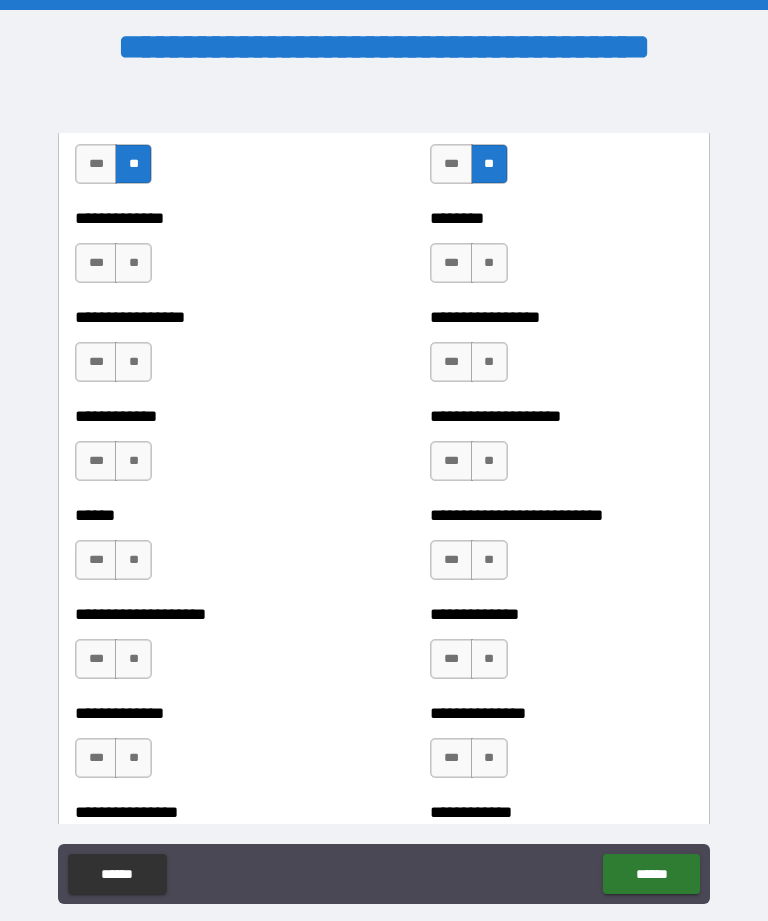 click on "**" at bounding box center [133, 263] 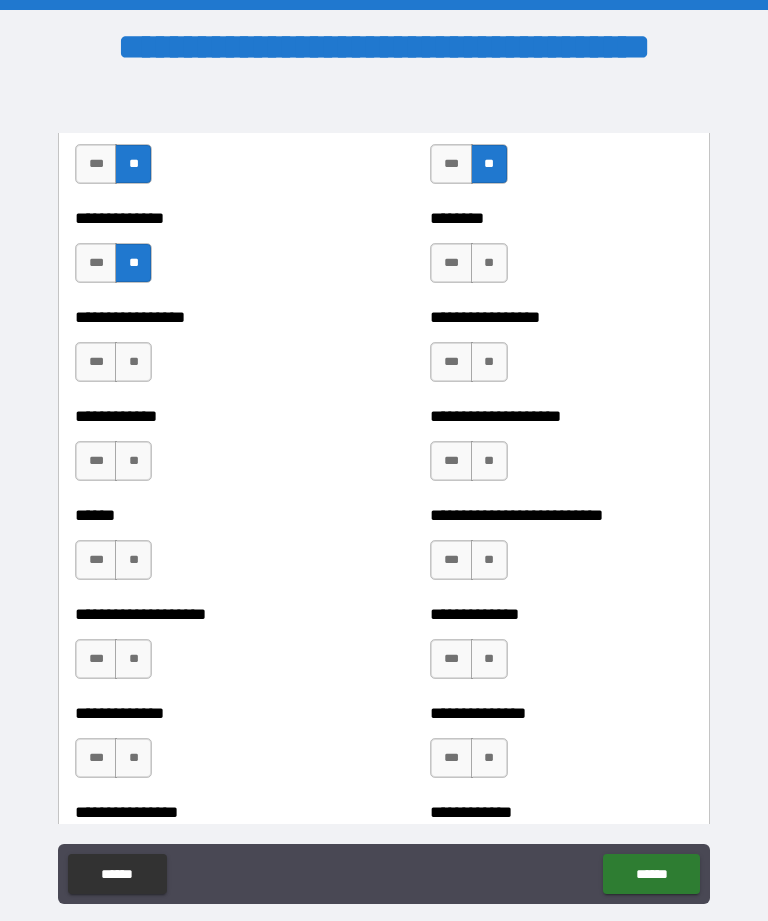 click on "******** *** **" at bounding box center (561, 253) 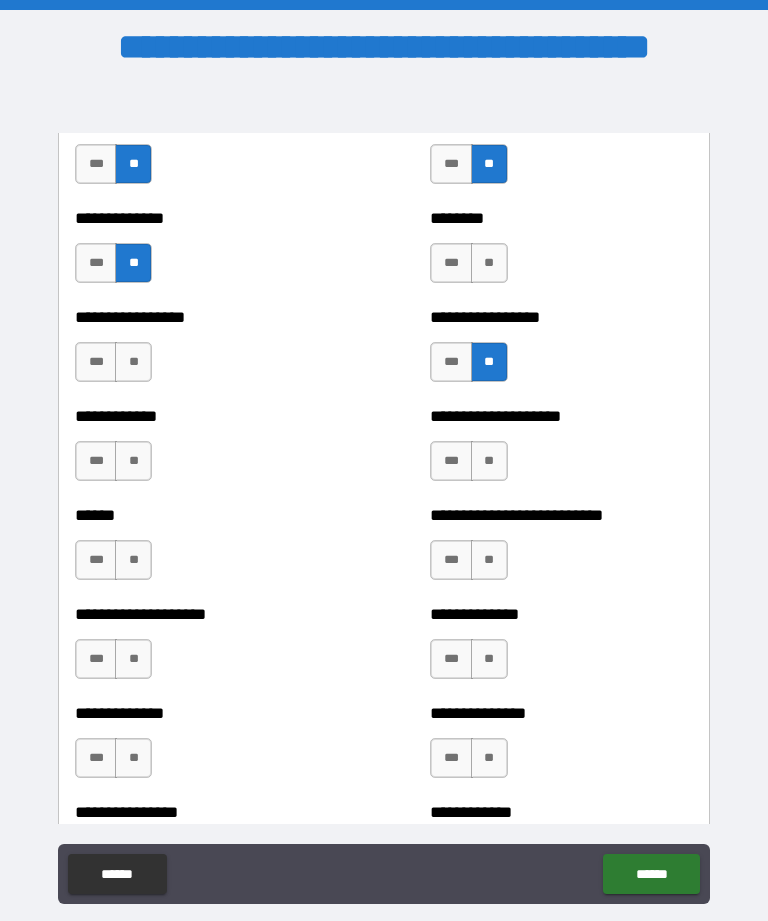click on "**" at bounding box center [489, 263] 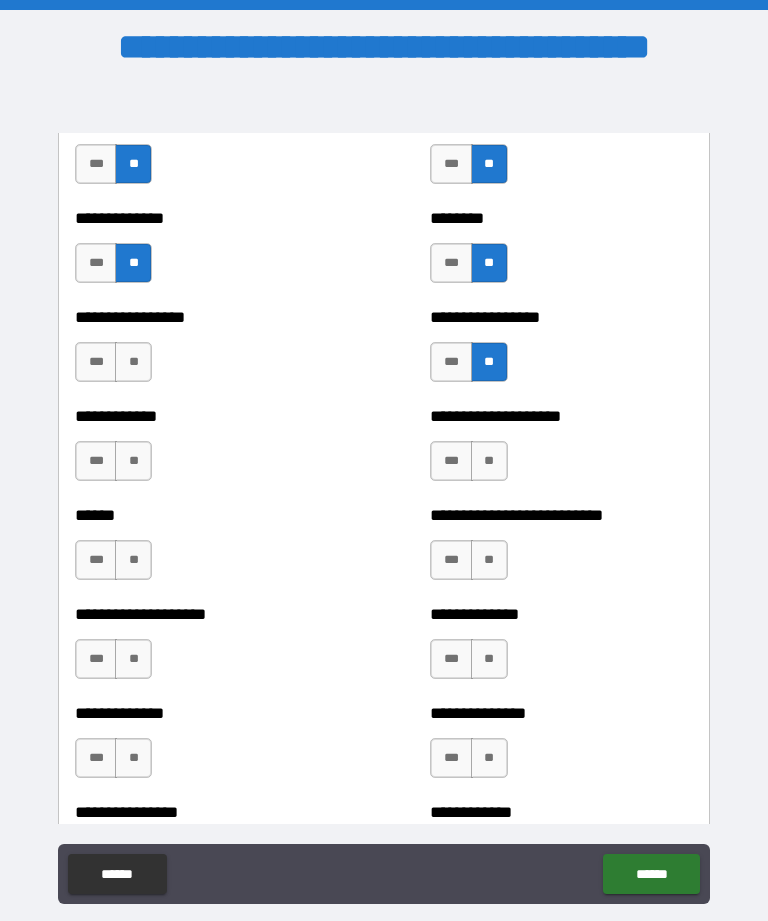 click on "**" at bounding box center (133, 362) 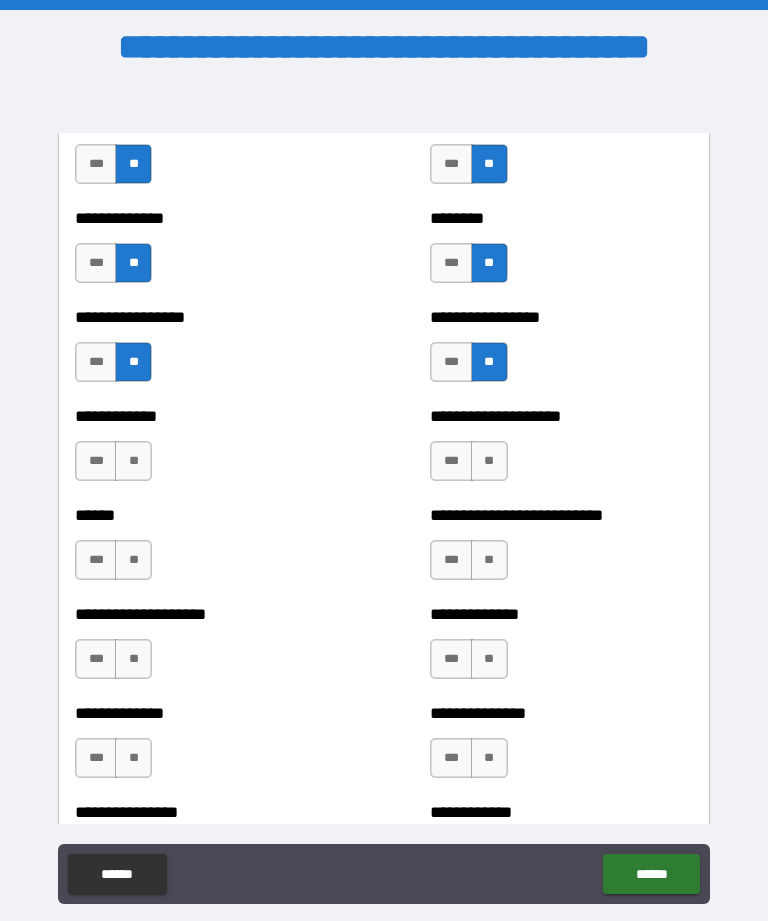 click on "**" at bounding box center (133, 461) 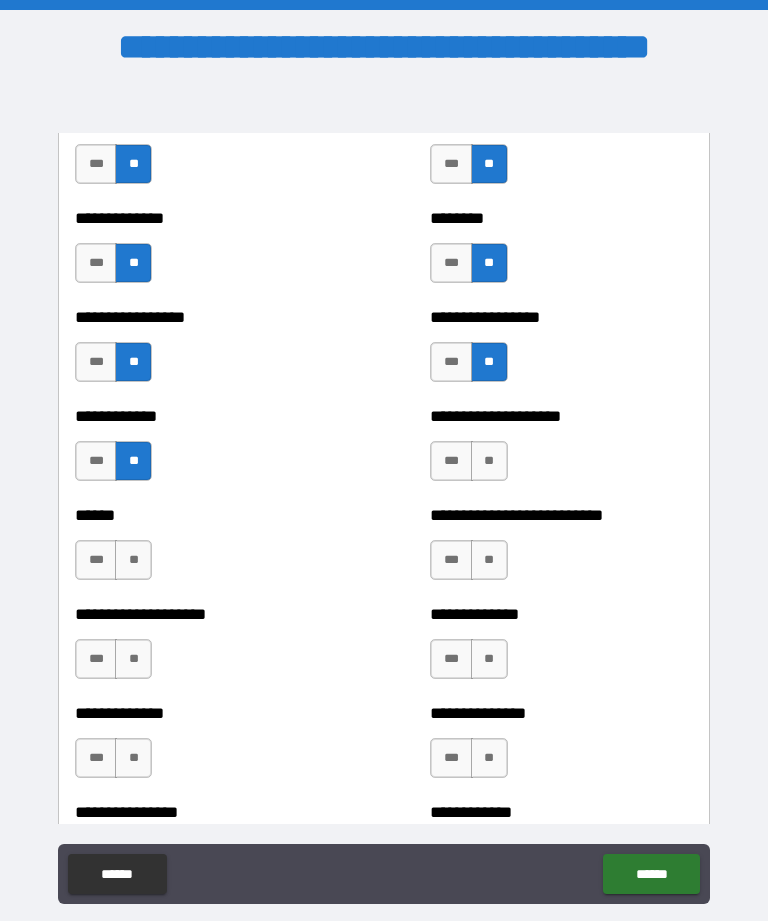 click on "**" at bounding box center [489, 461] 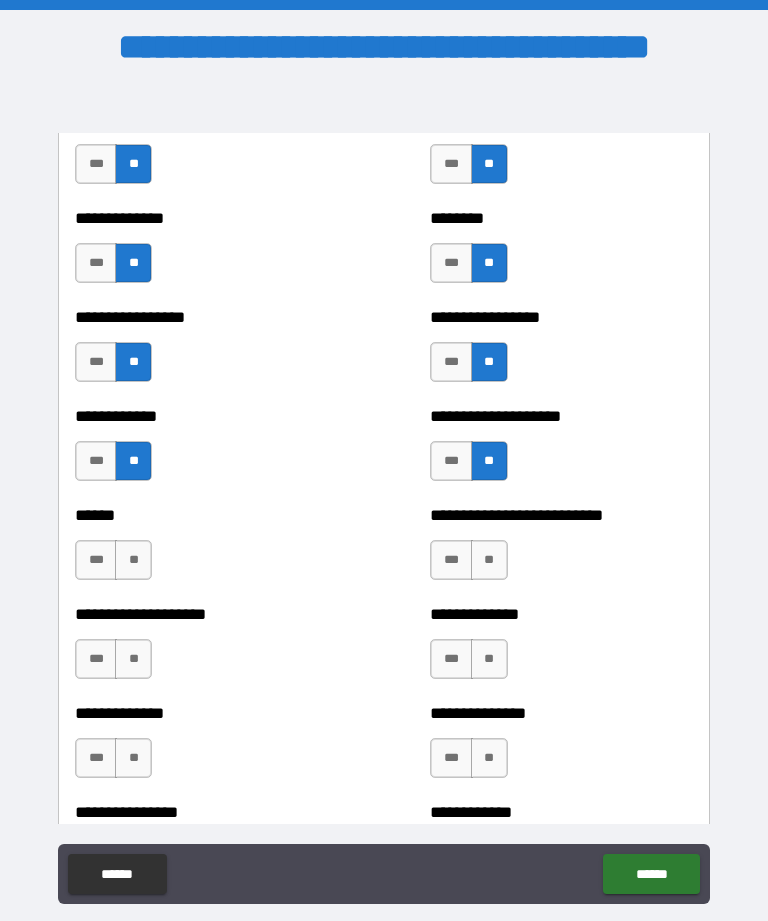 click on "**" at bounding box center [133, 560] 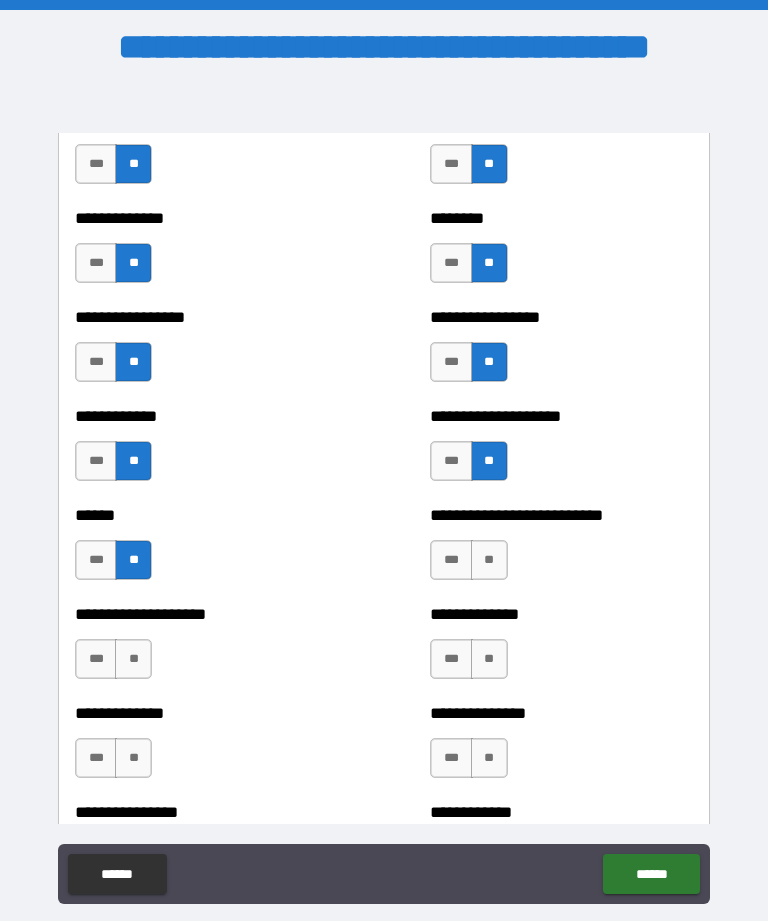 click on "***" at bounding box center [96, 560] 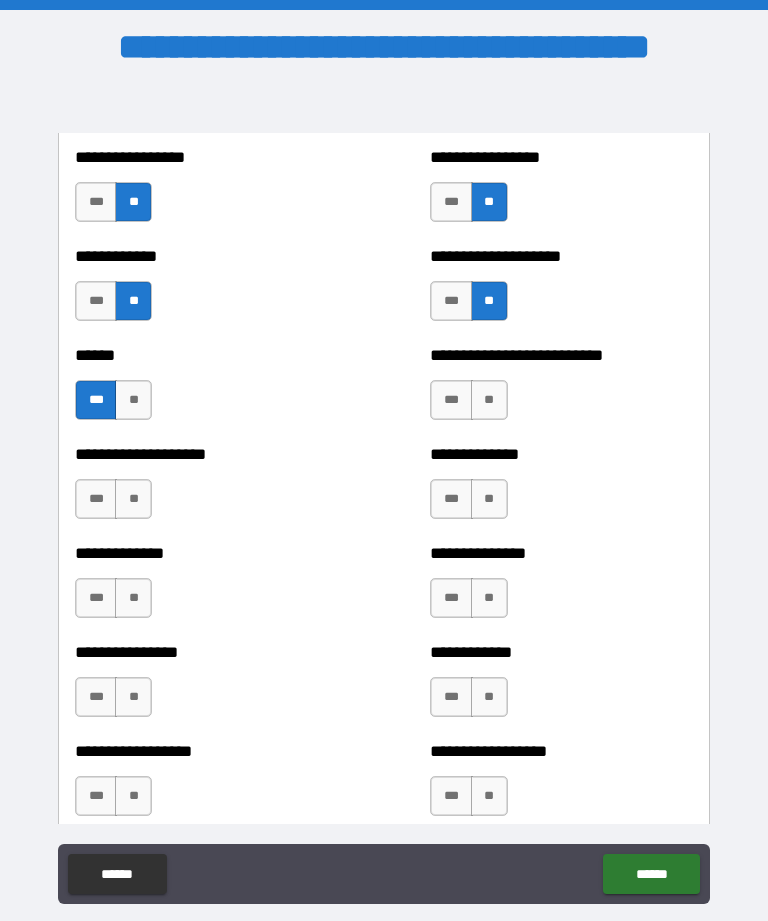 scroll, scrollTop: 3936, scrollLeft: 0, axis: vertical 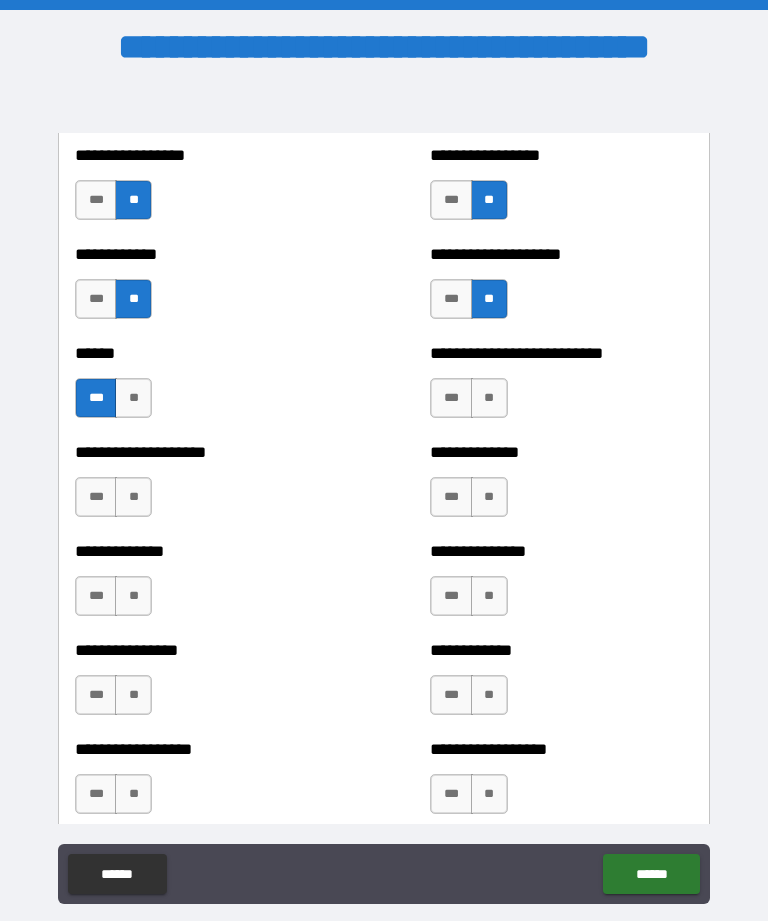 click on "**" at bounding box center (489, 398) 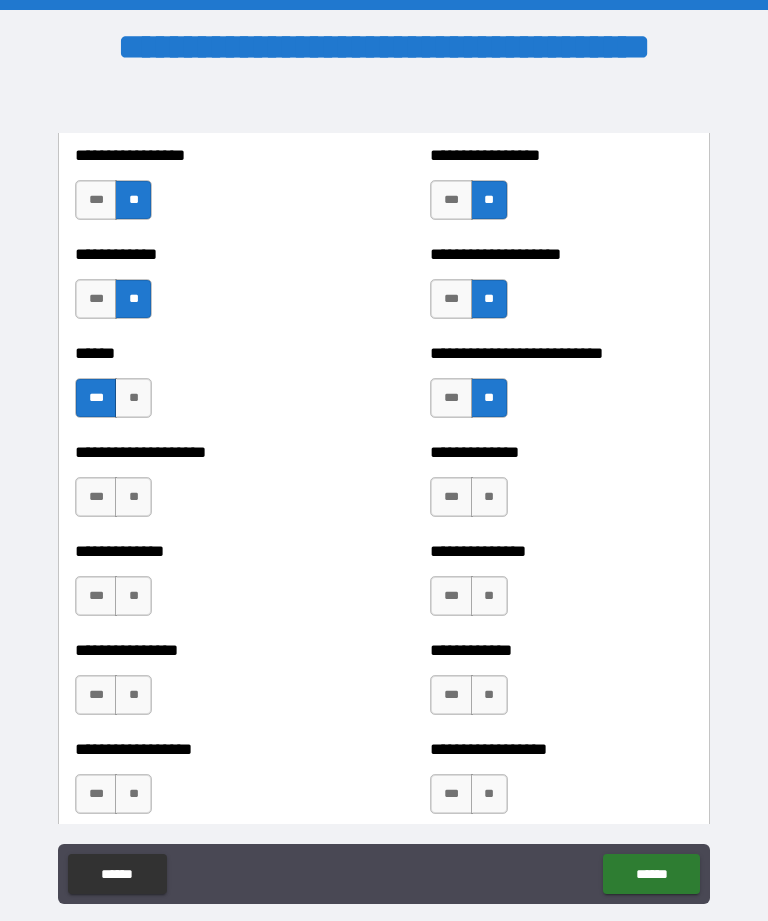 click on "**" at bounding box center [133, 497] 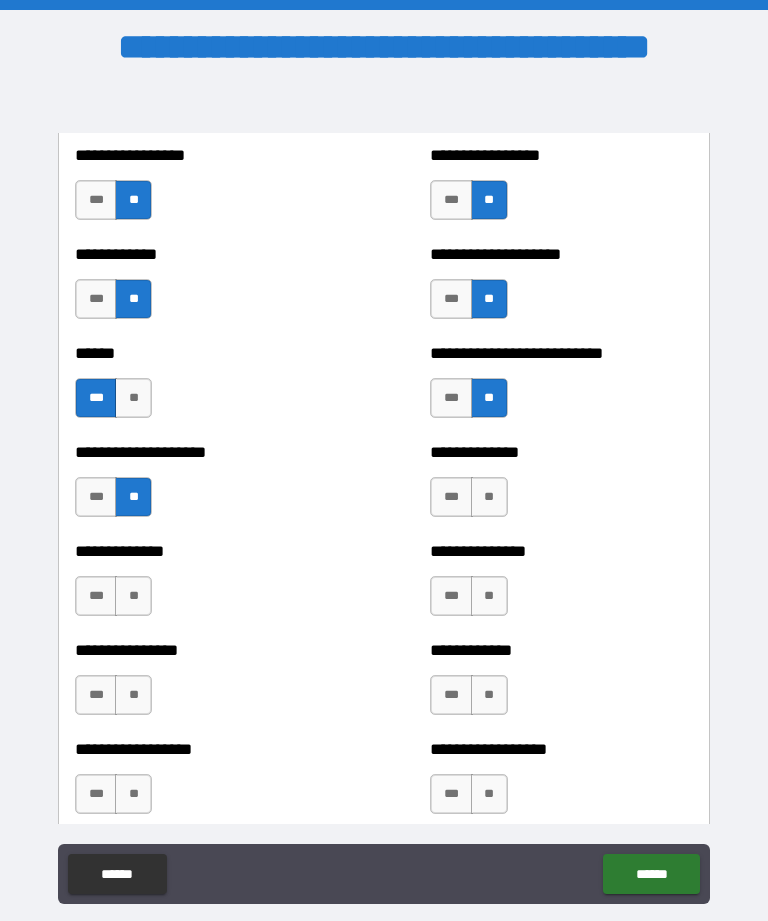 click on "**" at bounding box center [489, 497] 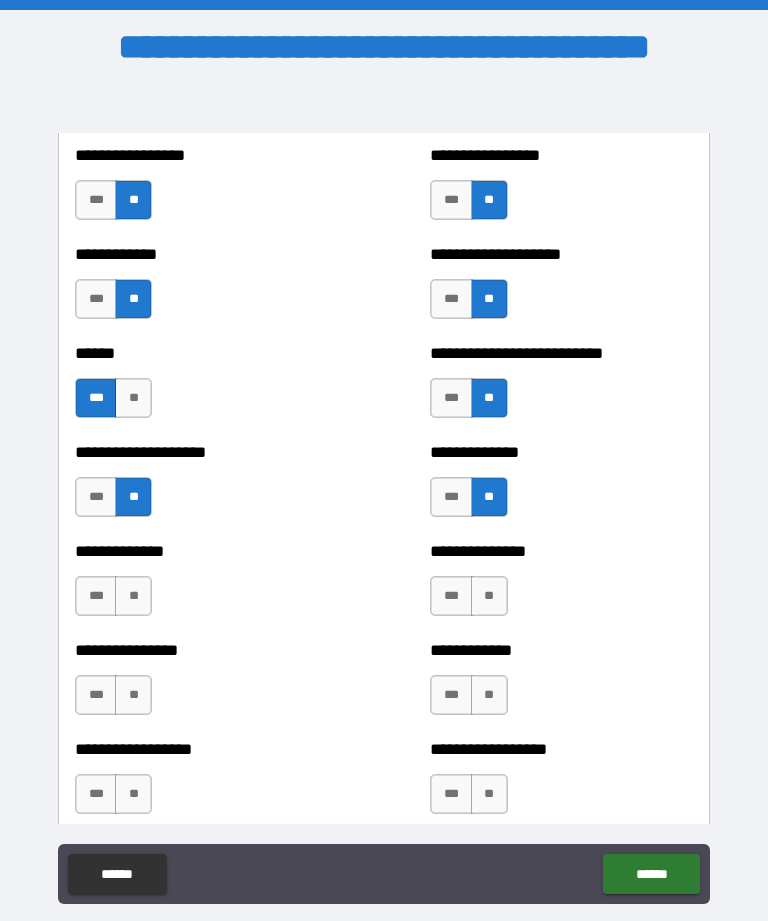 click on "**" at bounding box center (133, 596) 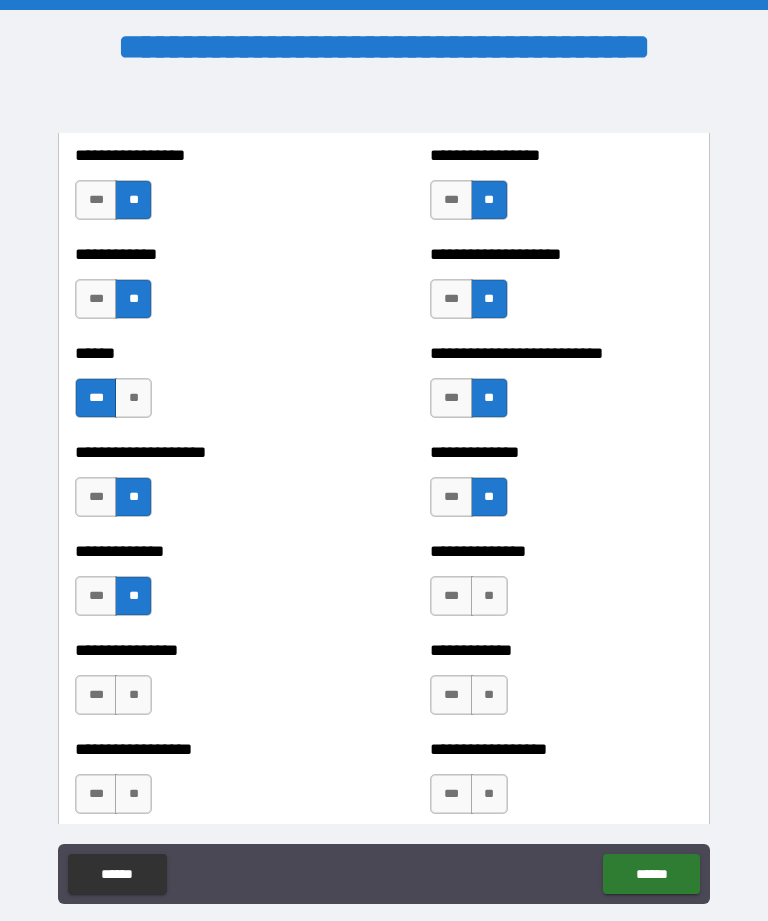 click on "**" at bounding box center [489, 596] 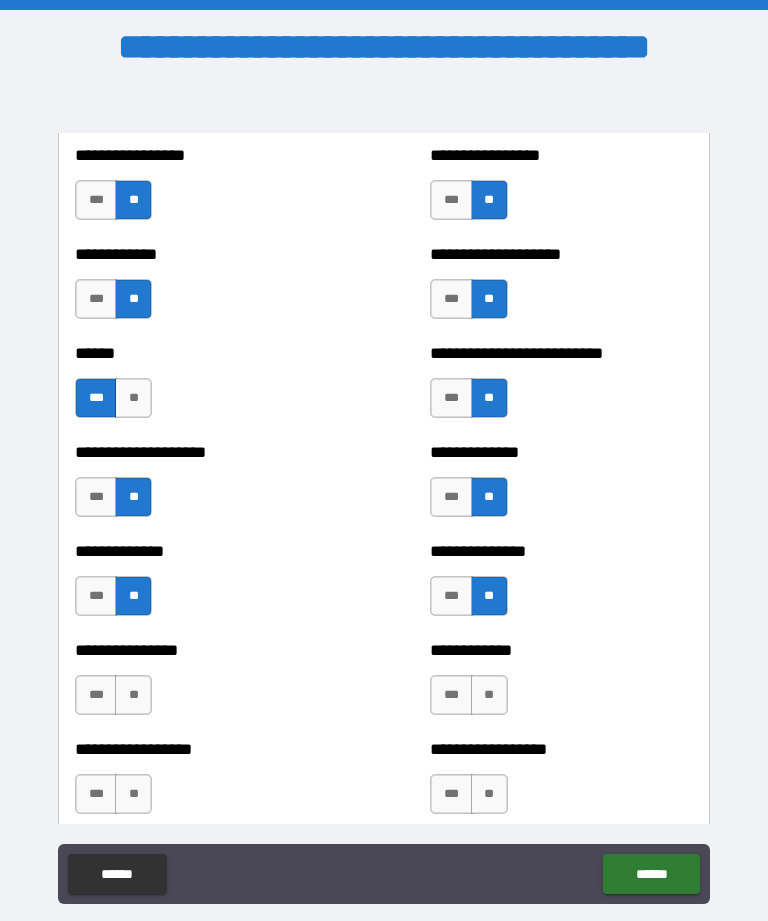 scroll, scrollTop: 4127, scrollLeft: 0, axis: vertical 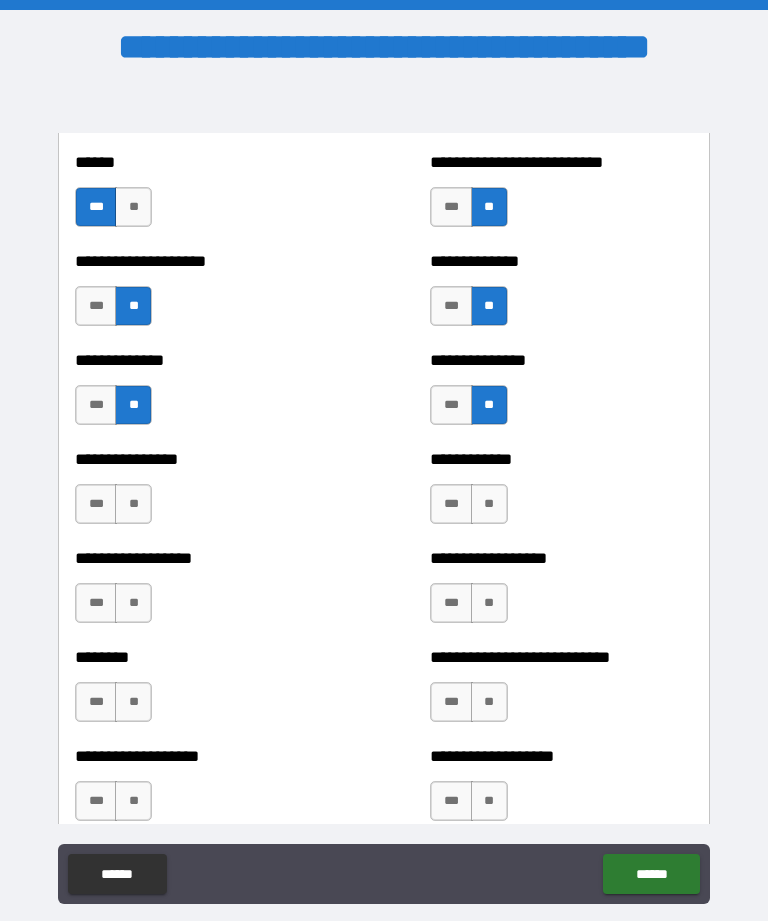 click on "**" at bounding box center (133, 504) 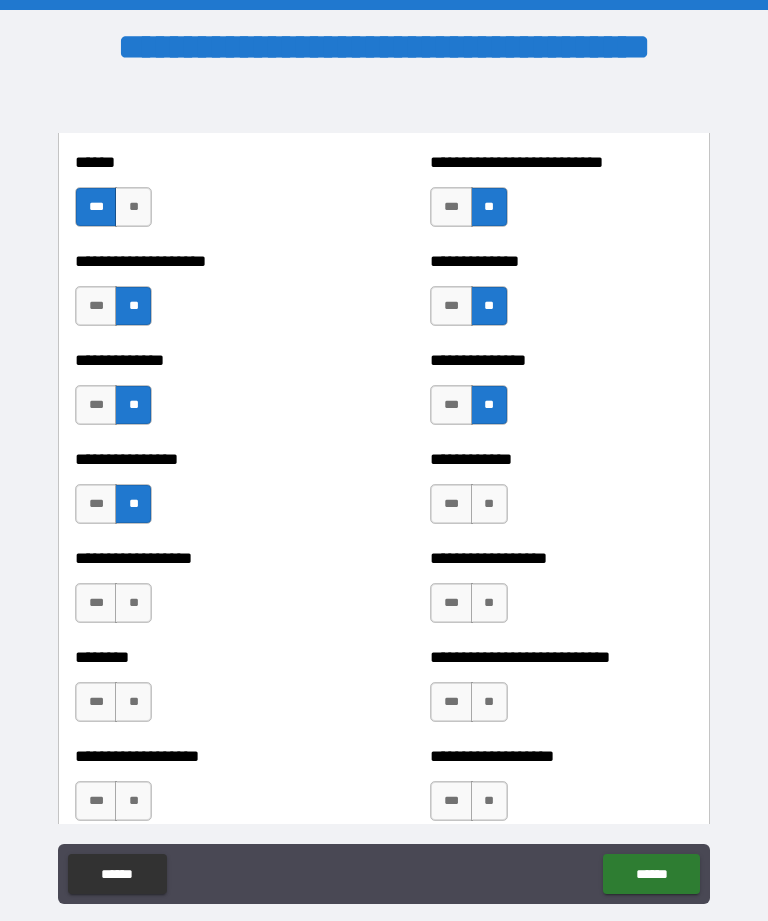 click on "**********" at bounding box center [561, 494] 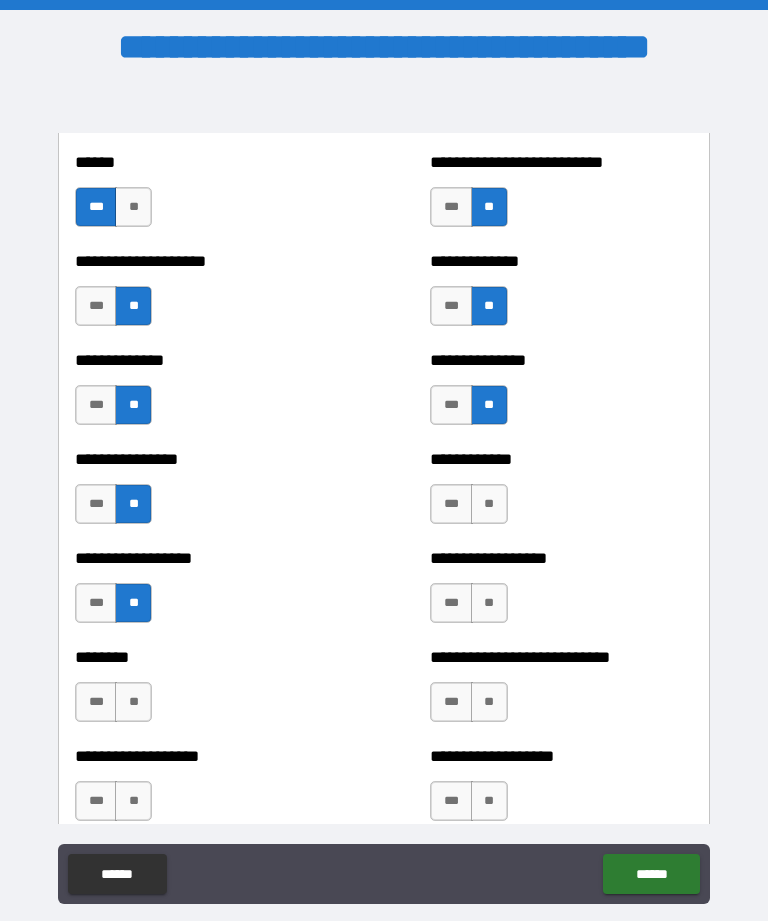 click on "**" at bounding box center (489, 603) 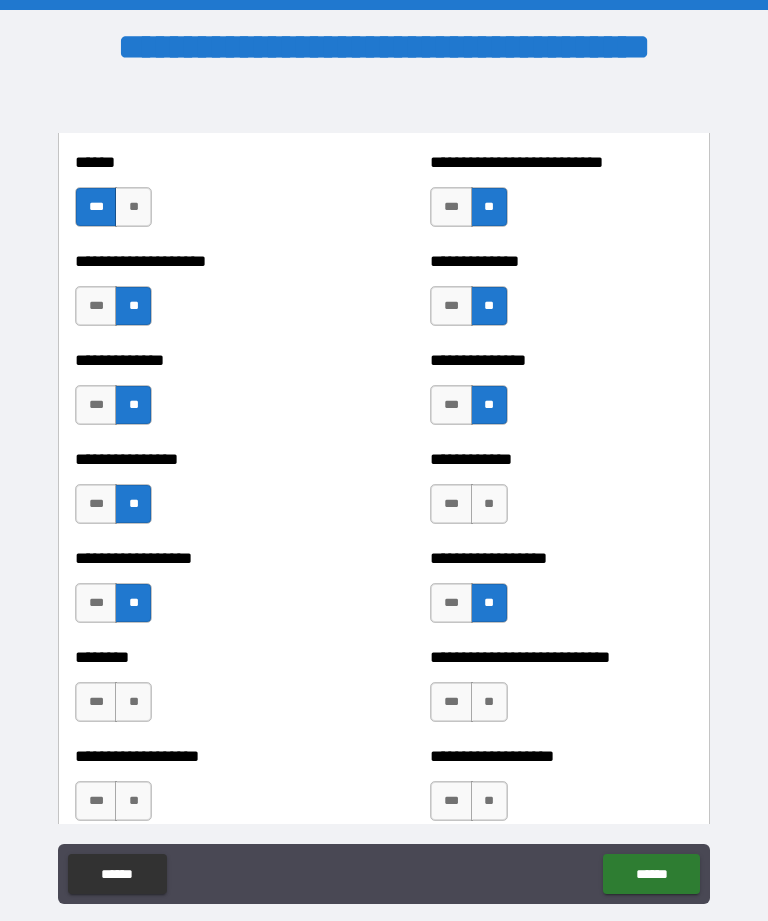 click on "**" at bounding box center (489, 504) 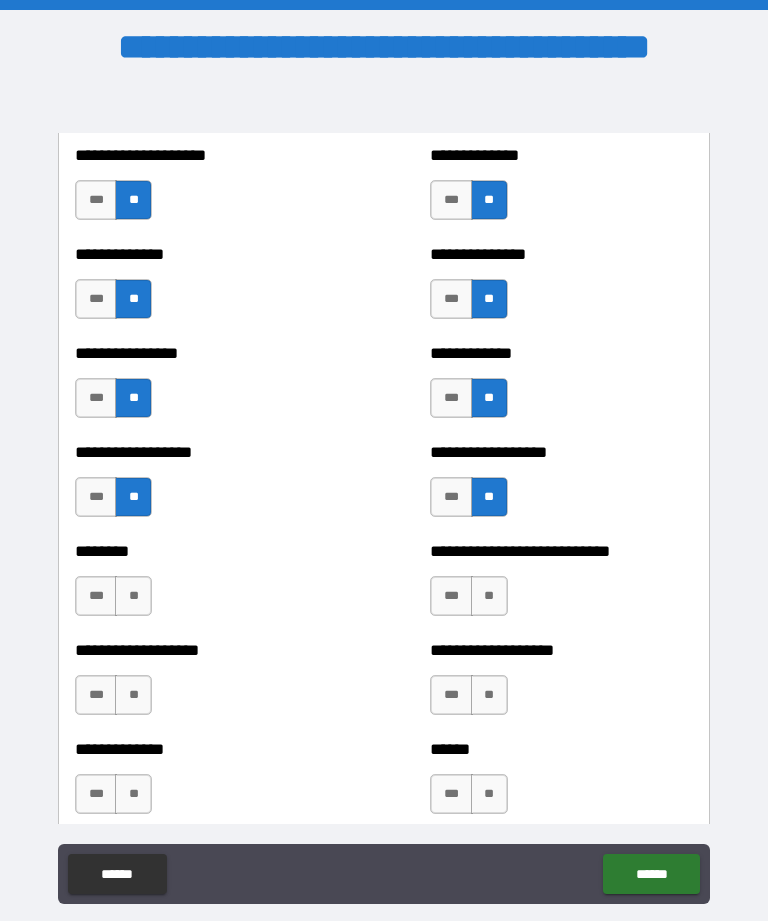 scroll, scrollTop: 4254, scrollLeft: 0, axis: vertical 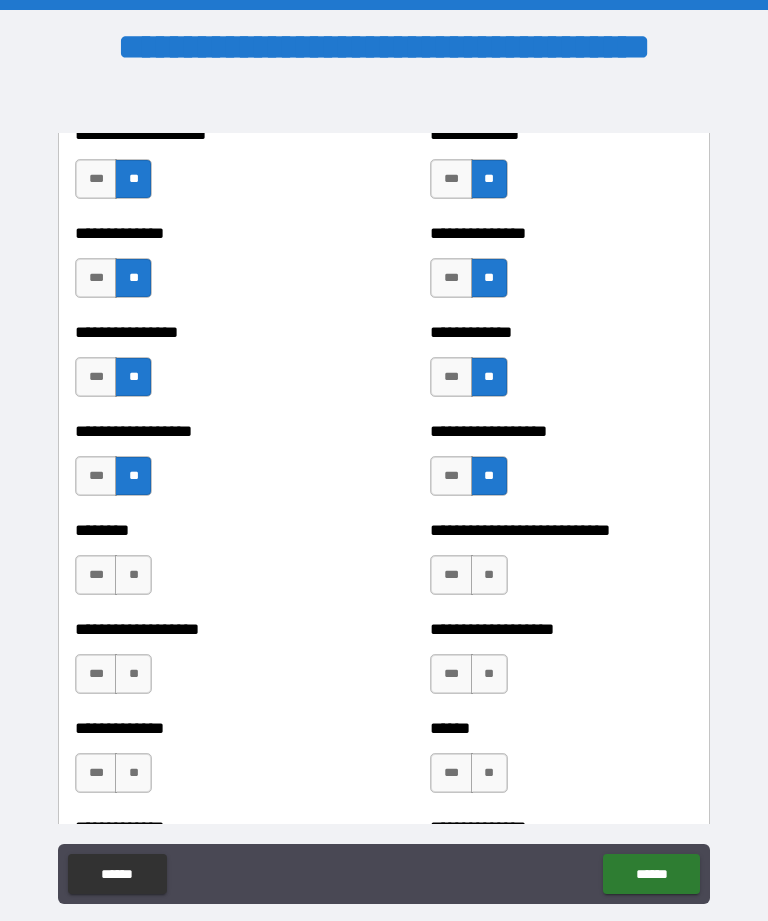 click on "**" at bounding box center (133, 575) 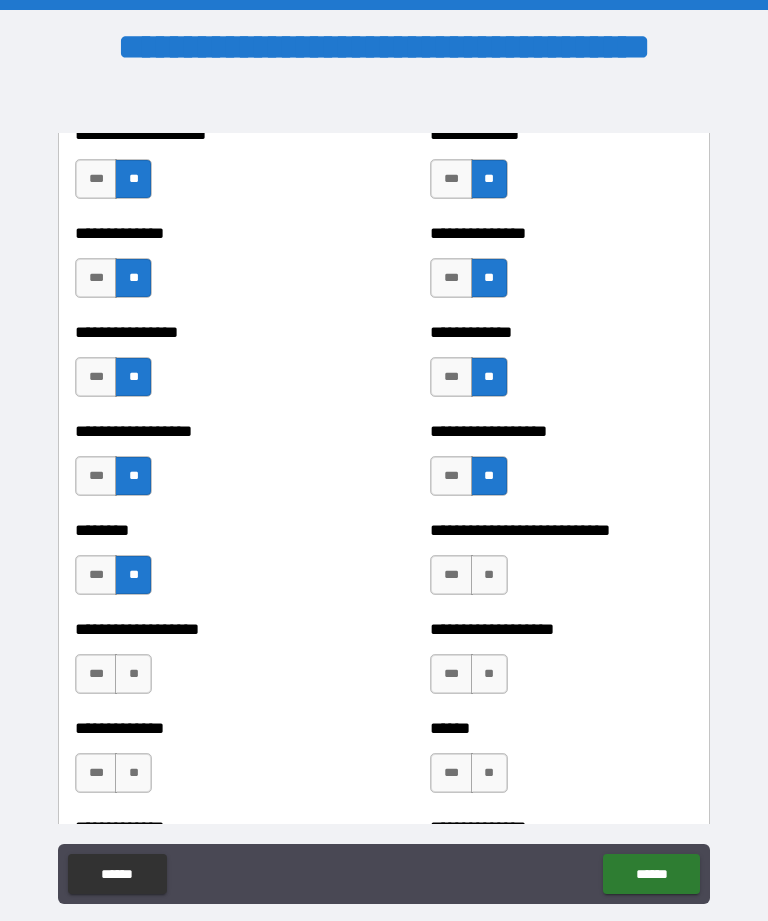 click on "**" at bounding box center [489, 575] 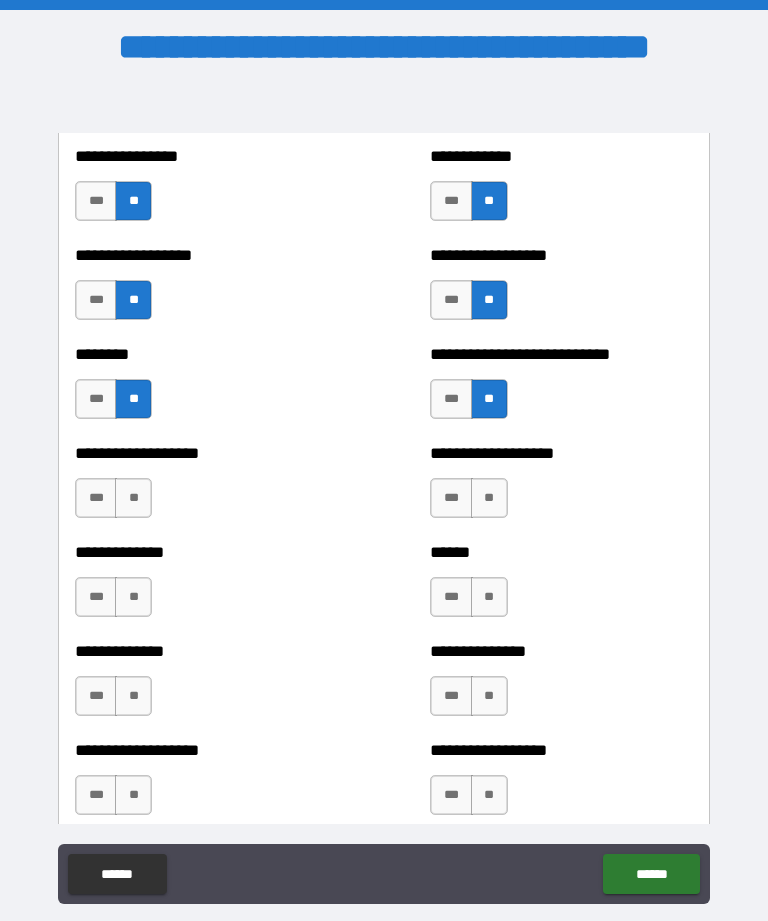 scroll, scrollTop: 4445, scrollLeft: 0, axis: vertical 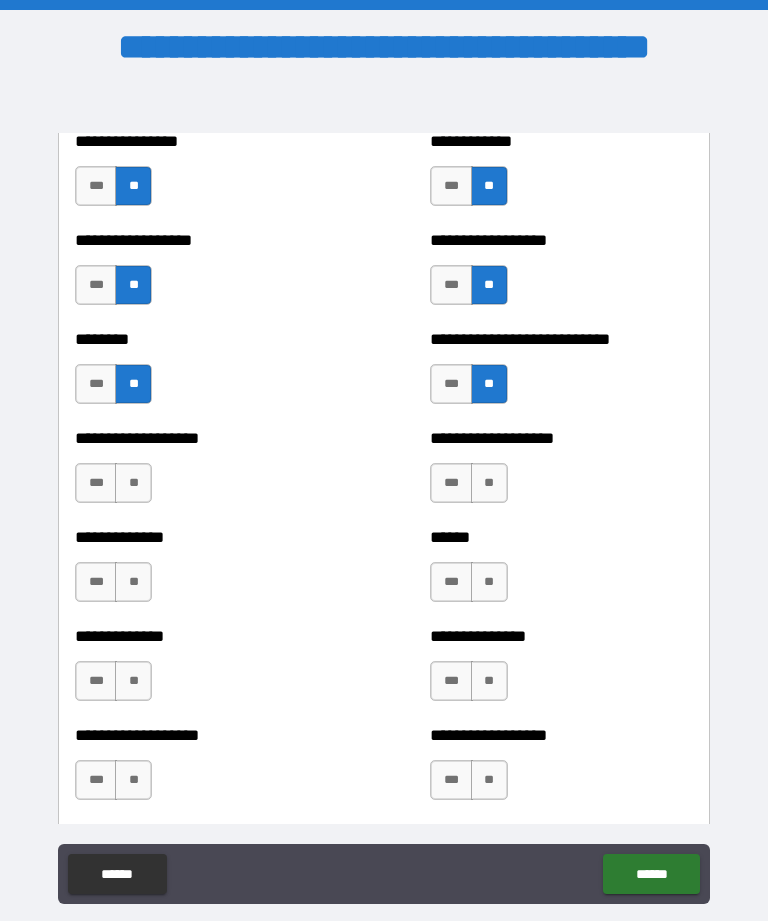 click on "**" at bounding box center [133, 483] 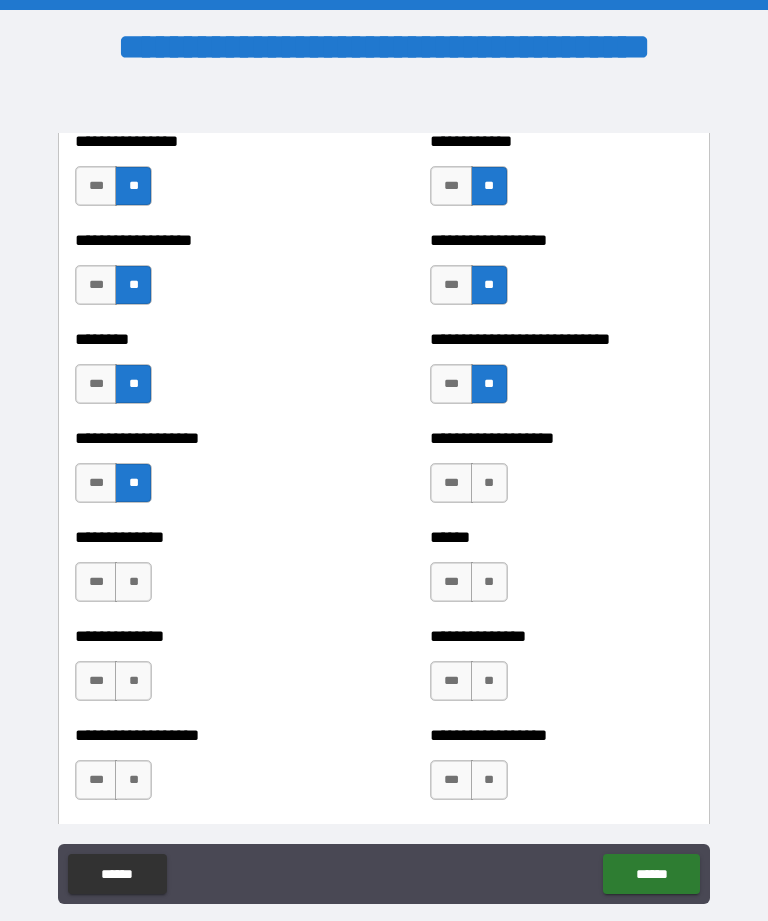 click on "**" at bounding box center [489, 483] 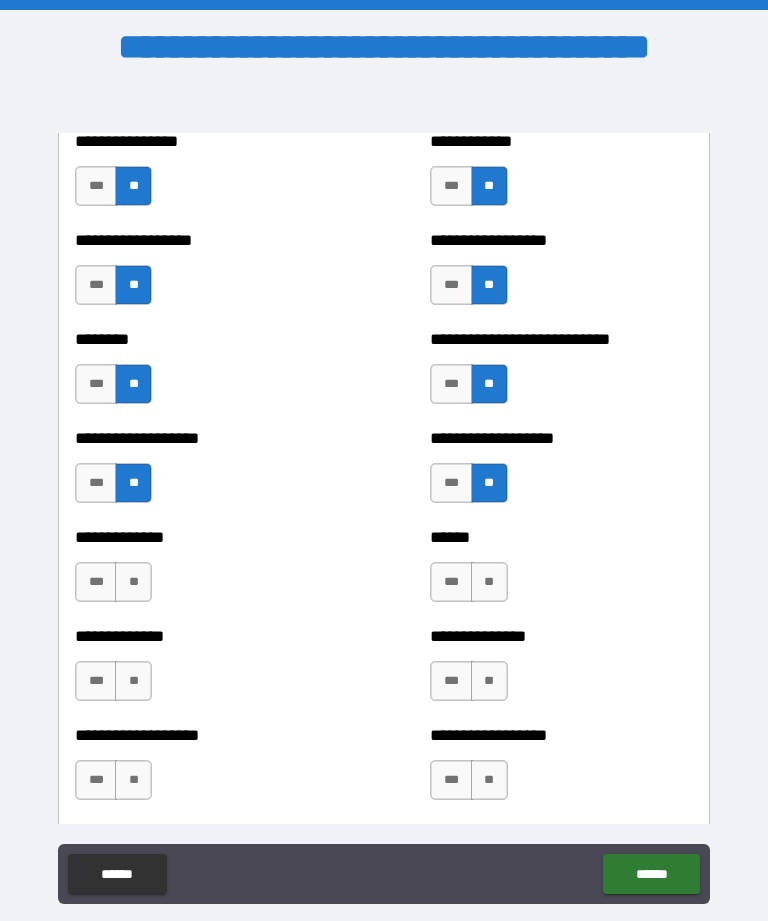 scroll, scrollTop: 4517, scrollLeft: 0, axis: vertical 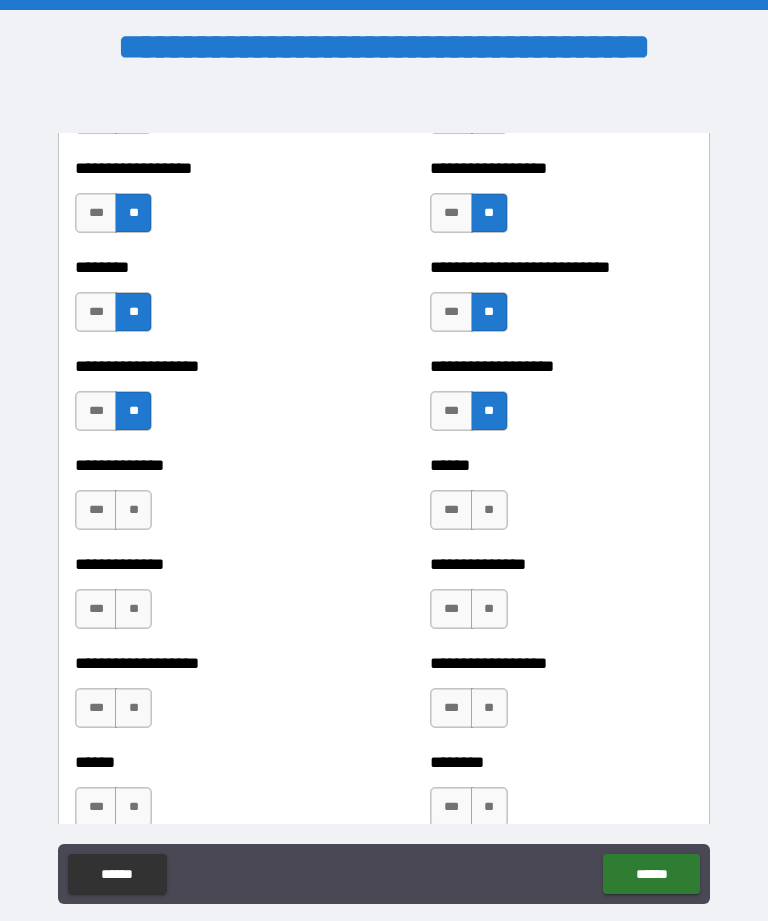 click on "**" at bounding box center (133, 510) 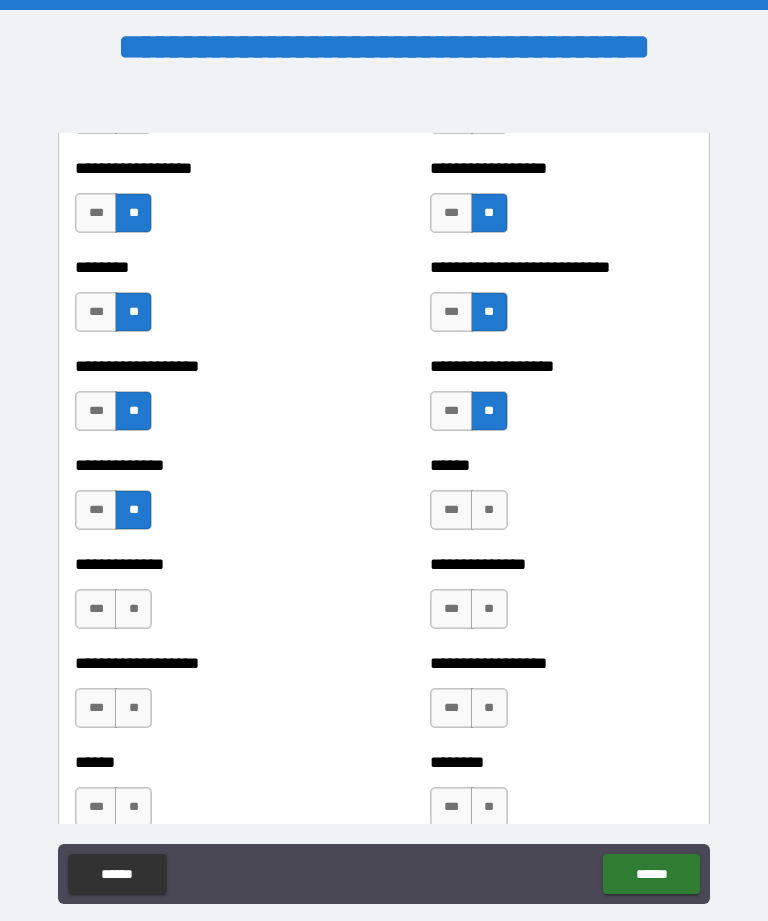 click on "**" at bounding box center (489, 510) 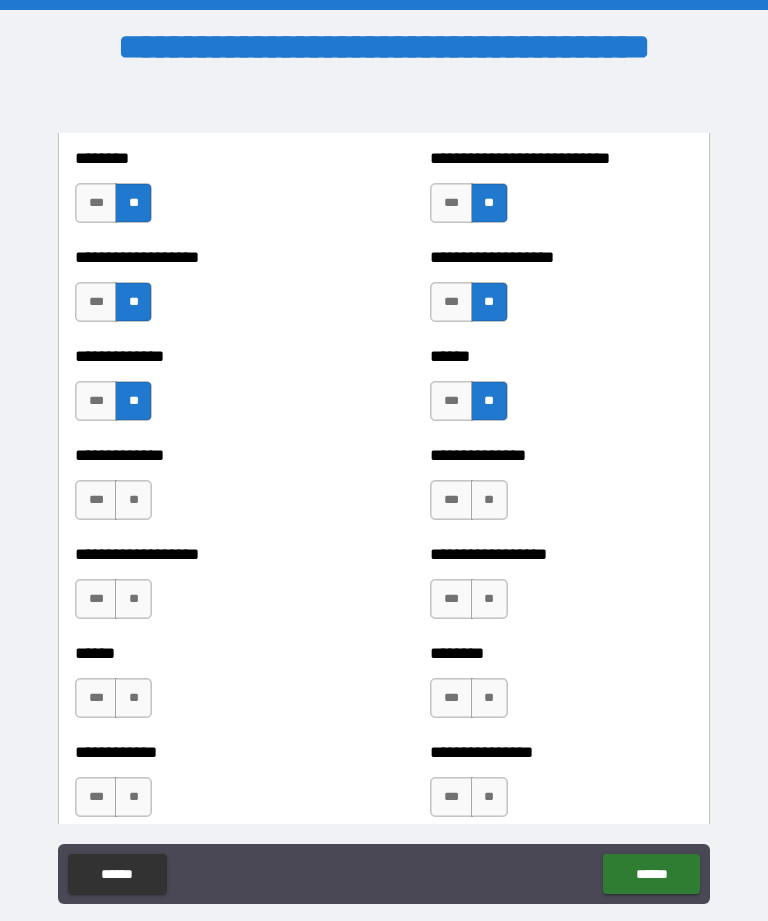 scroll, scrollTop: 4645, scrollLeft: 0, axis: vertical 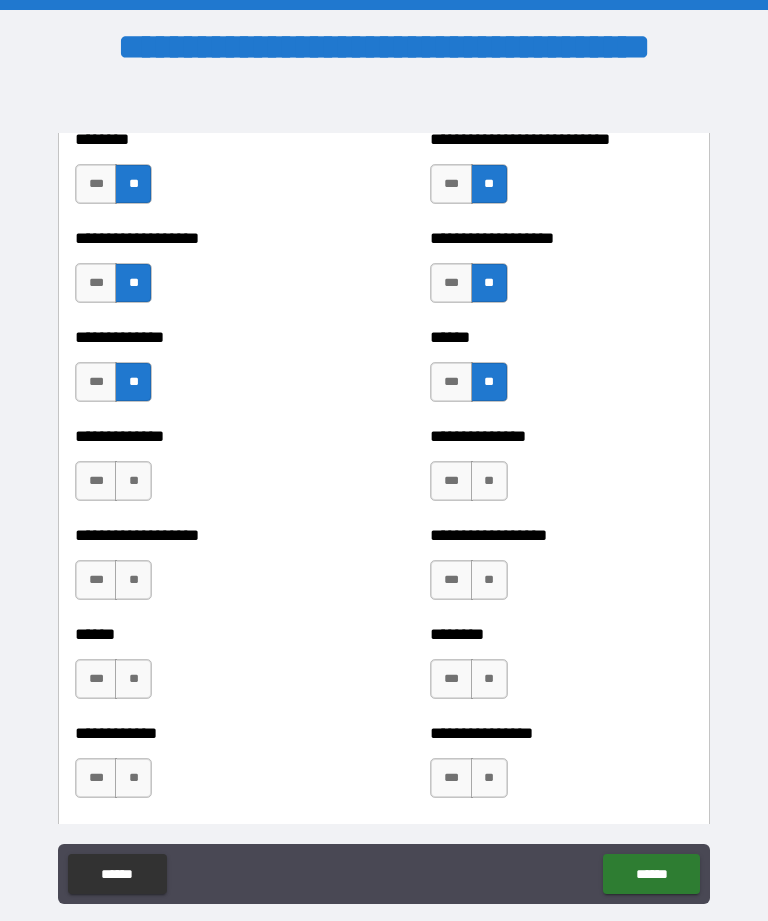 click on "**" at bounding box center [133, 481] 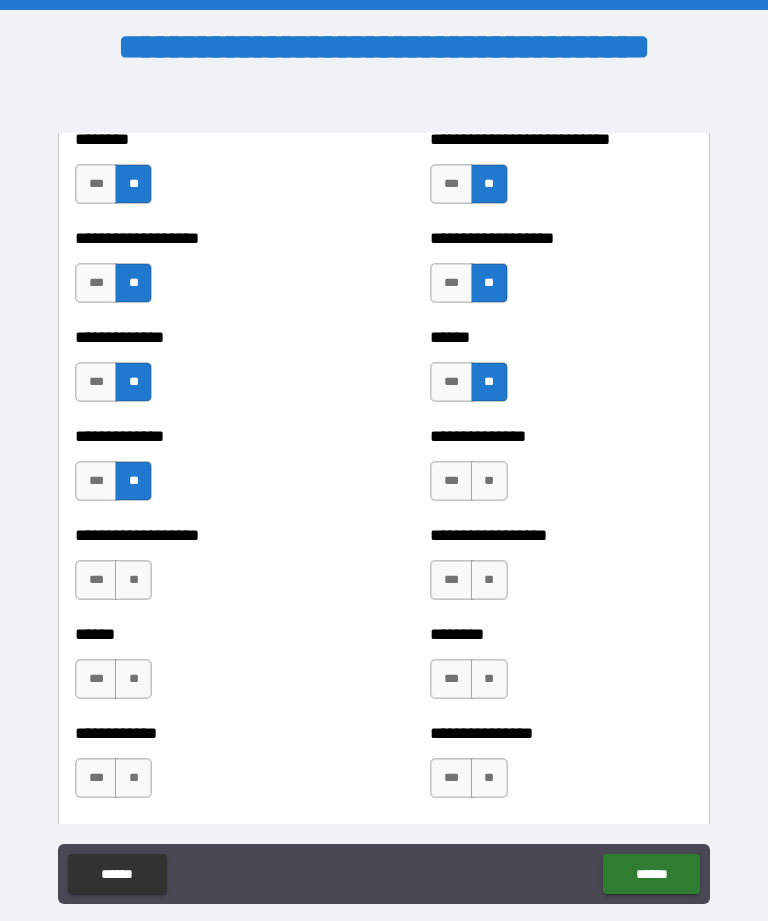 click on "**" at bounding box center (489, 481) 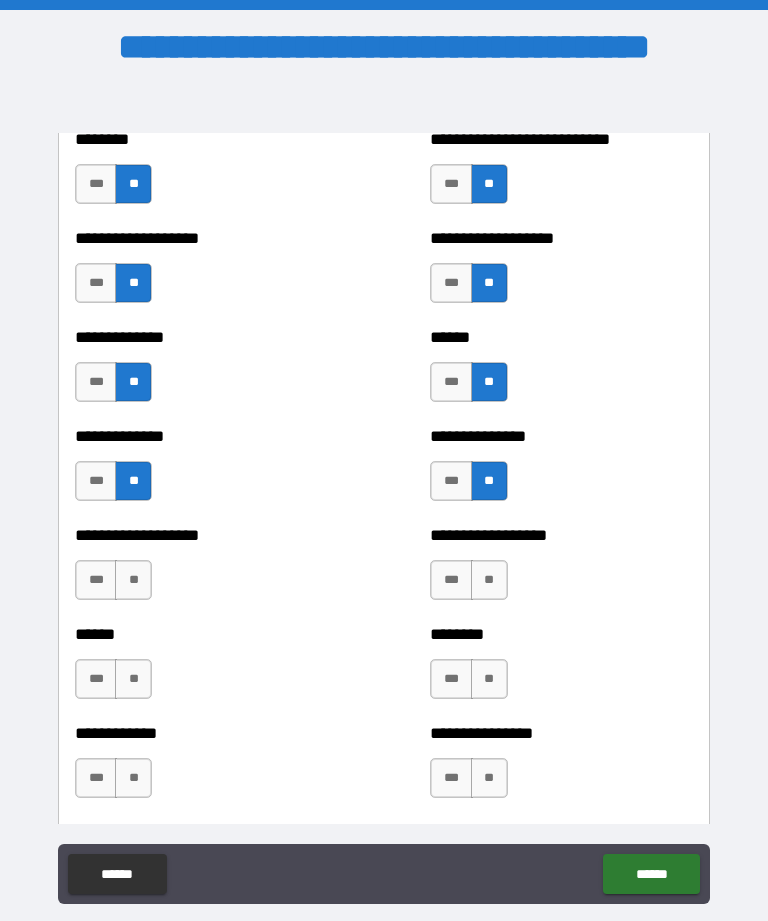 click on "**" at bounding box center (133, 580) 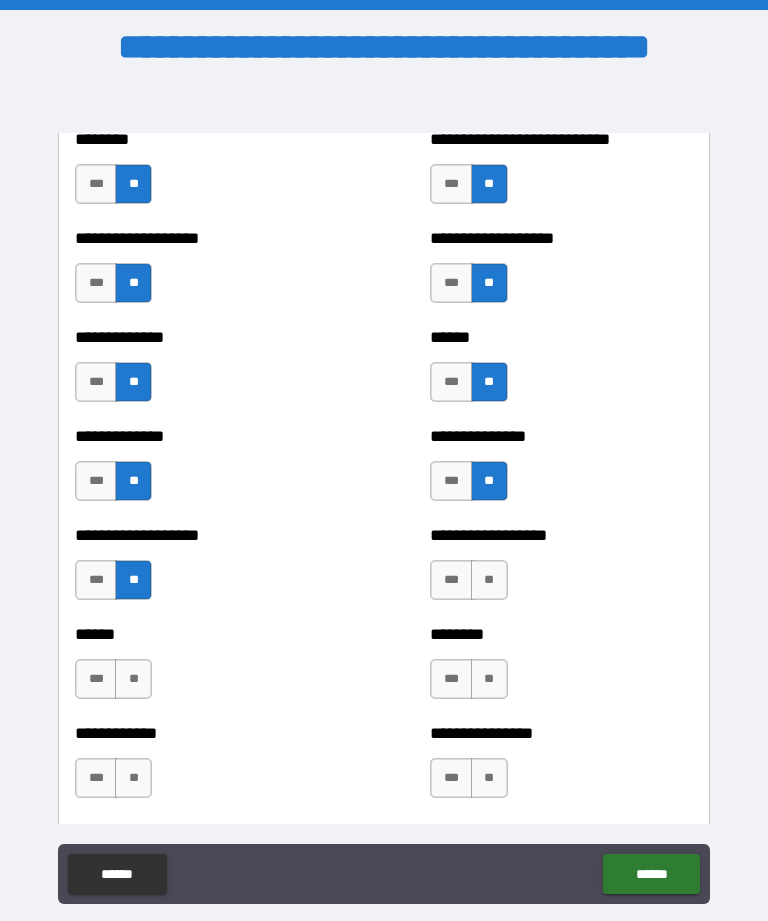 click on "**********" at bounding box center (561, 570) 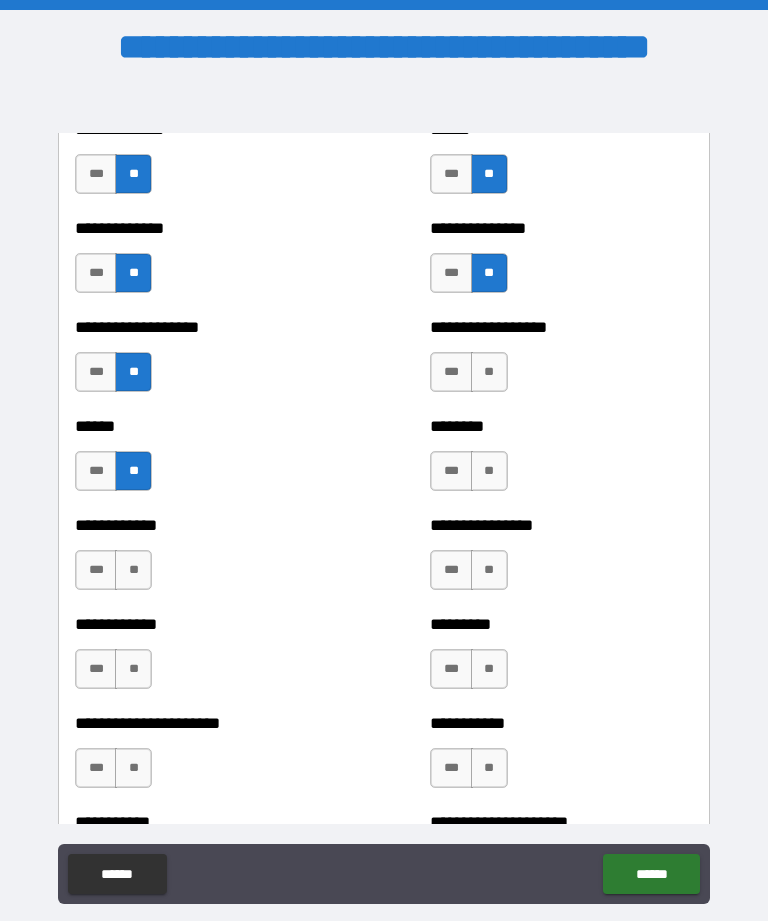 scroll, scrollTop: 4855, scrollLeft: 0, axis: vertical 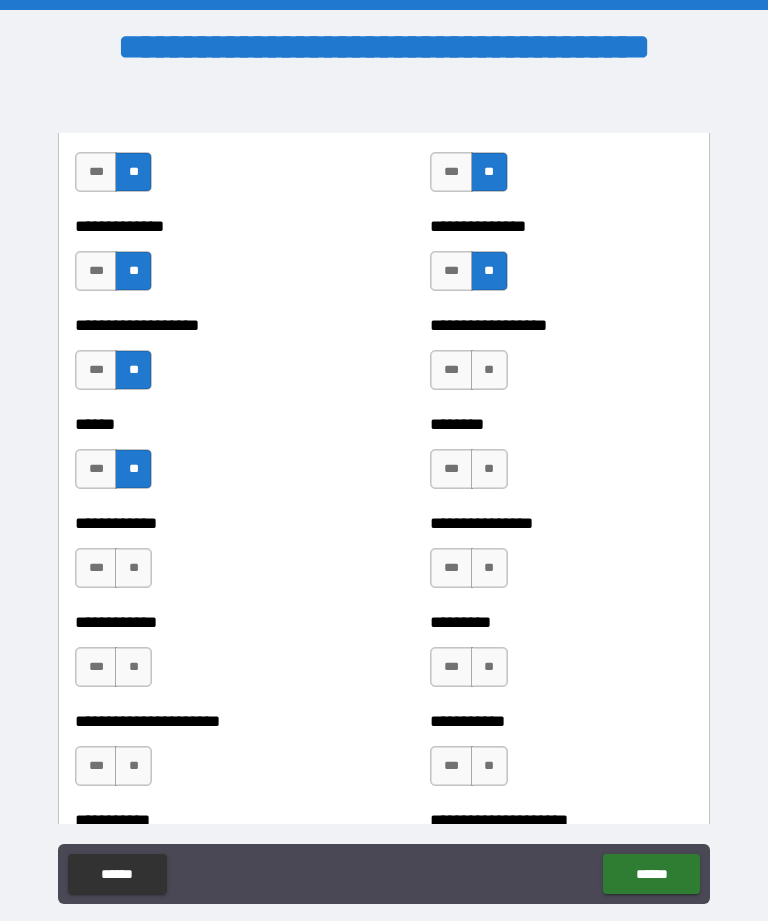 click on "**" at bounding box center (489, 469) 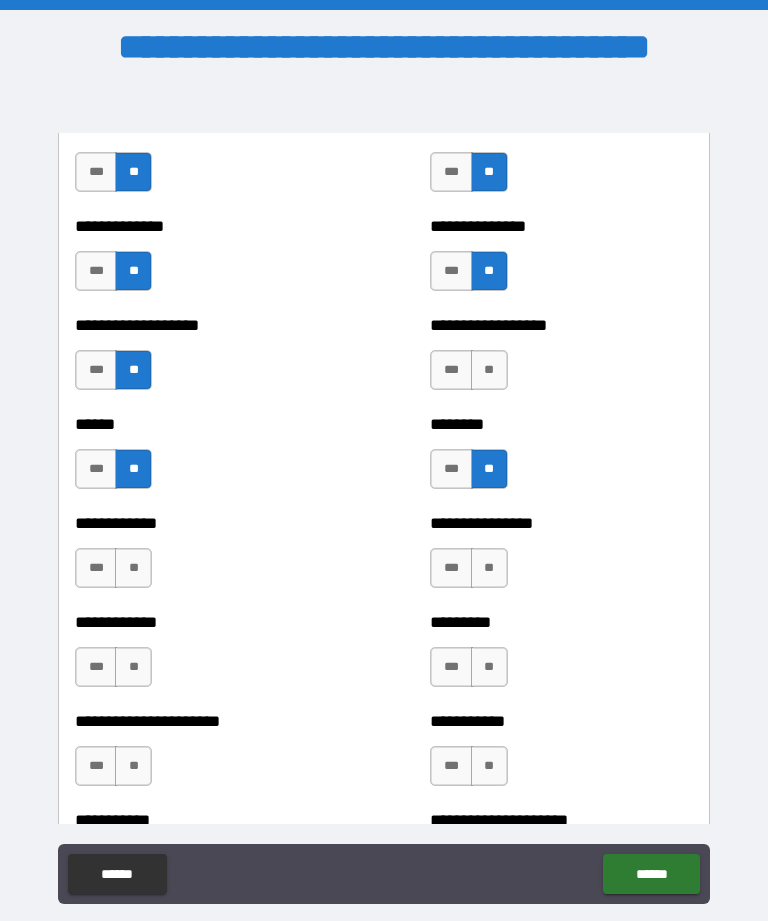 click on "**" at bounding box center [489, 370] 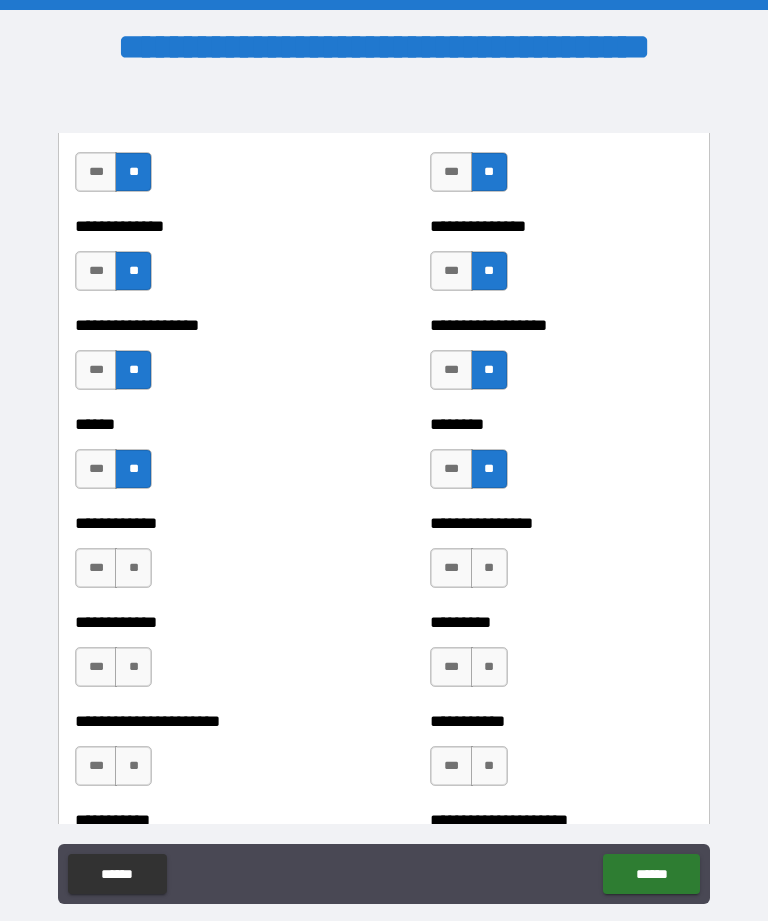 scroll, scrollTop: 4939, scrollLeft: 0, axis: vertical 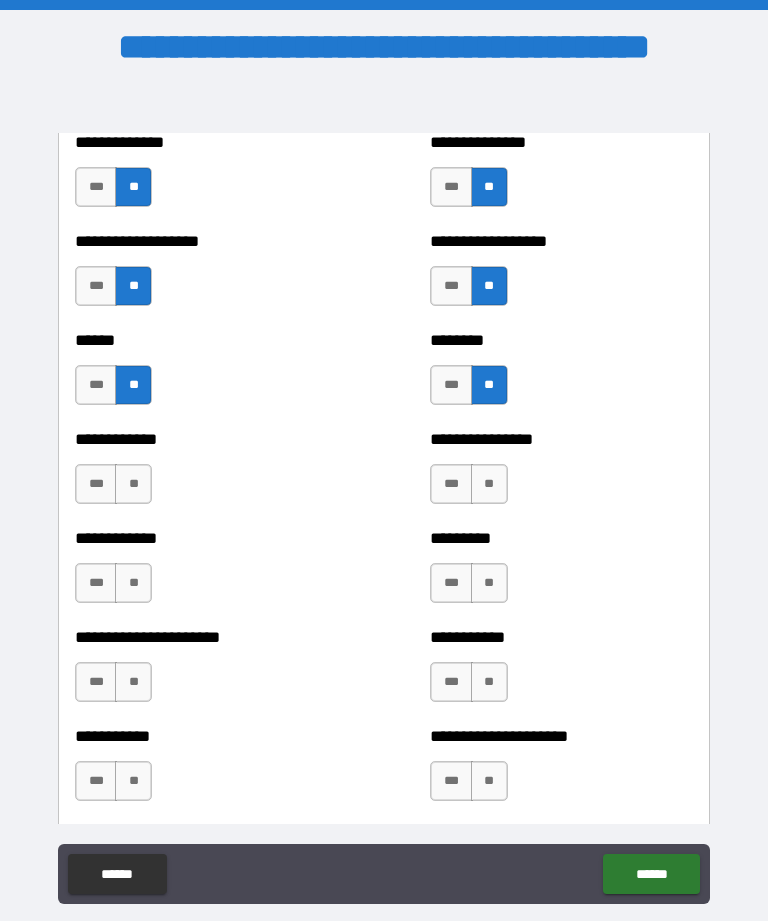 click on "**" at bounding box center [489, 484] 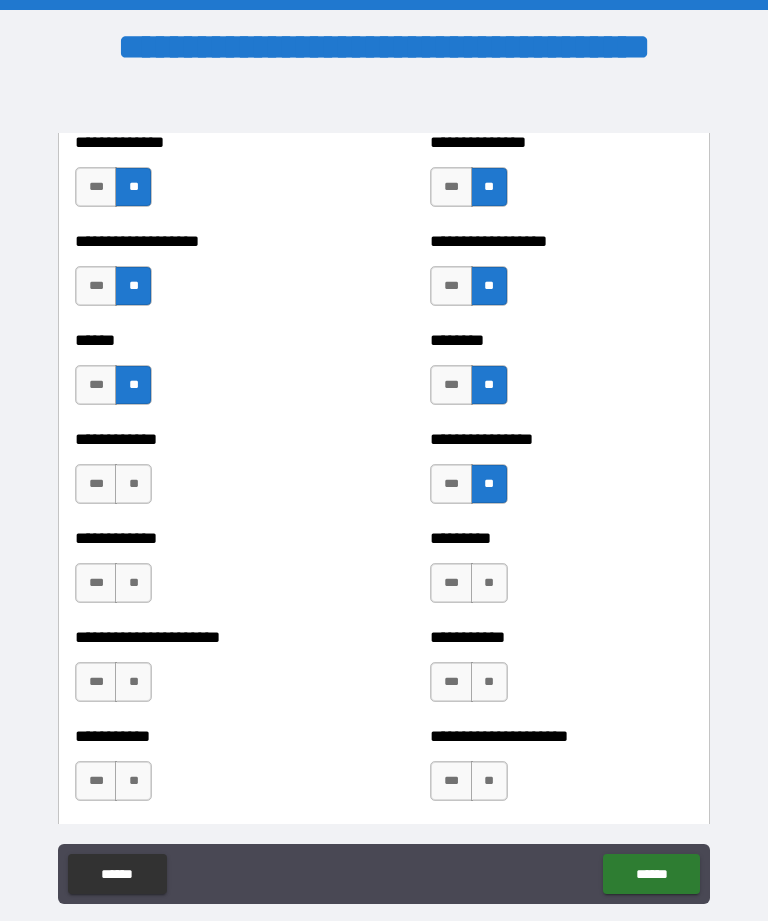 click on "**" at bounding box center [133, 484] 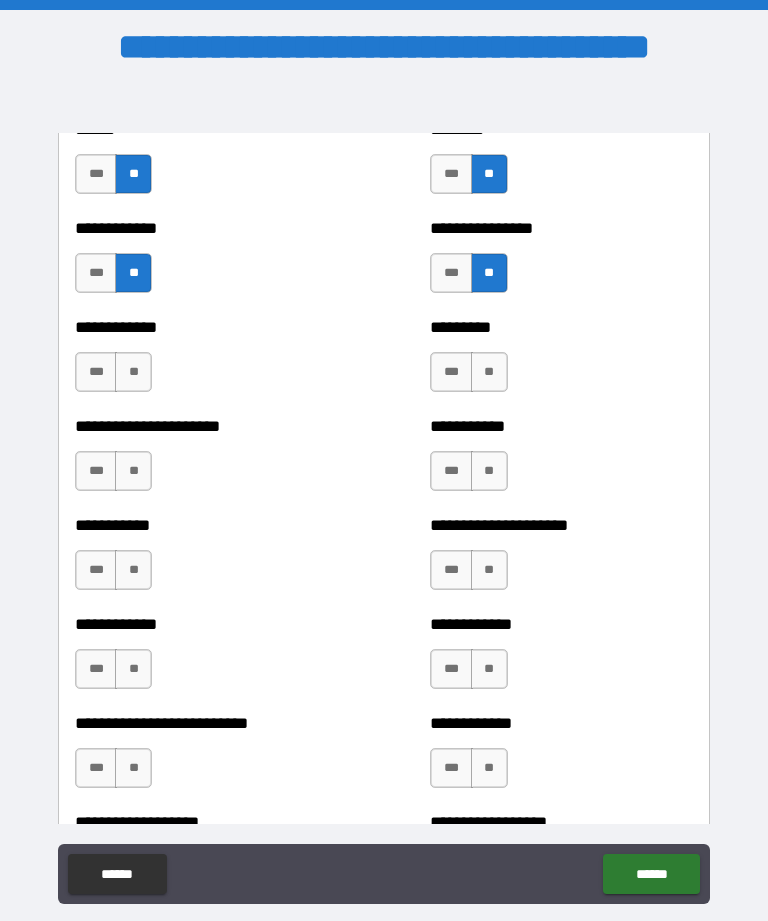 scroll, scrollTop: 5155, scrollLeft: 0, axis: vertical 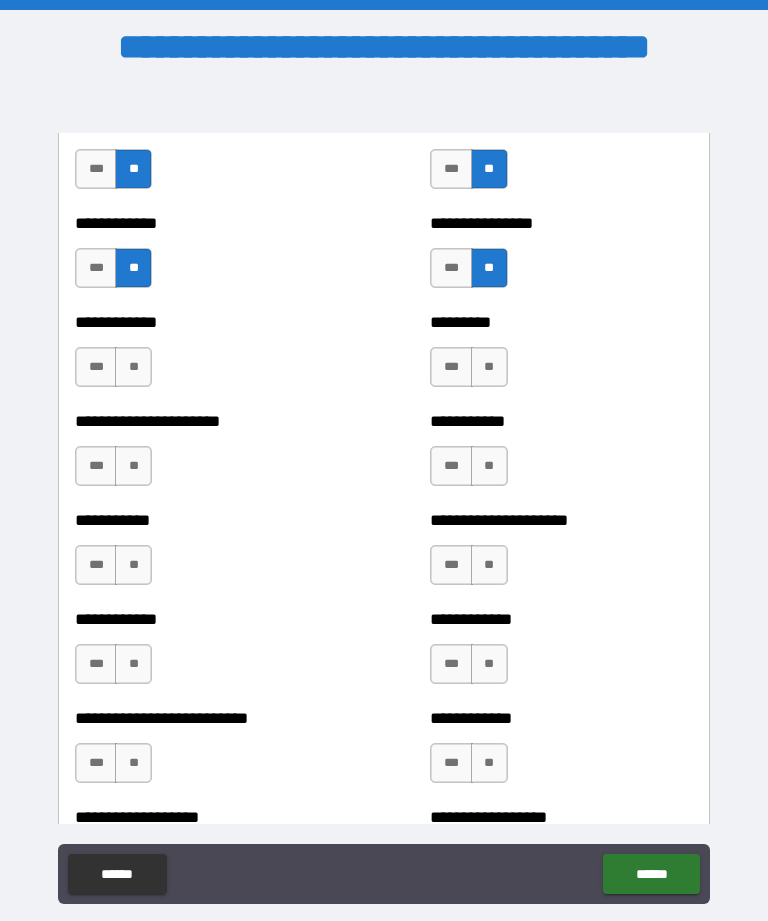click on "**" at bounding box center [133, 367] 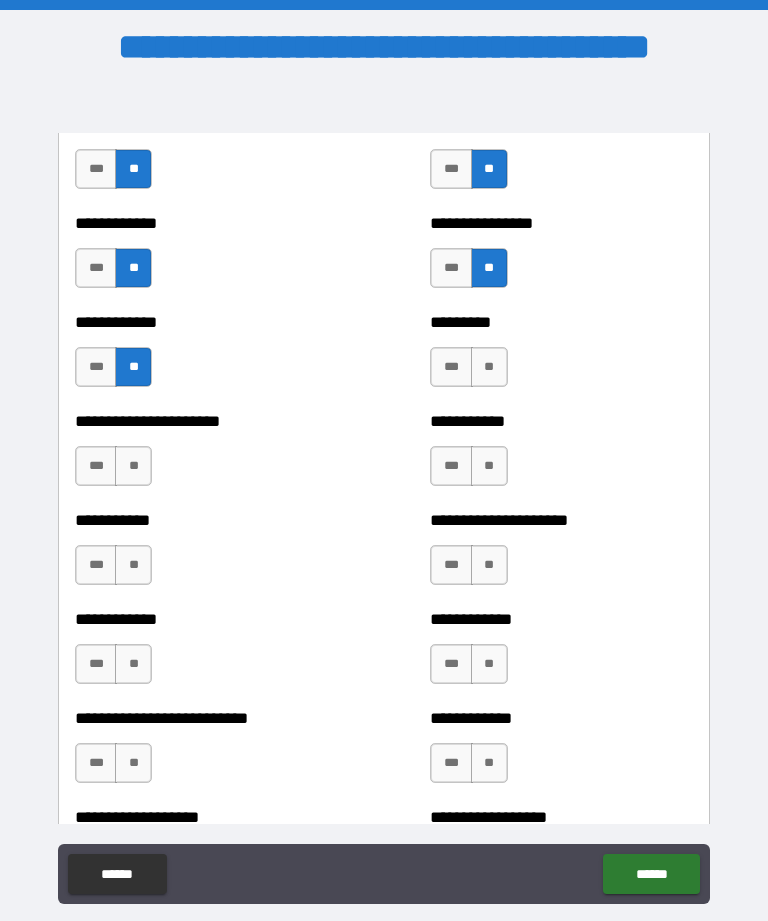 click on "**" at bounding box center [489, 367] 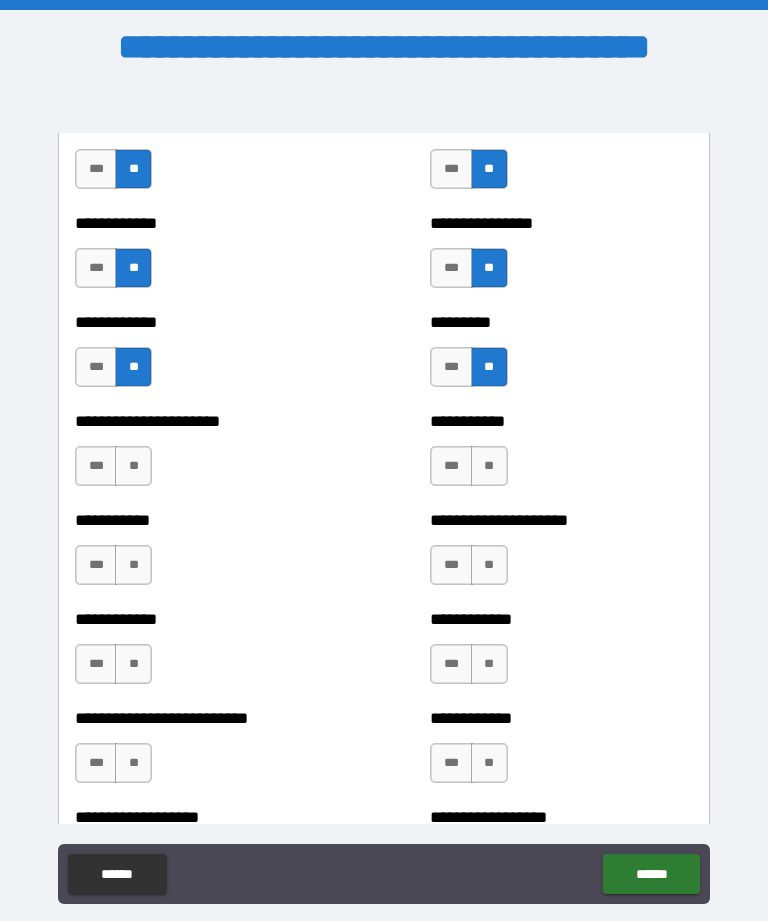 click on "**" at bounding box center [133, 466] 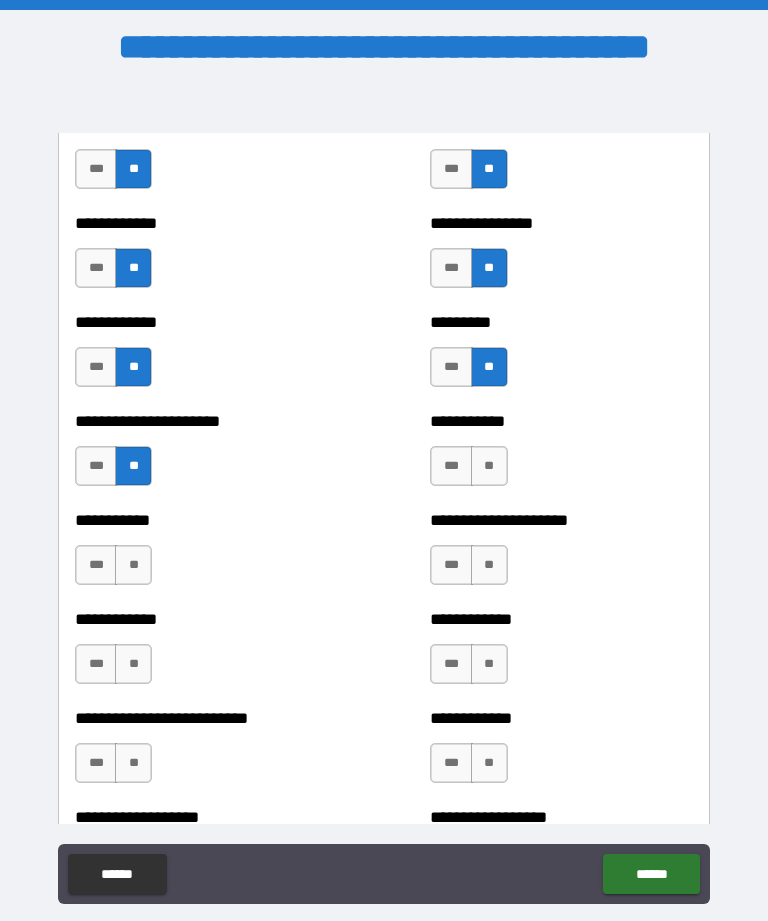 click on "**" at bounding box center [489, 466] 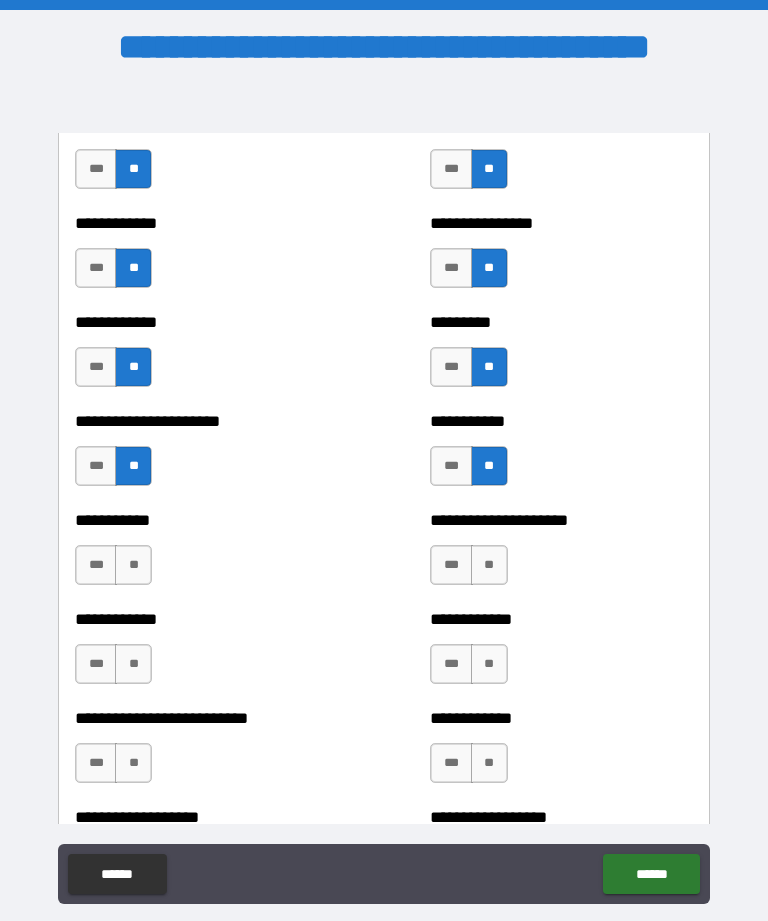 click on "**" at bounding box center [133, 565] 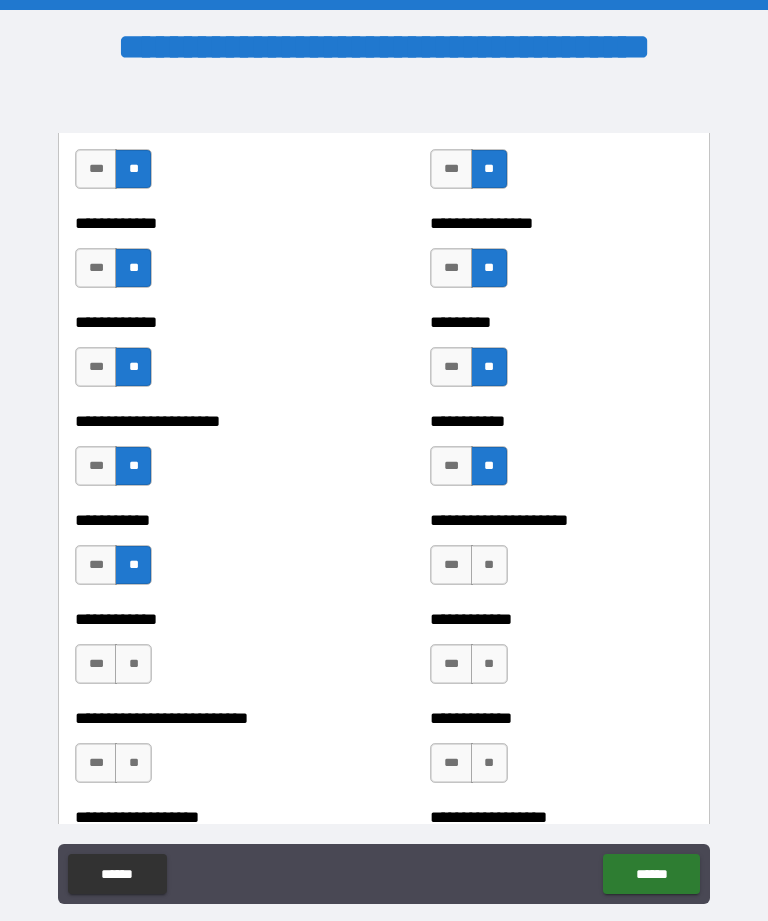 click on "**" at bounding box center (489, 565) 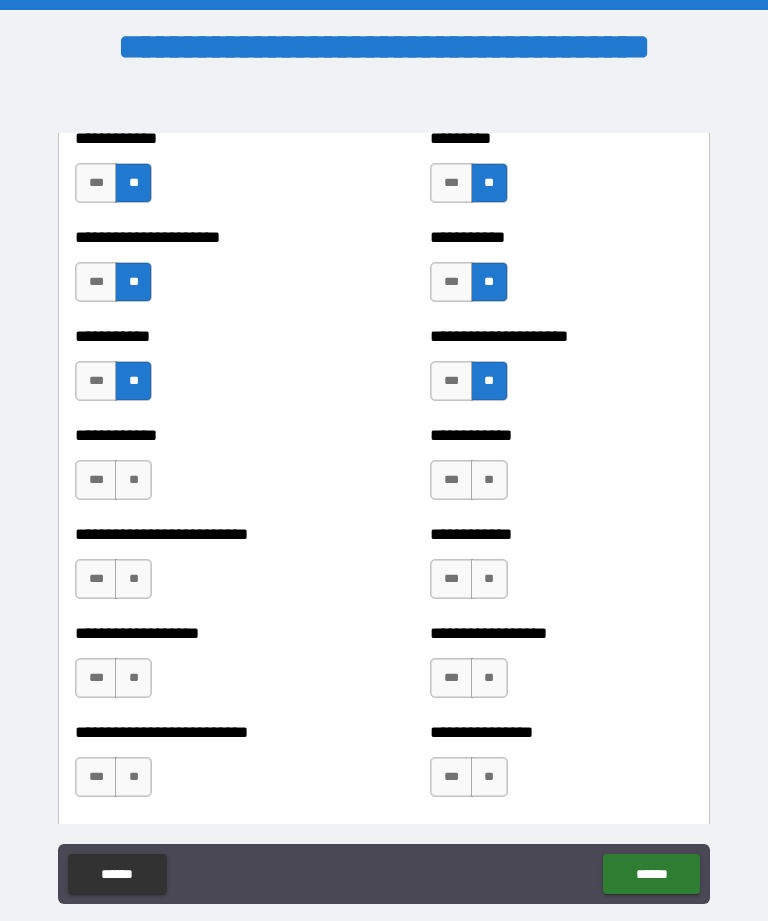 scroll, scrollTop: 5346, scrollLeft: 0, axis: vertical 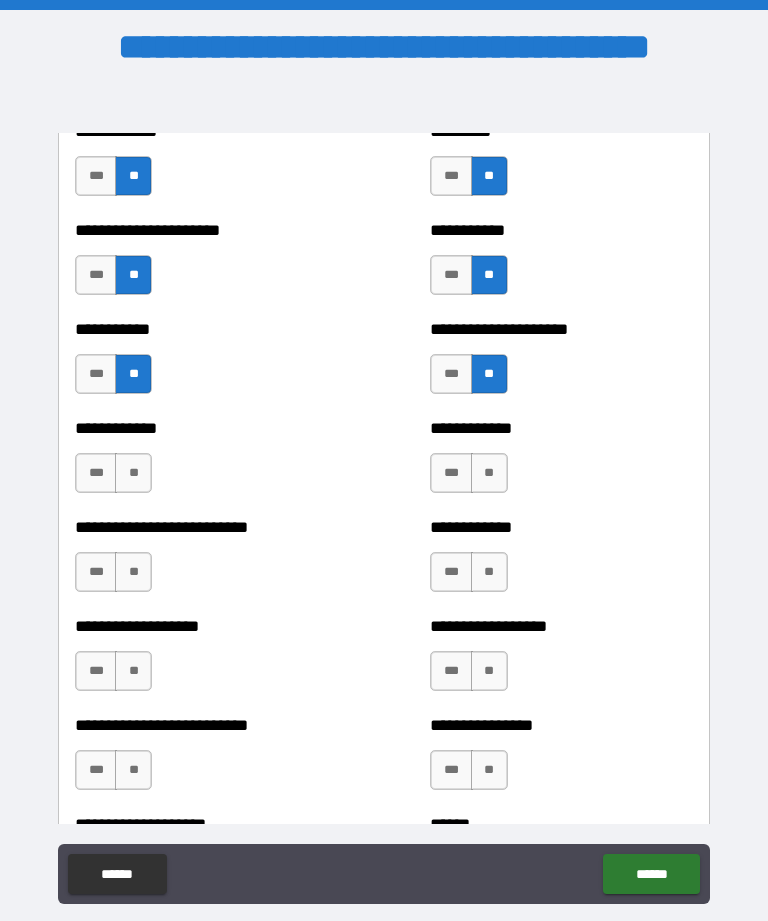 click on "**" at bounding box center (133, 473) 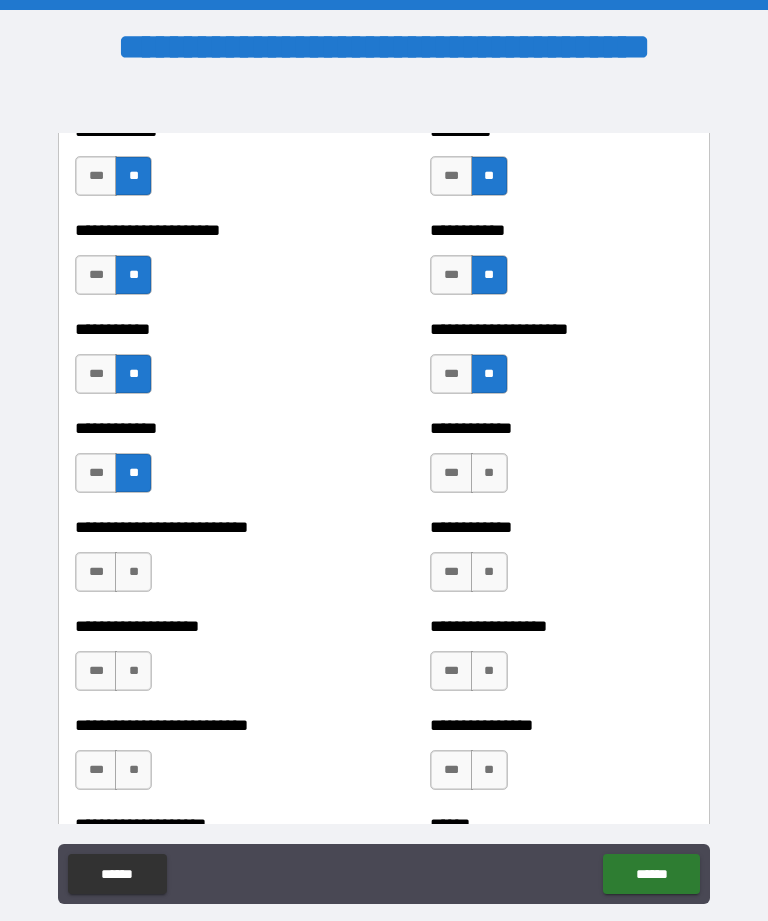 click on "**" at bounding box center [489, 473] 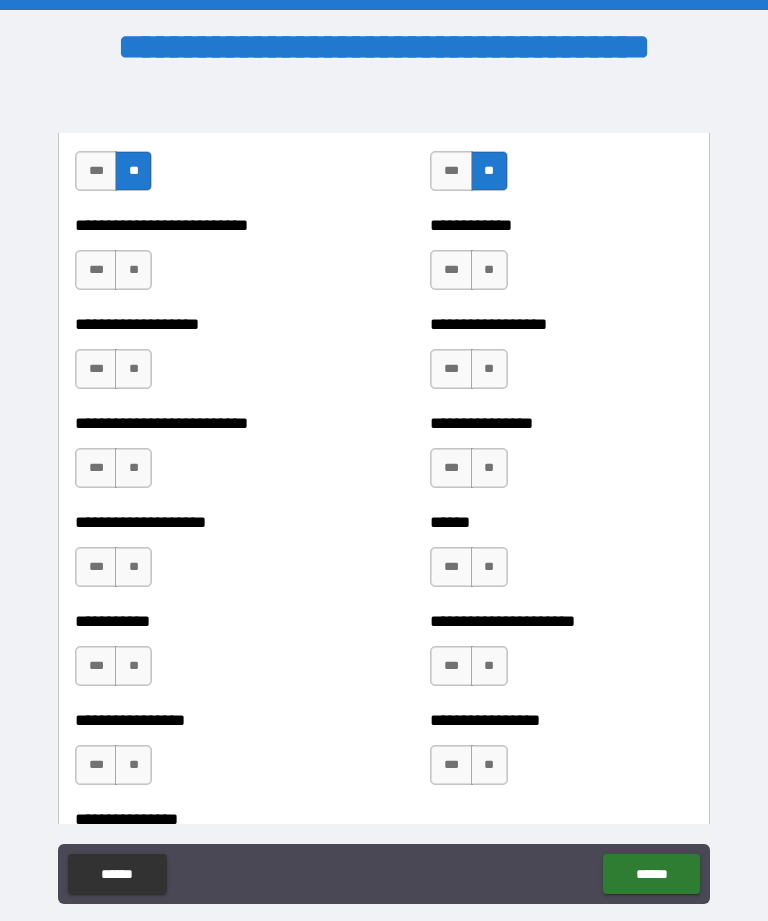 scroll, scrollTop: 5637, scrollLeft: 0, axis: vertical 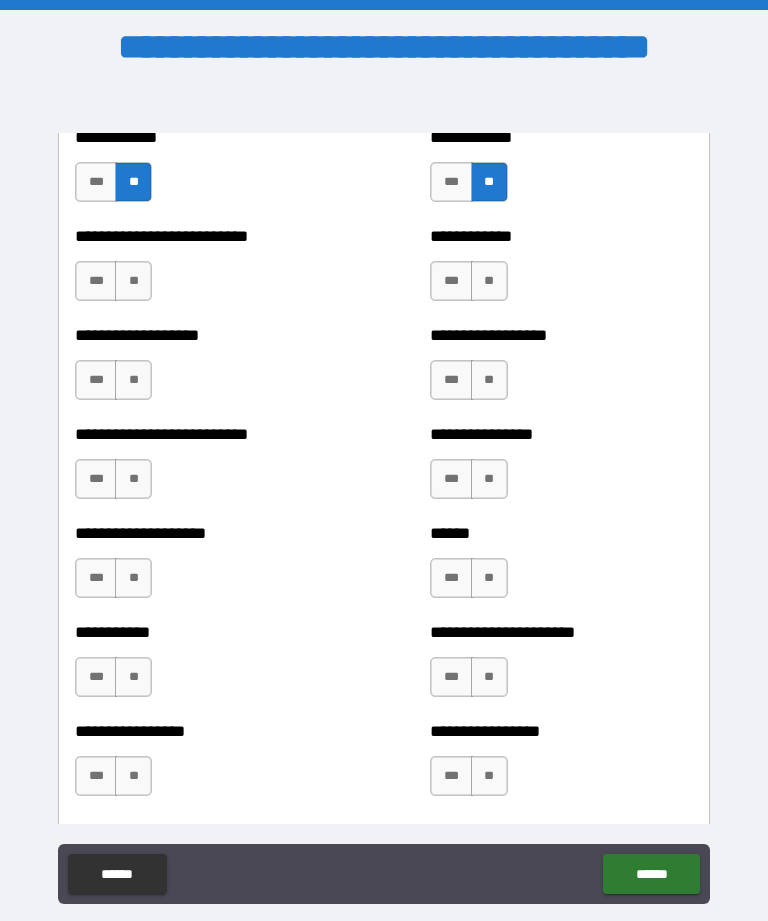click on "**" at bounding box center (133, 281) 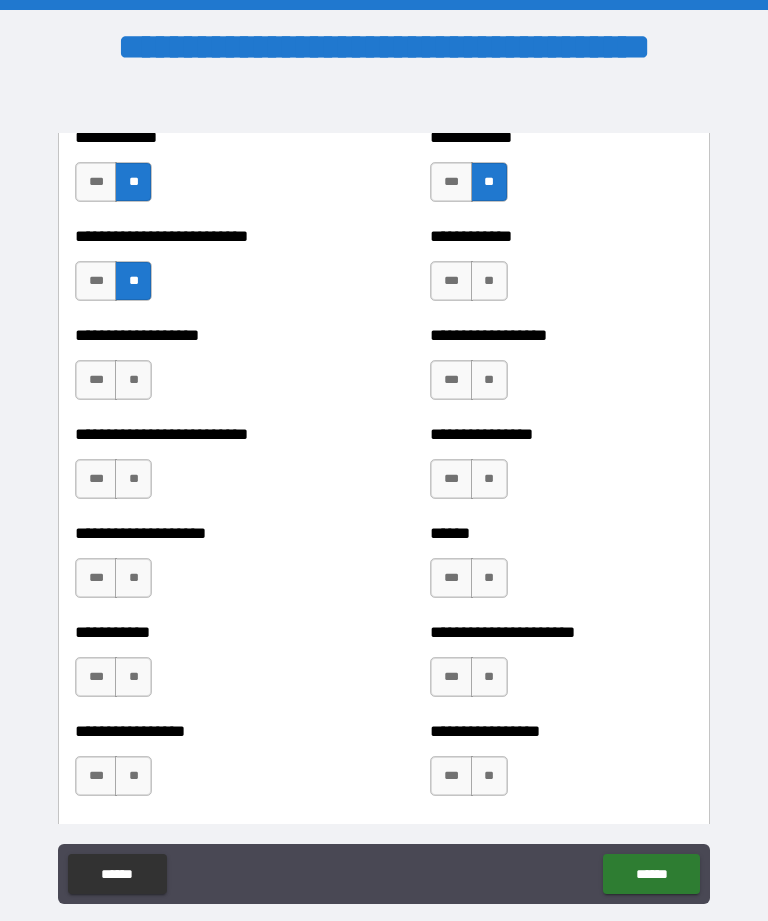click on "**" at bounding box center [489, 281] 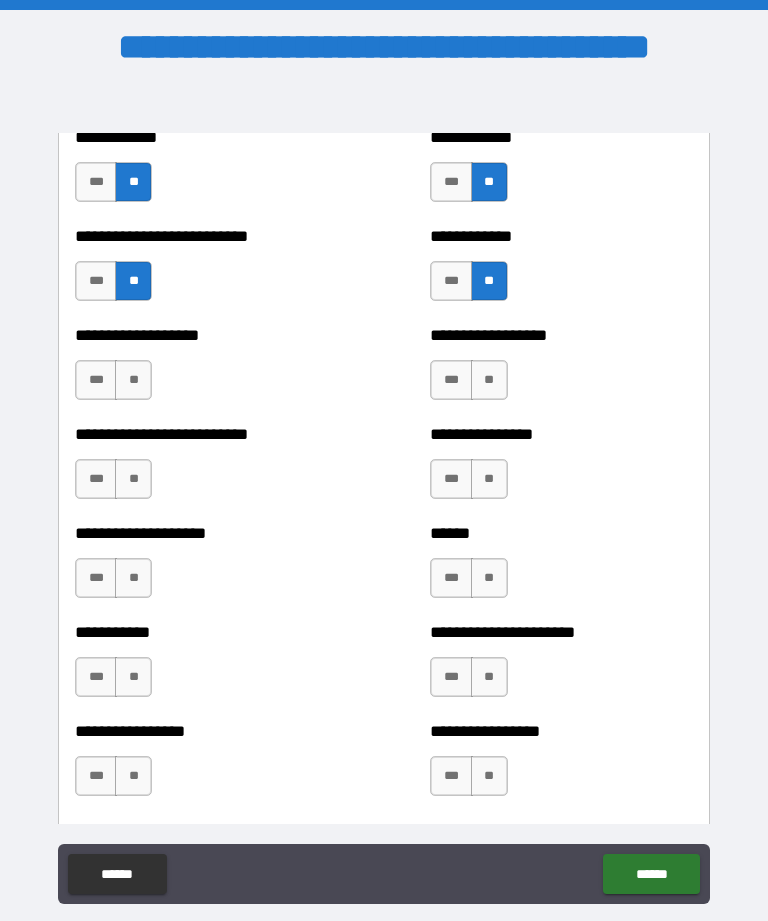 click on "**" at bounding box center [133, 380] 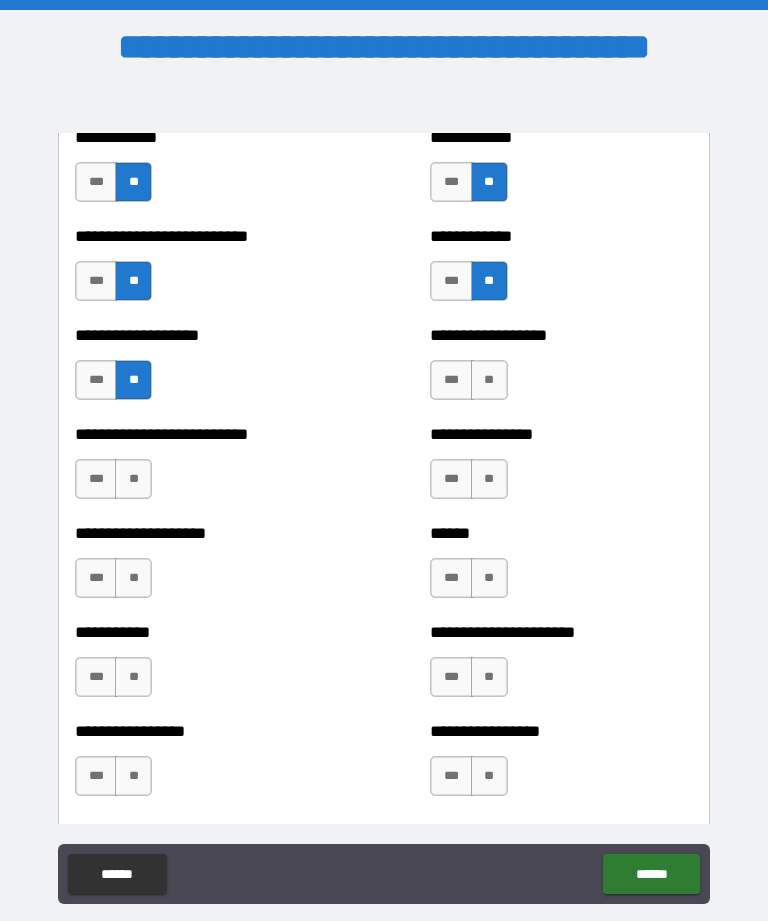 click on "**" at bounding box center [489, 380] 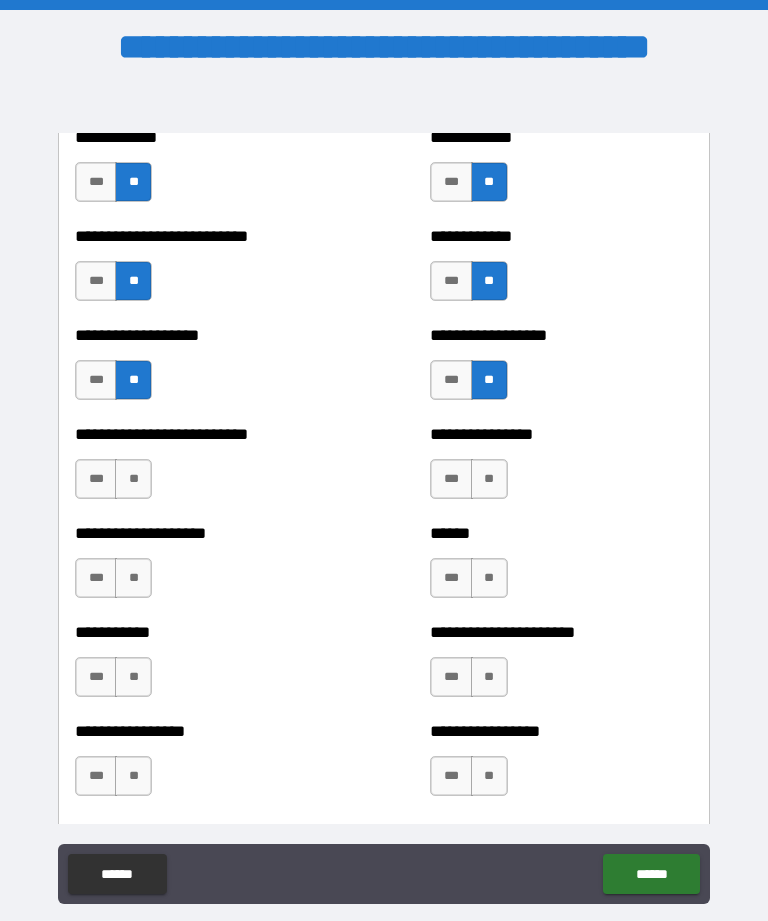 click on "**" at bounding box center (133, 479) 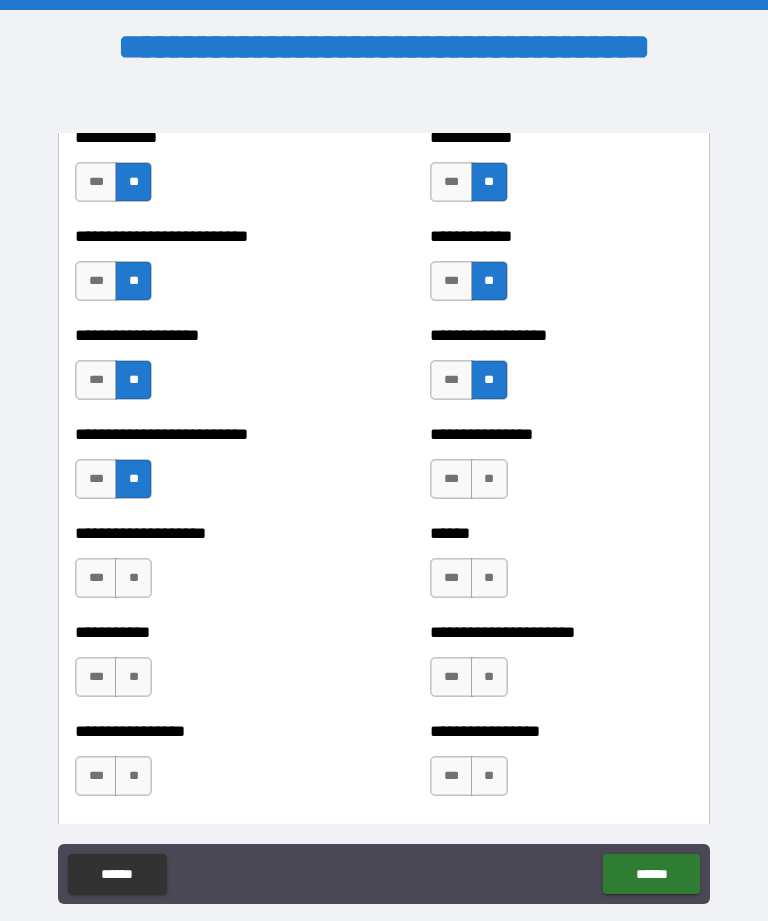 scroll, scrollTop: 5711, scrollLeft: 0, axis: vertical 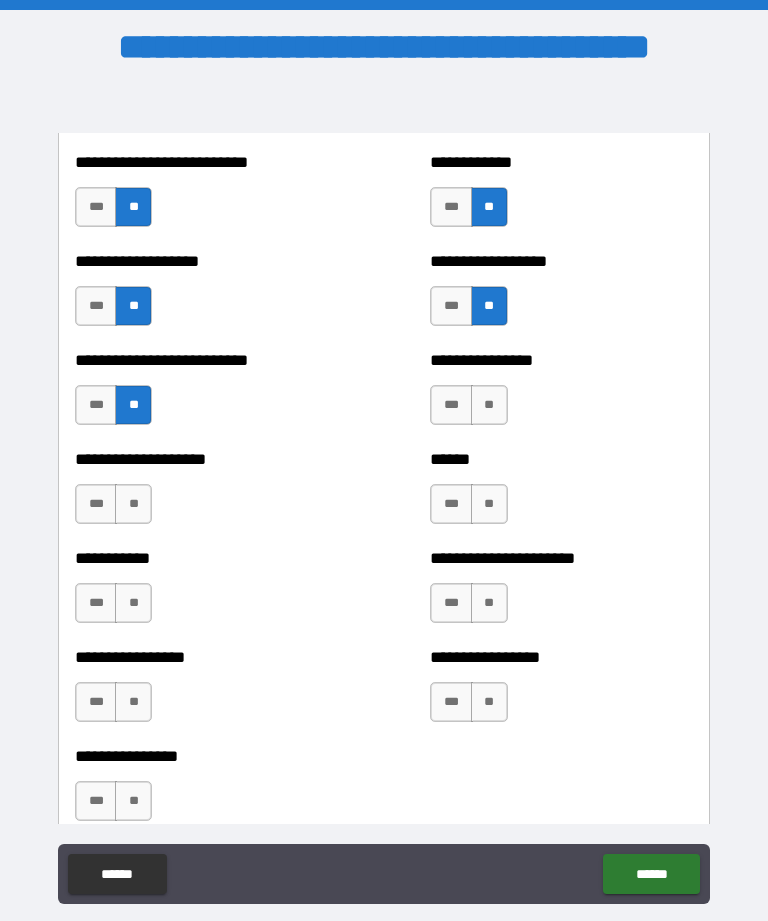 click on "**********" at bounding box center [561, 395] 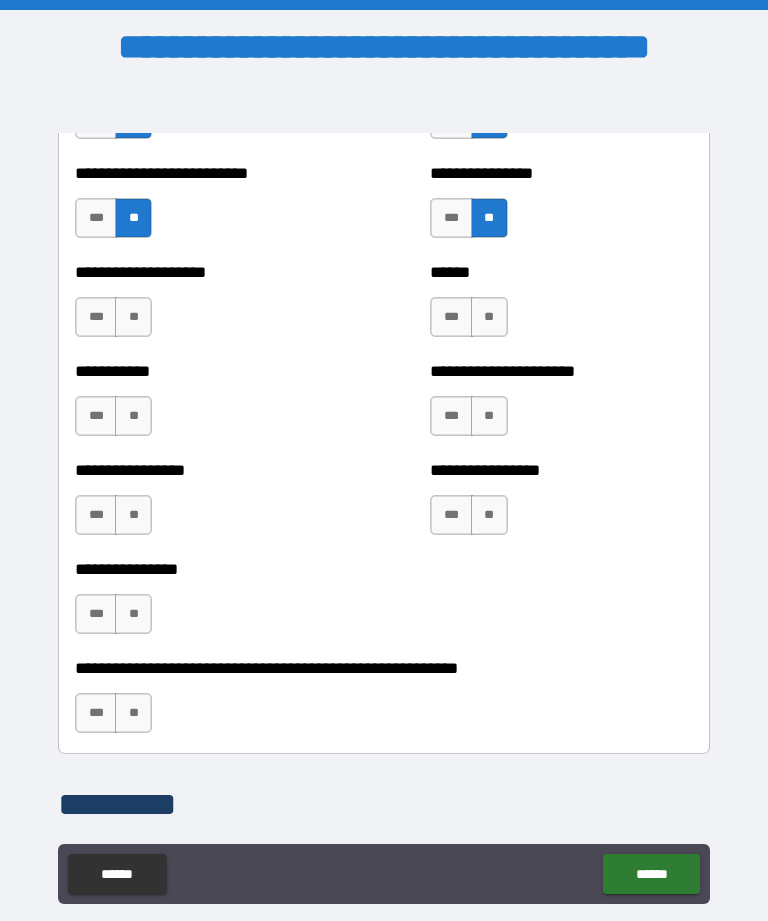 scroll, scrollTop: 5894, scrollLeft: 0, axis: vertical 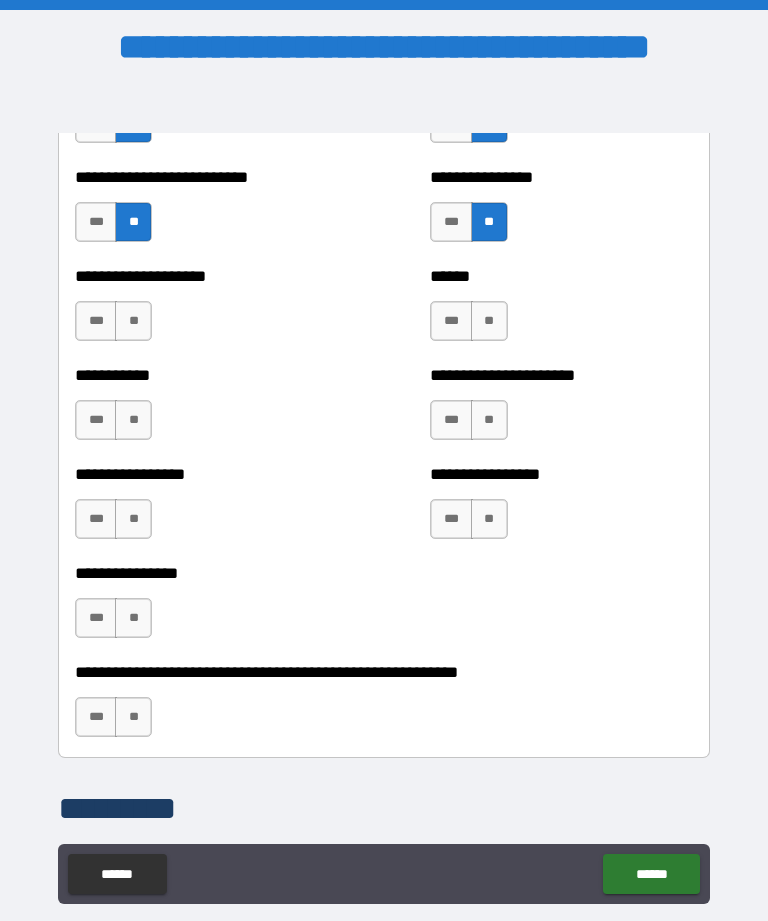 click on "**" at bounding box center (133, 321) 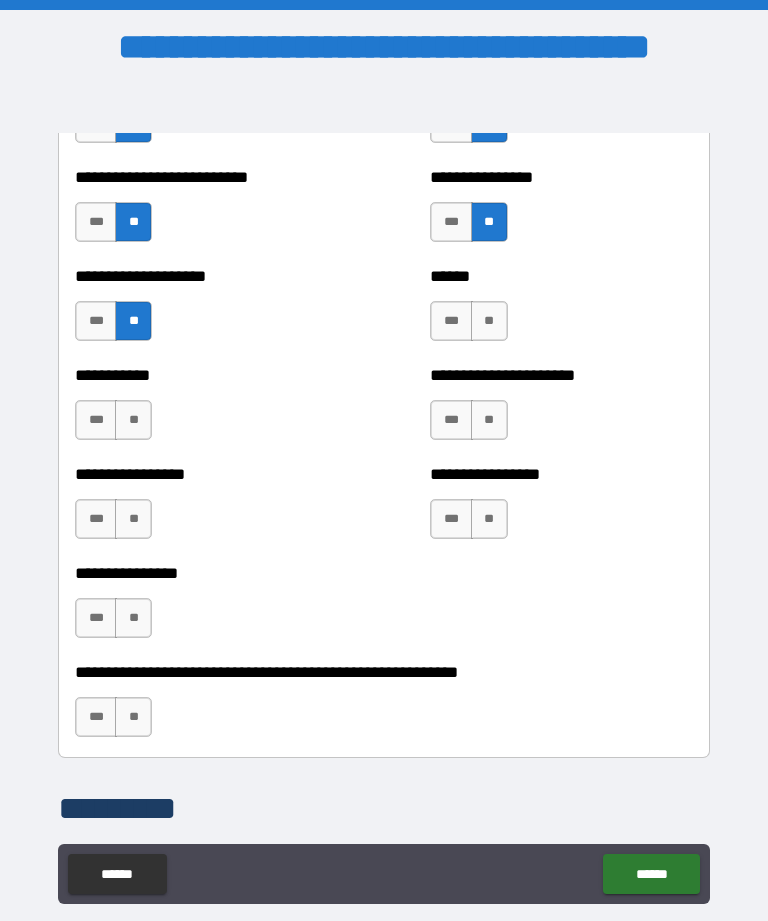 click on "**" at bounding box center [489, 321] 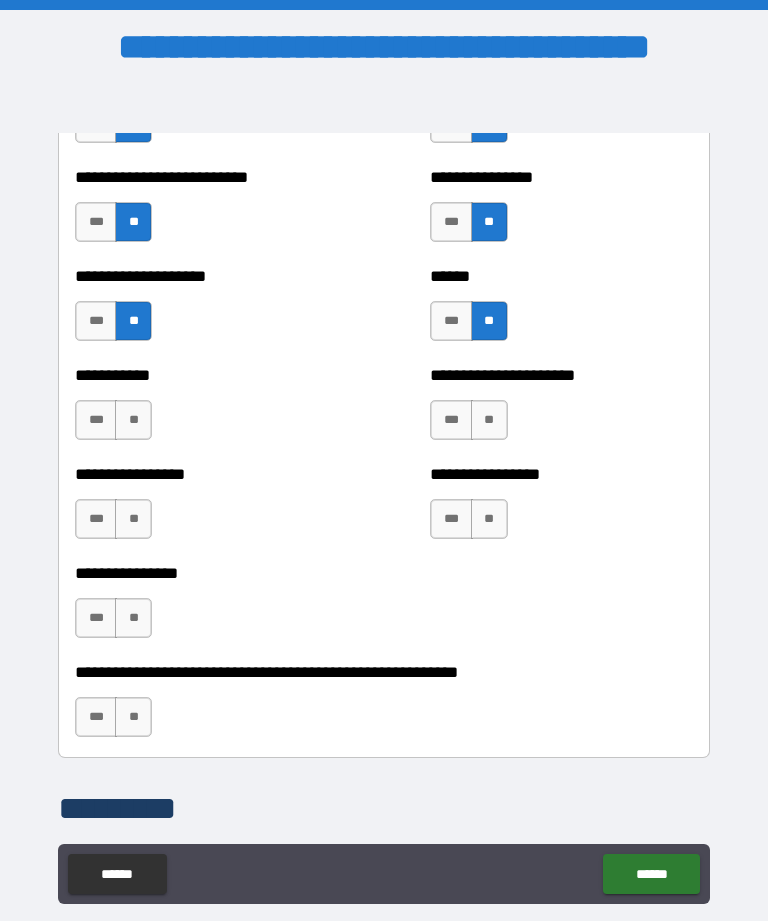 click on "**" at bounding box center (133, 420) 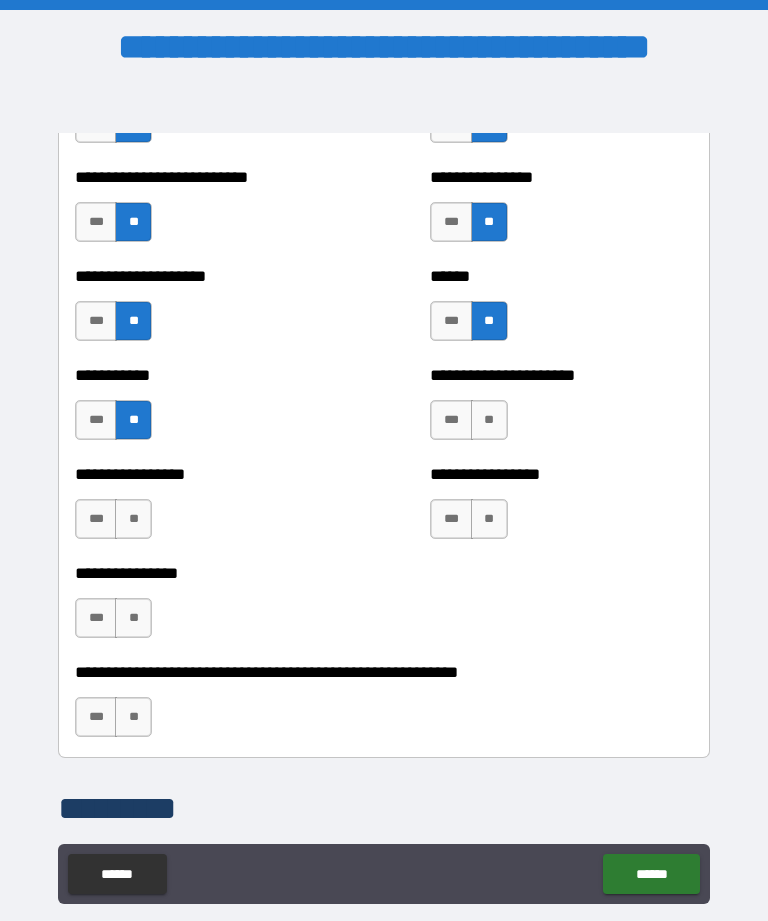 click on "**********" at bounding box center (561, 410) 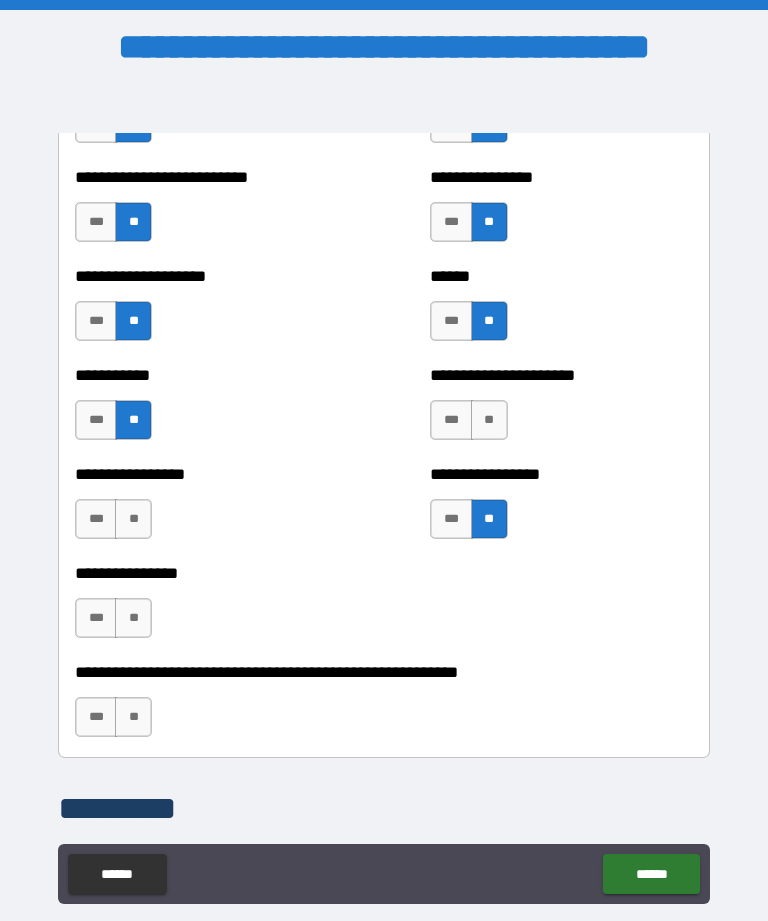 click on "**" at bounding box center [489, 420] 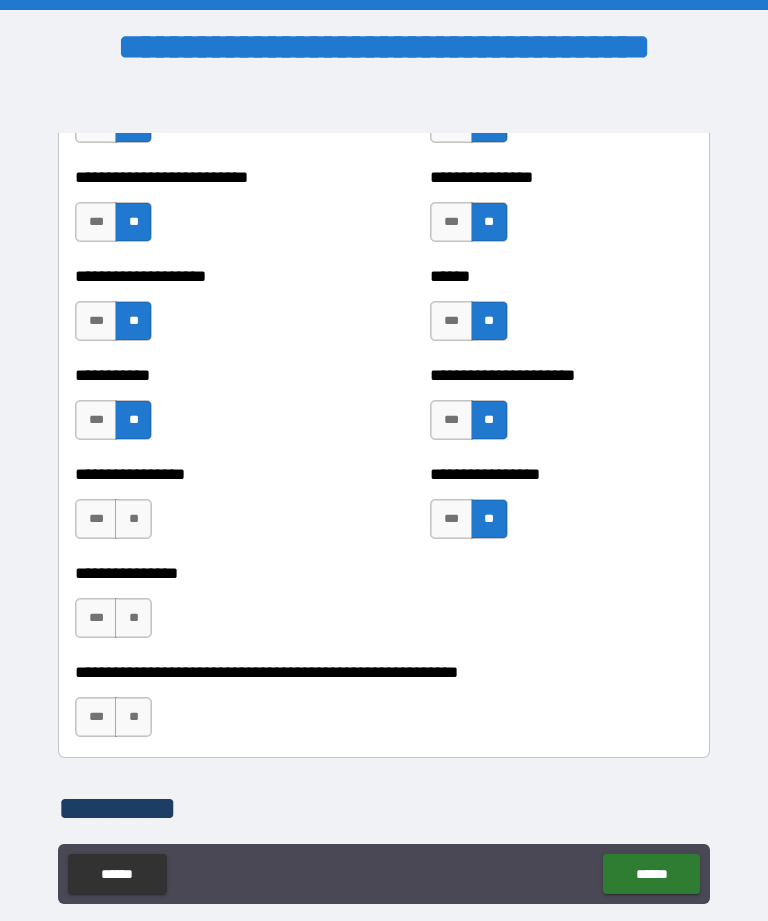 click on "**" at bounding box center [133, 519] 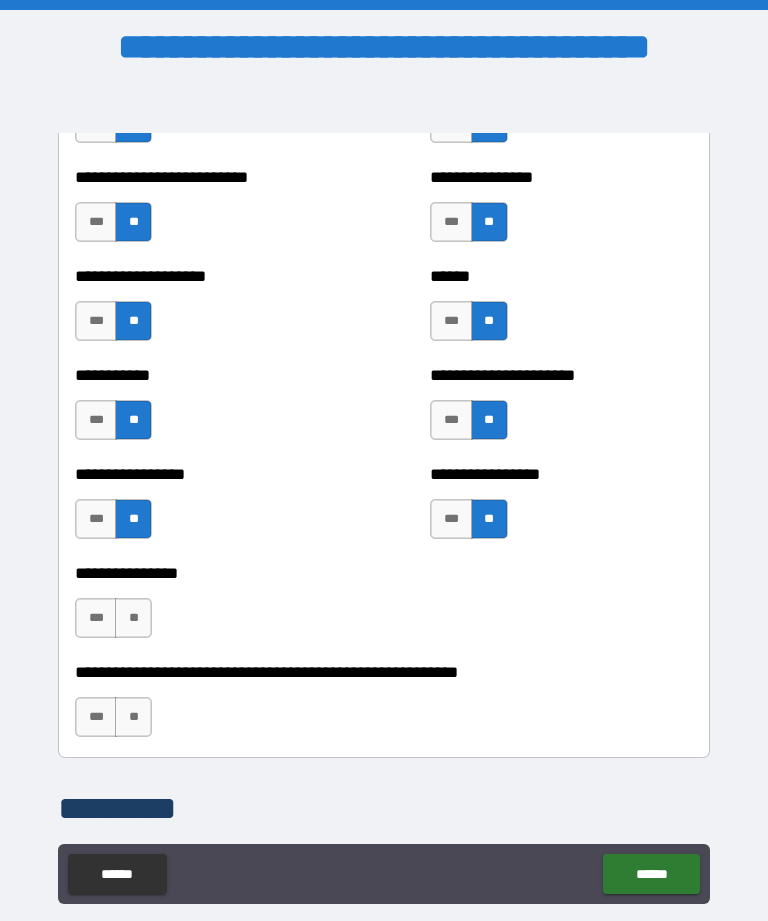 click on "**" at bounding box center (133, 618) 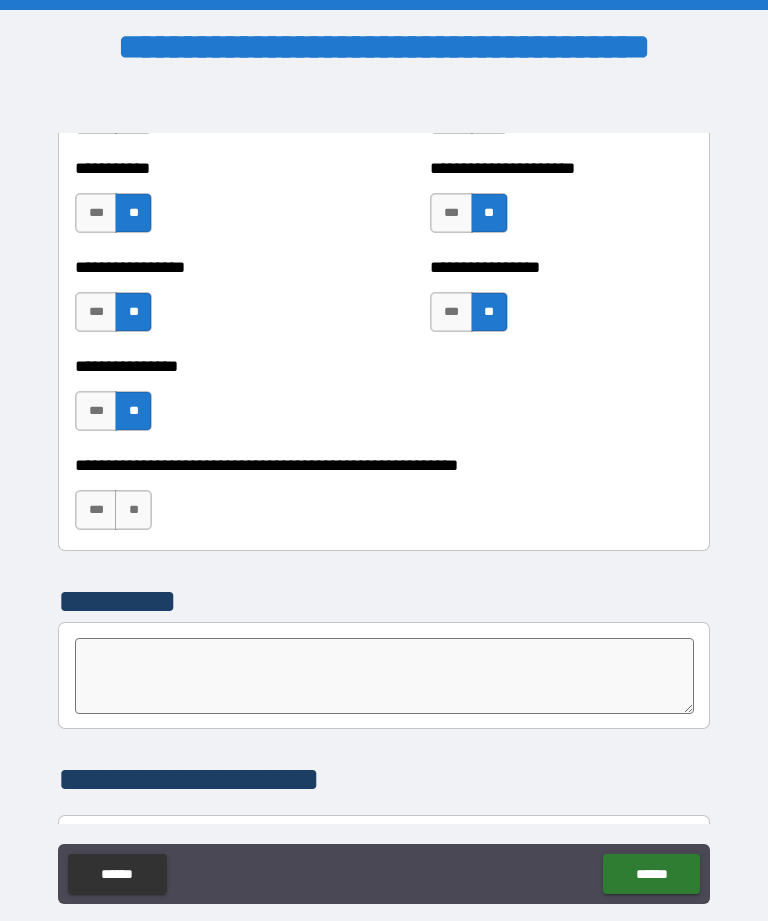 scroll, scrollTop: 6103, scrollLeft: 0, axis: vertical 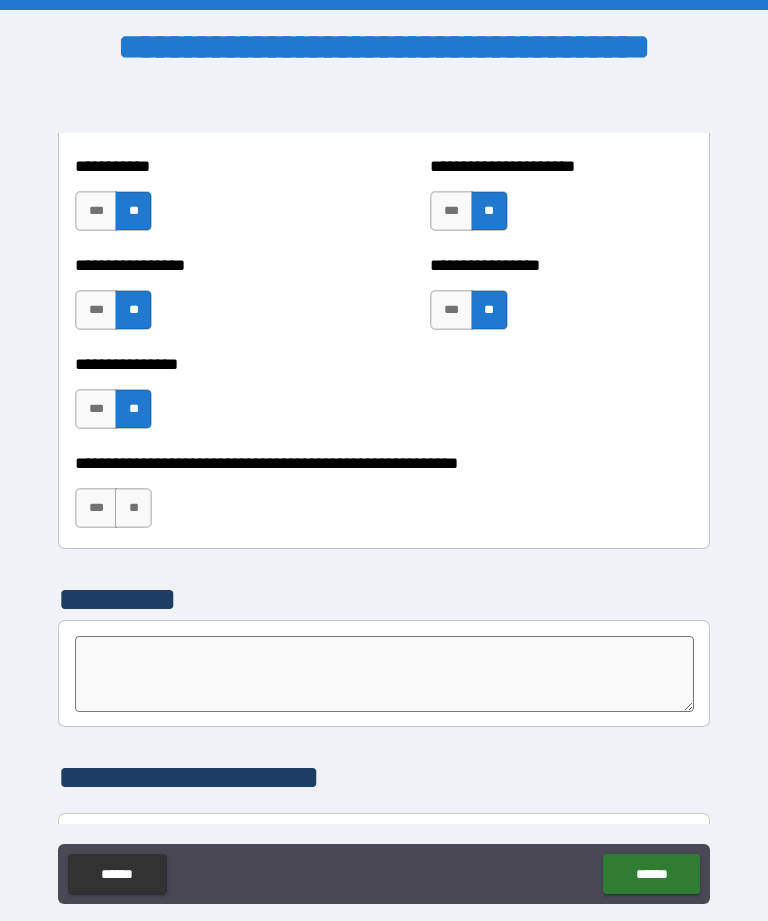 click on "**" at bounding box center [133, 508] 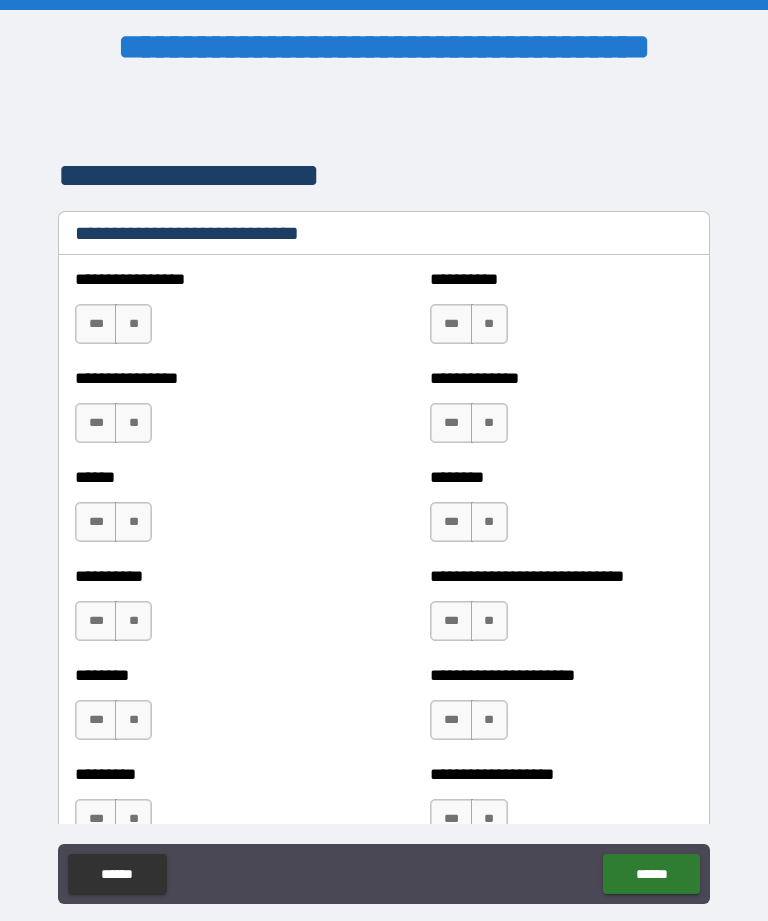 scroll, scrollTop: 6721, scrollLeft: 0, axis: vertical 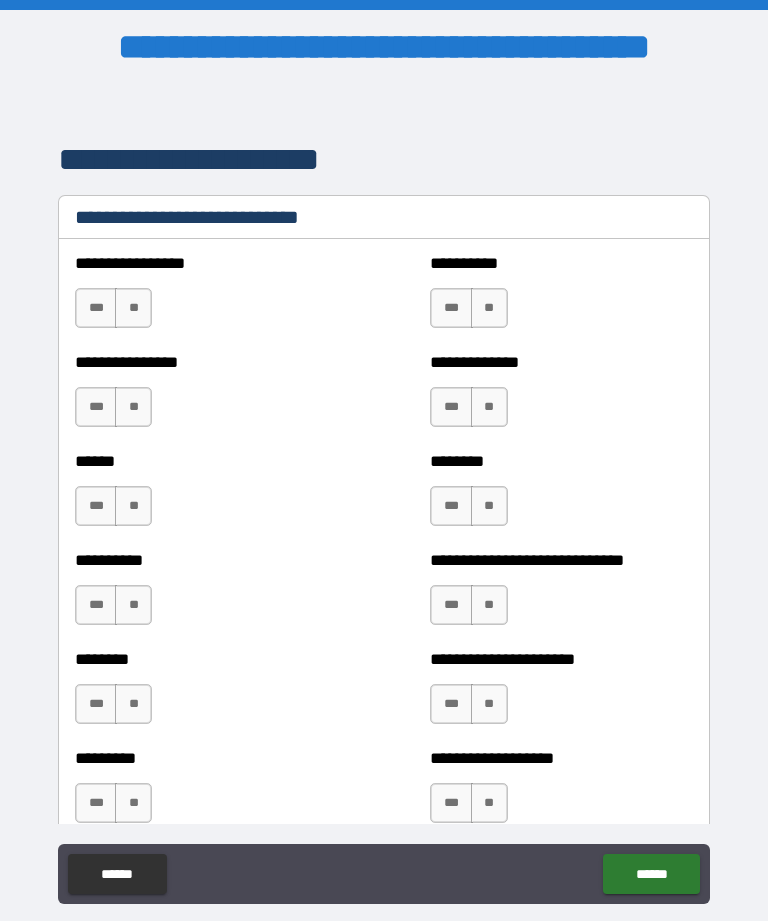 click on "***" at bounding box center [96, 308] 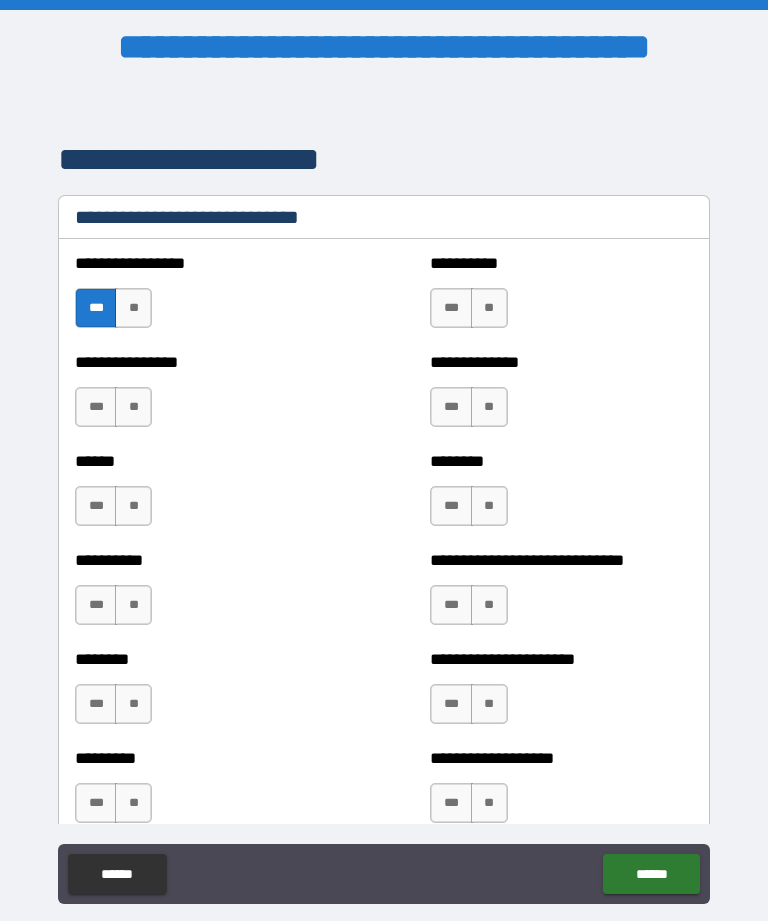click on "**" at bounding box center [489, 308] 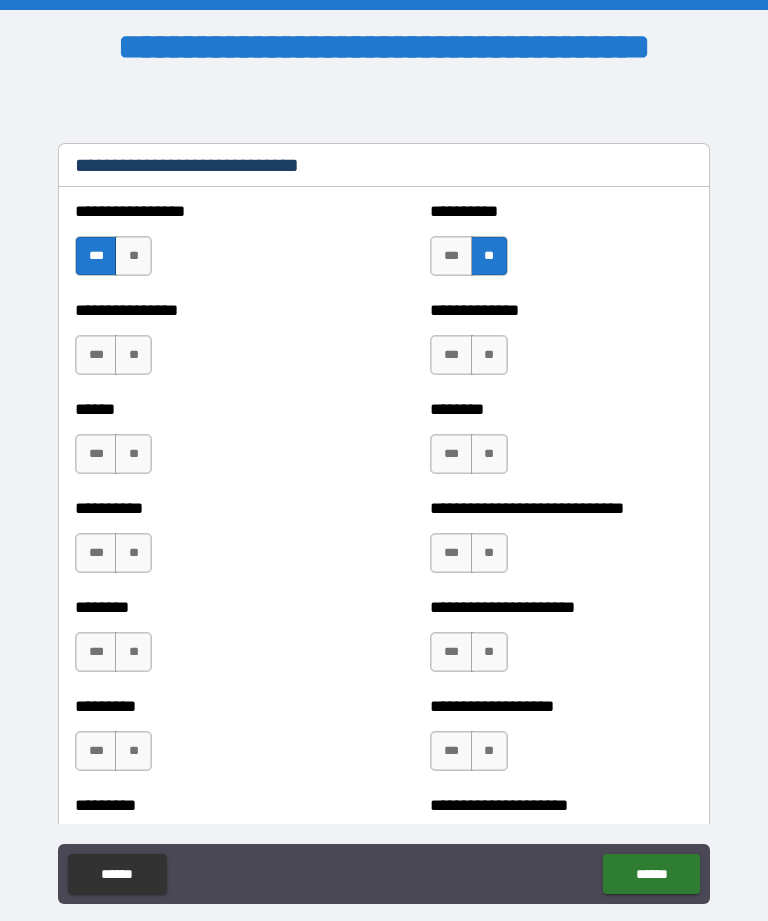 scroll, scrollTop: 6786, scrollLeft: 0, axis: vertical 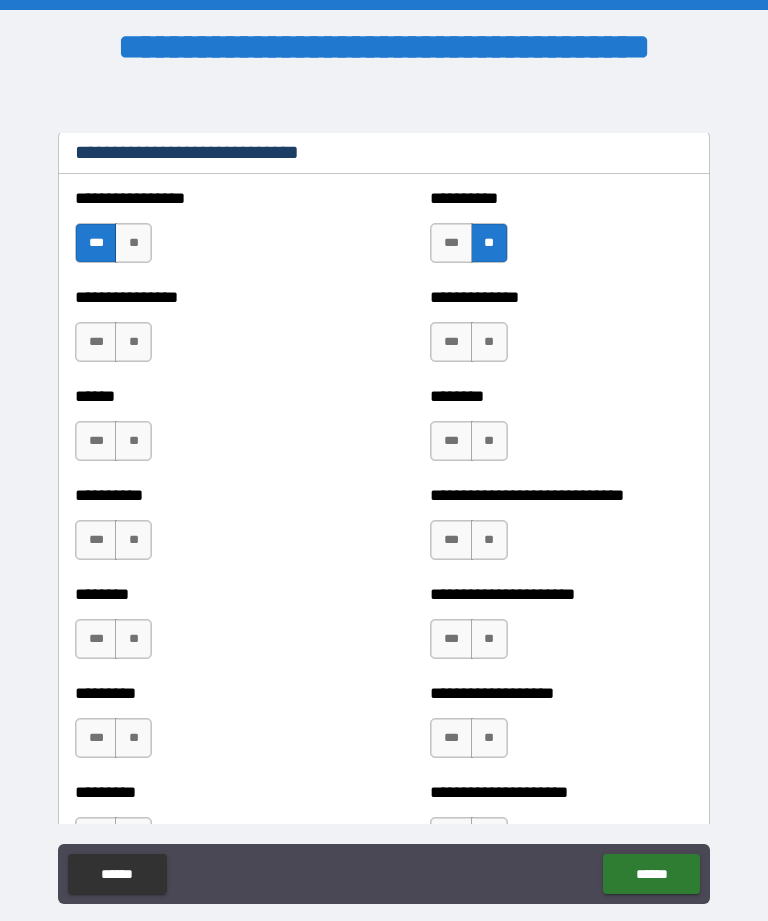 click on "**" at bounding box center (133, 342) 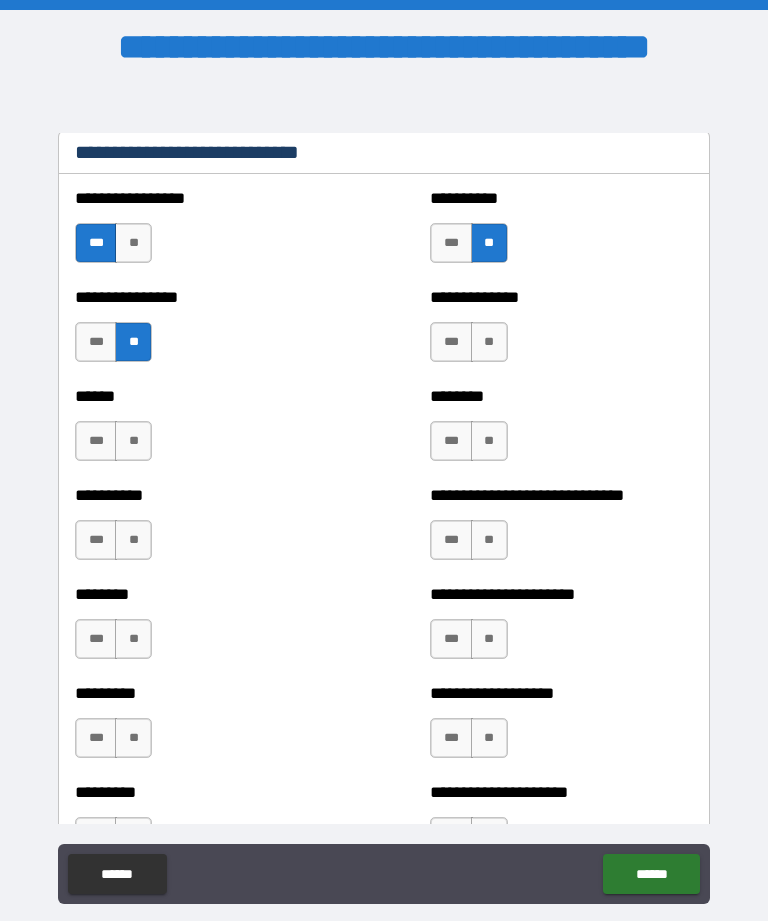 click on "**" at bounding box center (489, 342) 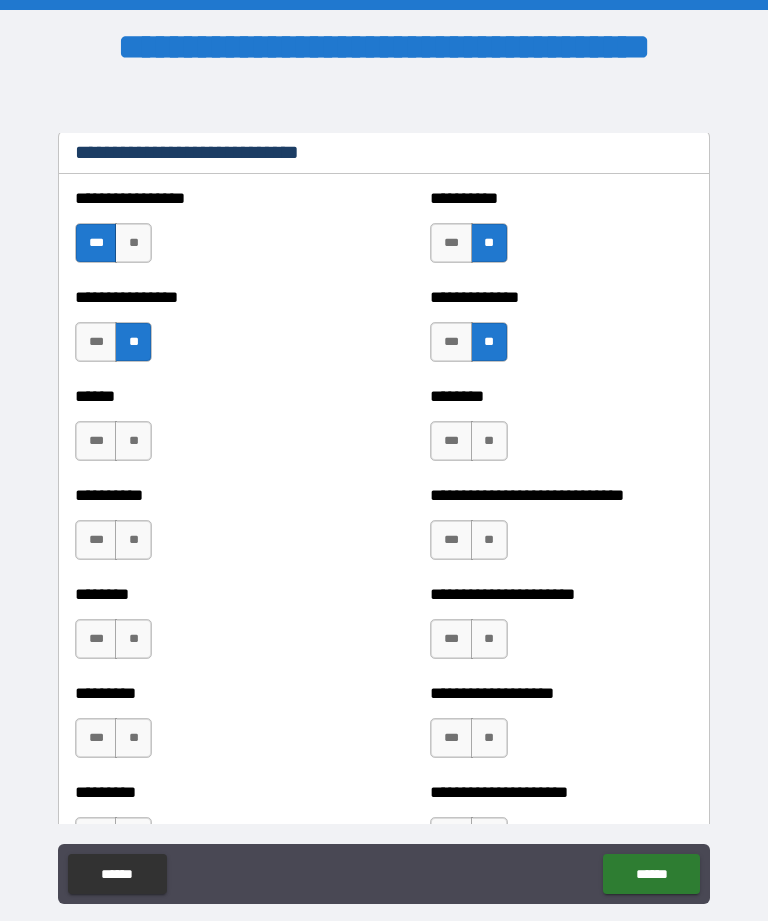 click on "**" at bounding box center [133, 441] 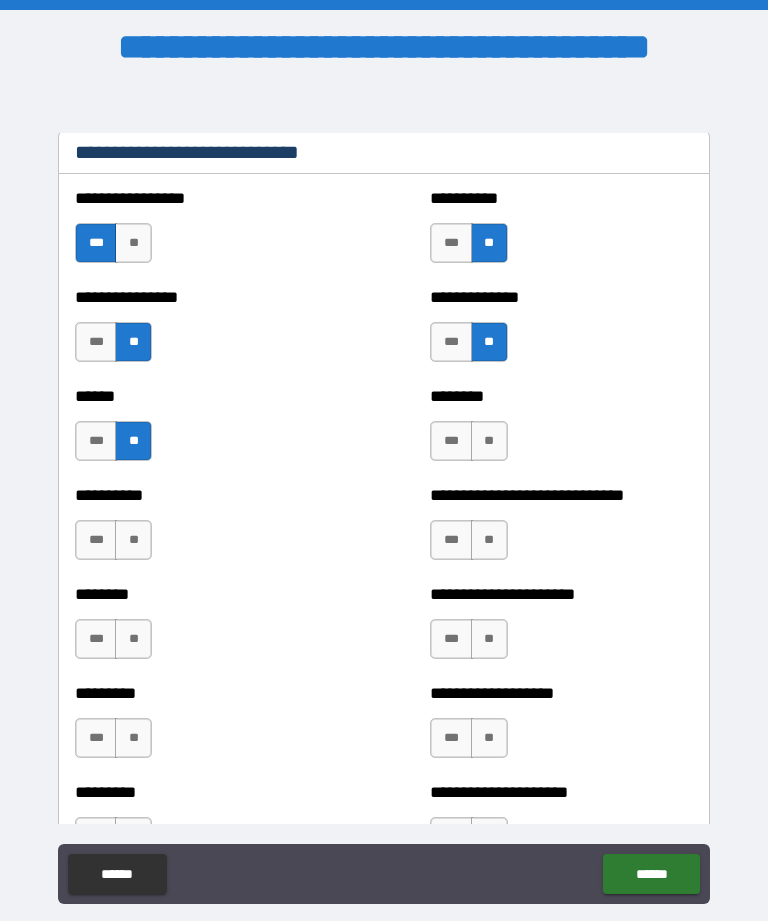 click on "**" at bounding box center [489, 441] 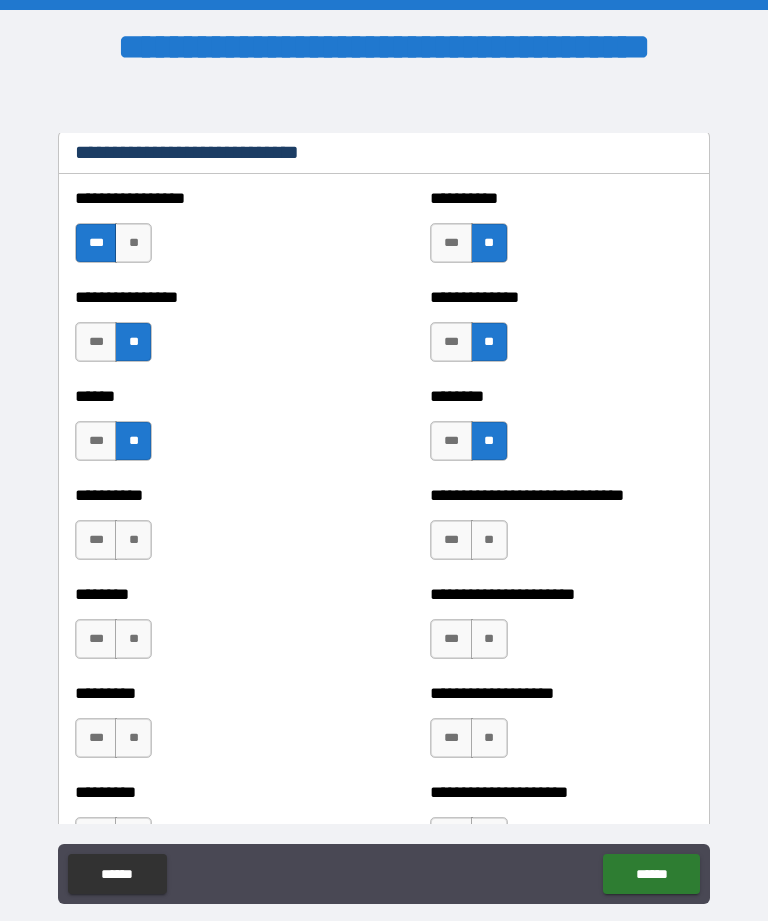 click on "***" at bounding box center (451, 441) 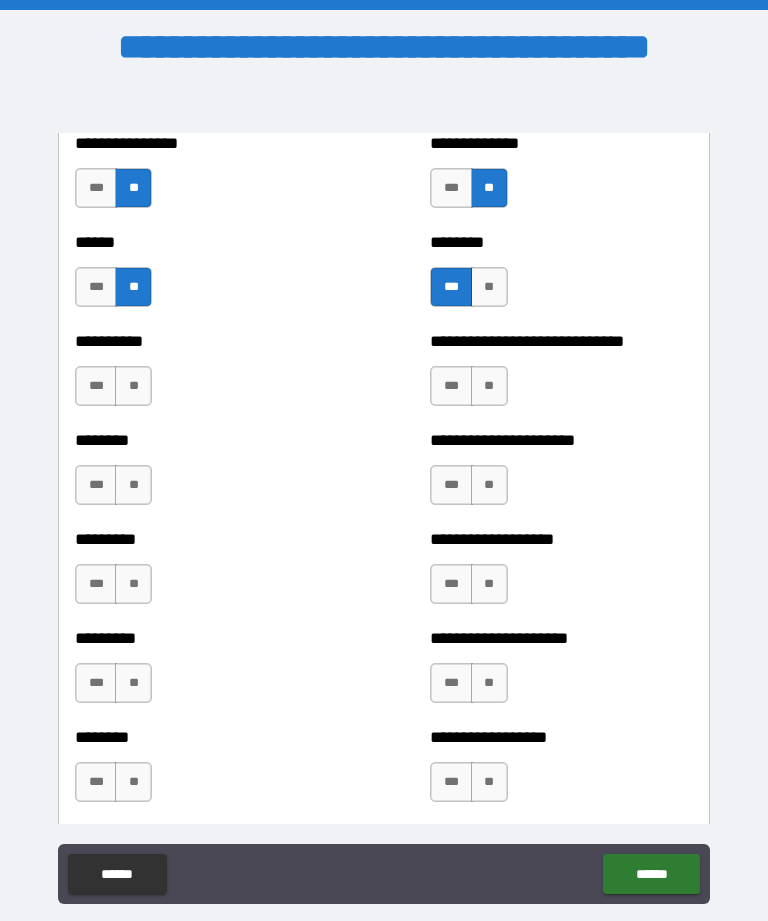 scroll, scrollTop: 6982, scrollLeft: 0, axis: vertical 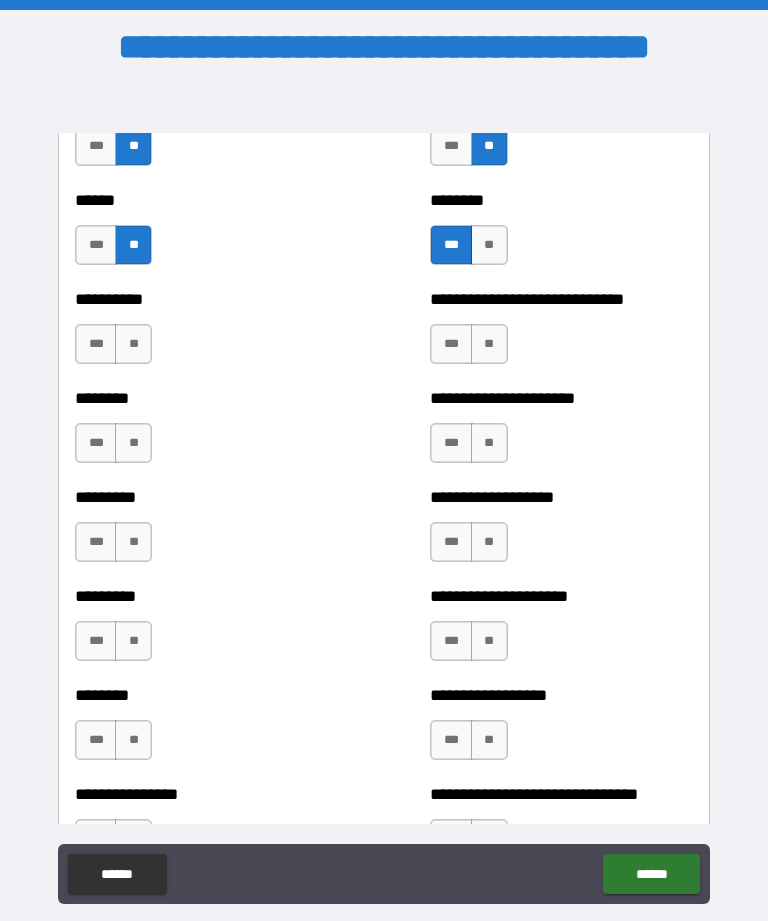 click on "**" at bounding box center [133, 344] 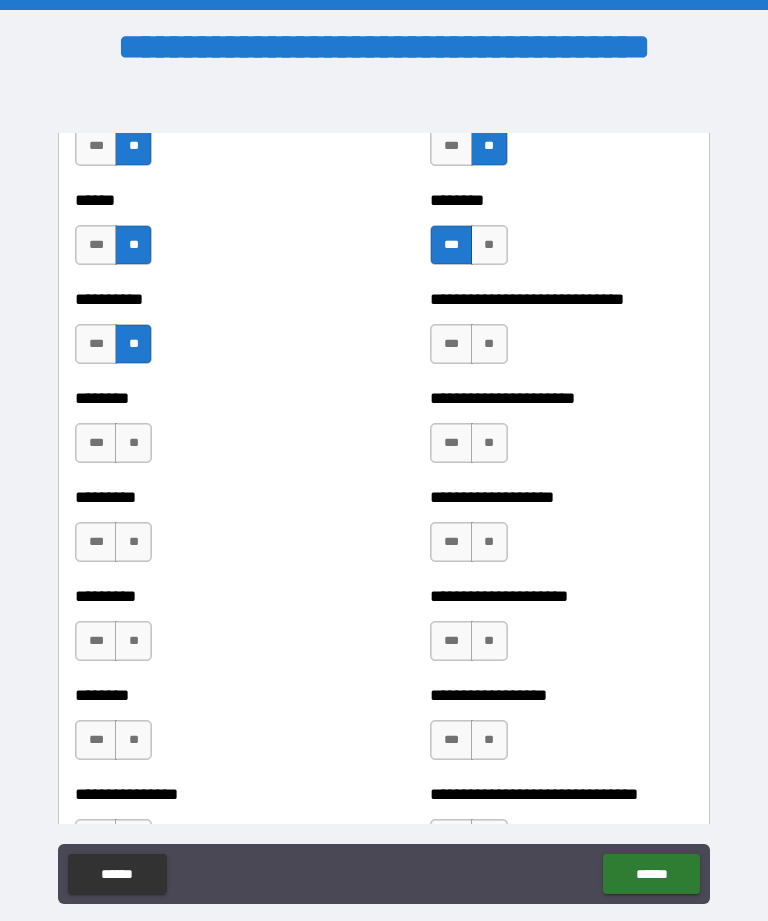 click on "**" at bounding box center [489, 344] 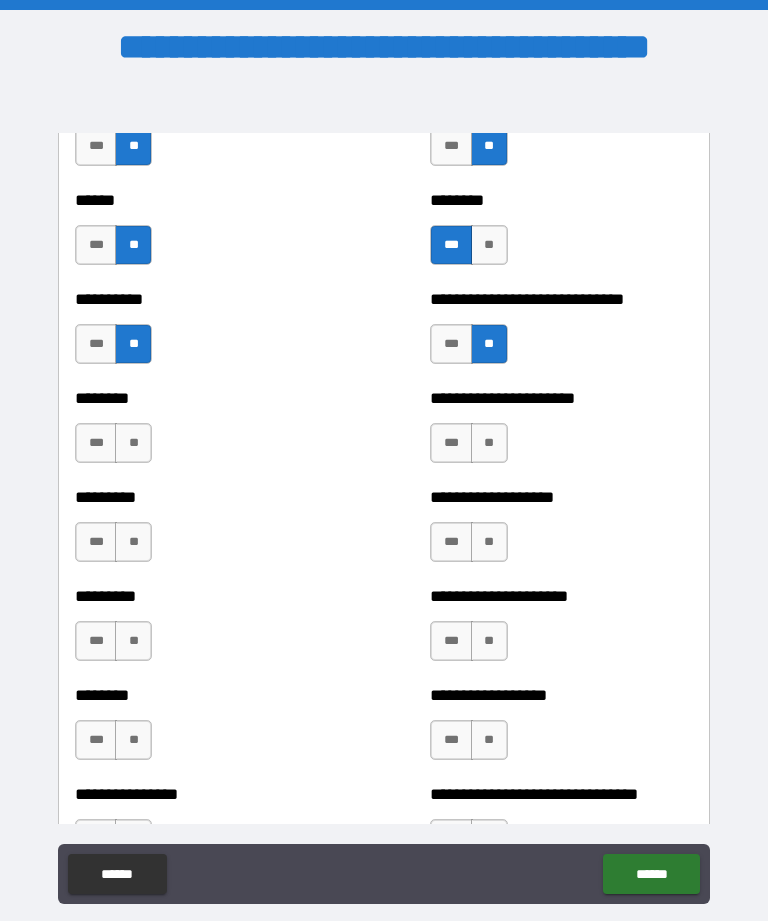 click on "**" at bounding box center (489, 443) 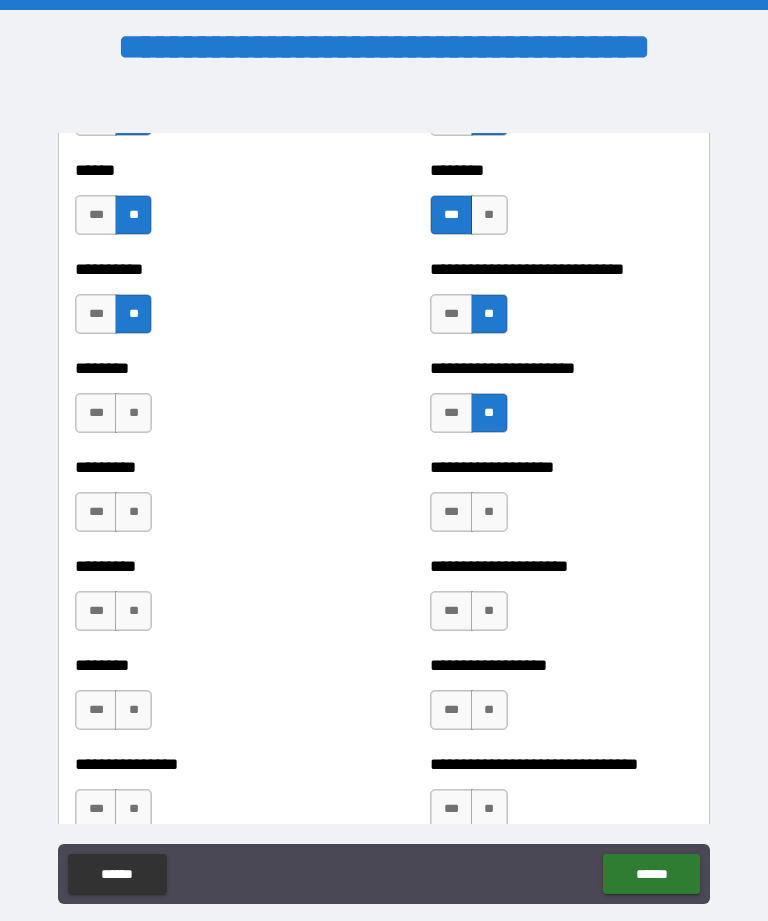 scroll, scrollTop: 7012, scrollLeft: 0, axis: vertical 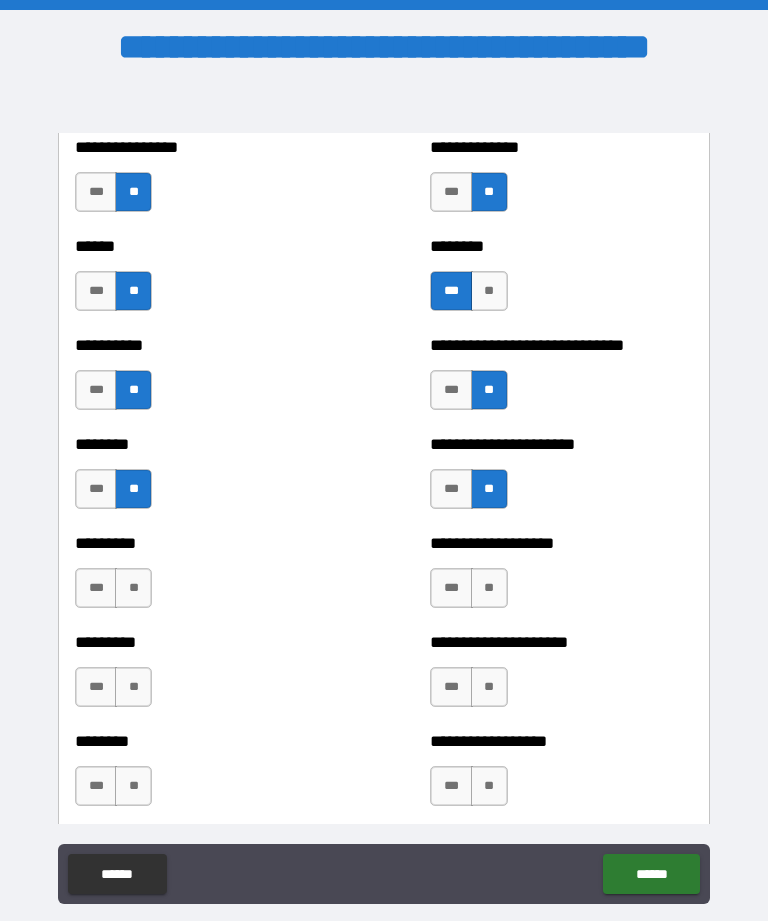click on "**" at bounding box center (133, 588) 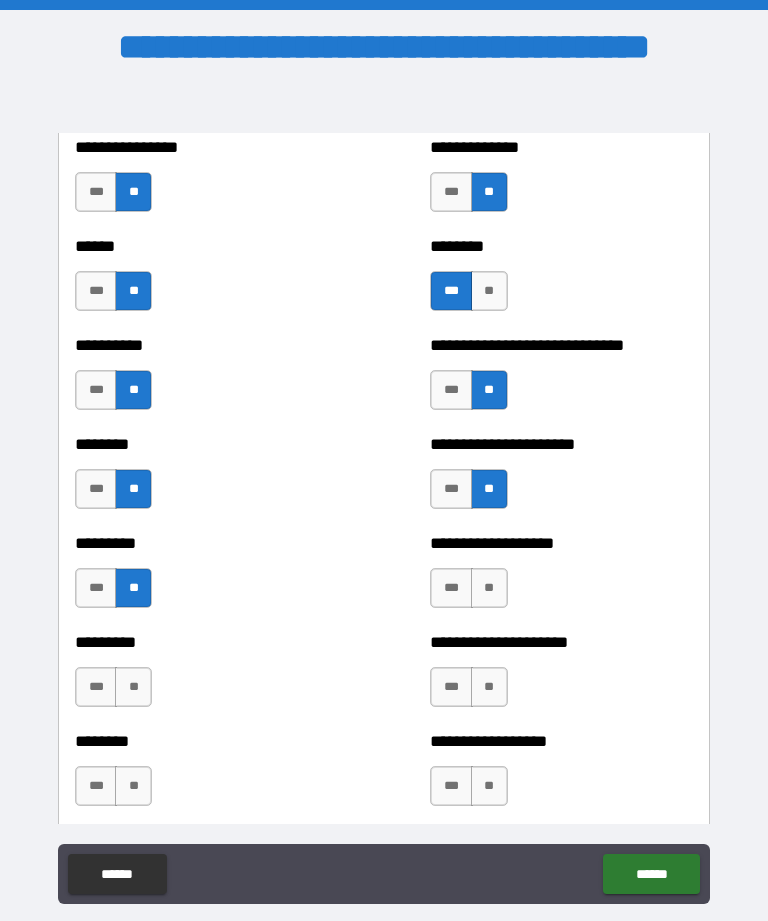 click on "**********" at bounding box center (561, 578) 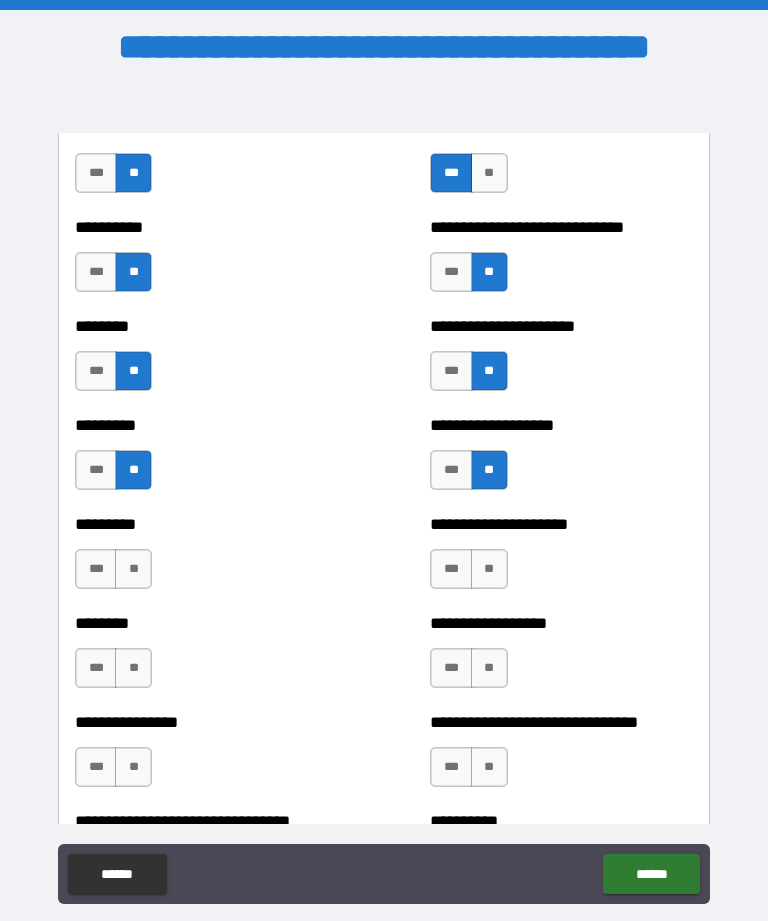 scroll, scrollTop: 7075, scrollLeft: 0, axis: vertical 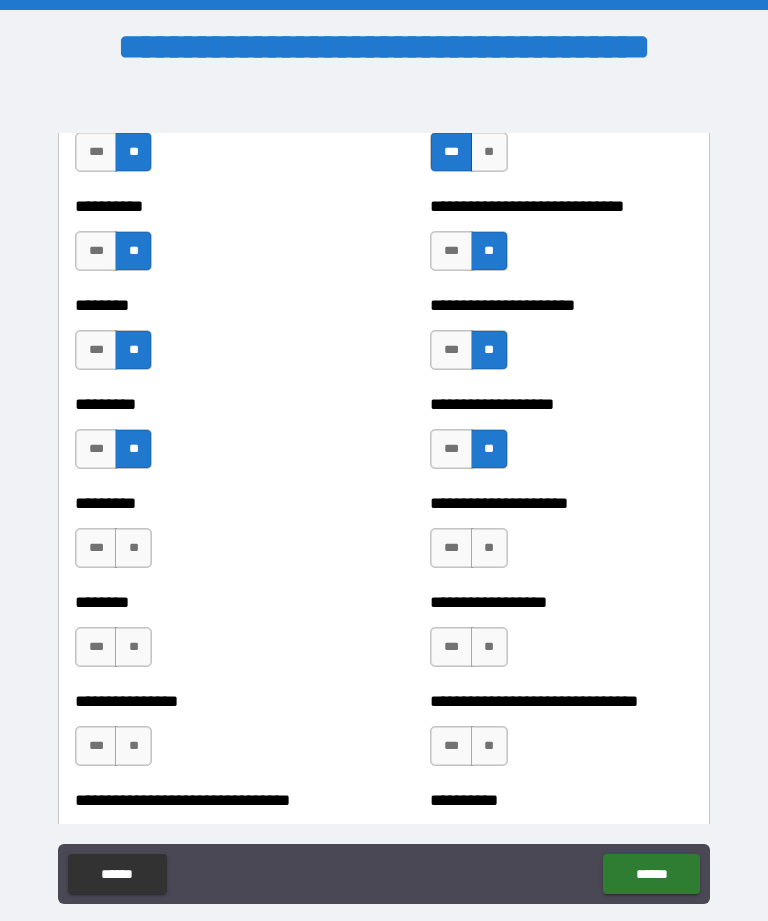 click on "**" at bounding box center [489, 548] 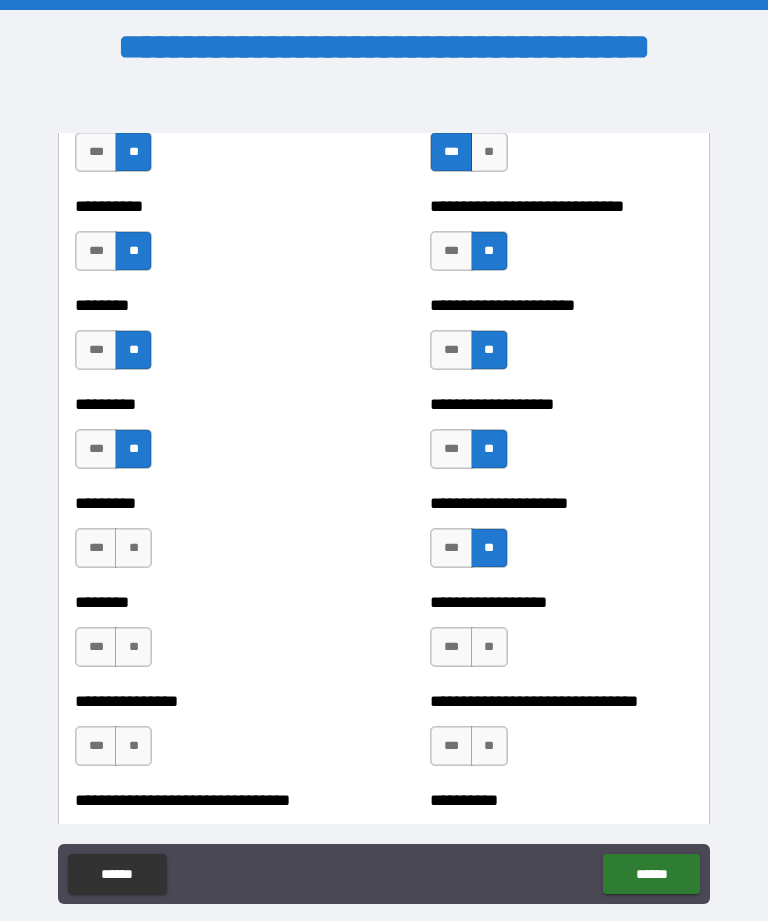 click on "**" at bounding box center (489, 647) 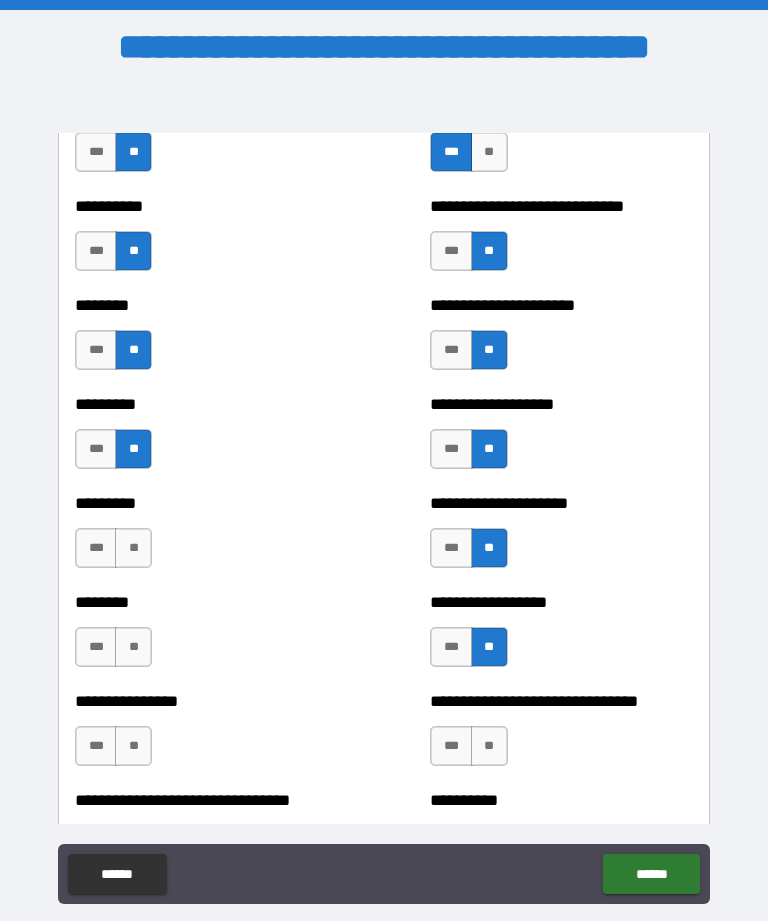 scroll, scrollTop: 7219, scrollLeft: 0, axis: vertical 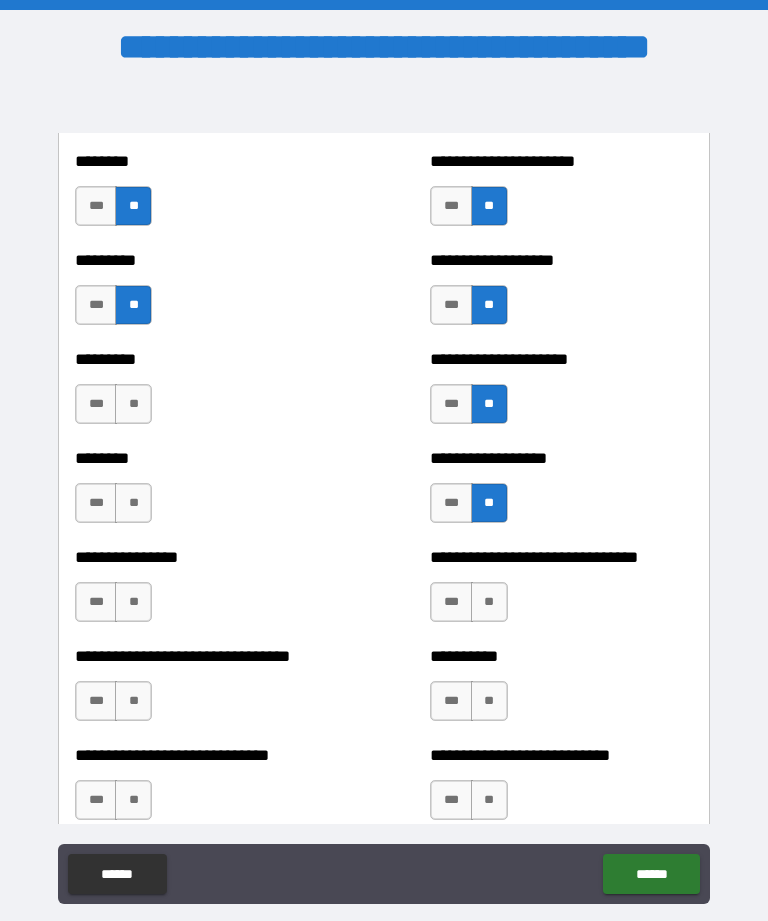 click on "**" at bounding box center (489, 602) 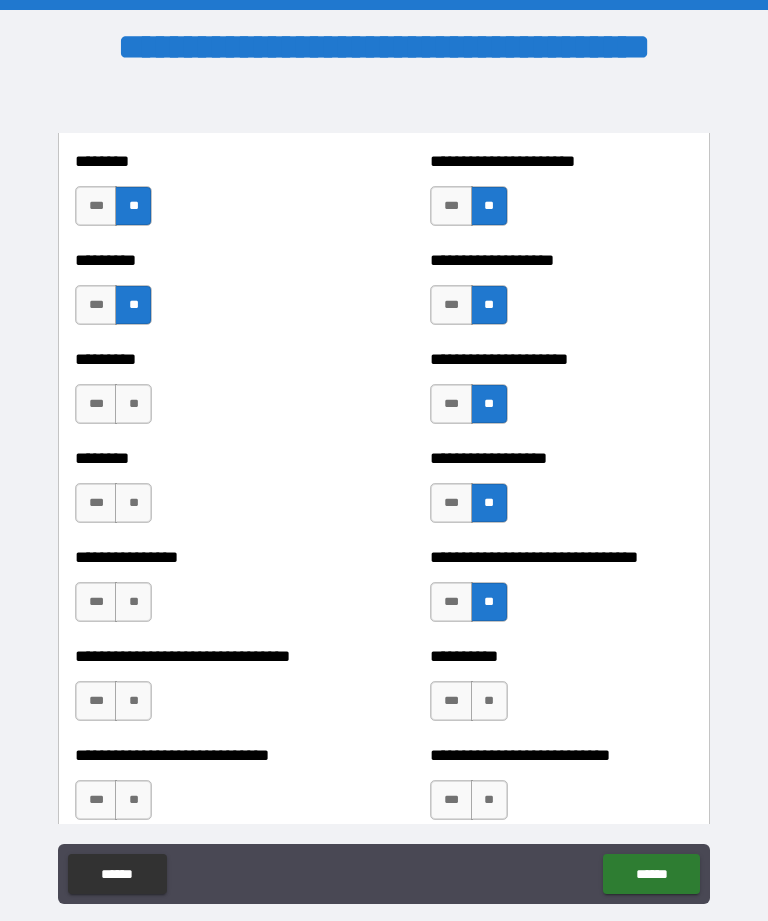 click on "**" at bounding box center (489, 701) 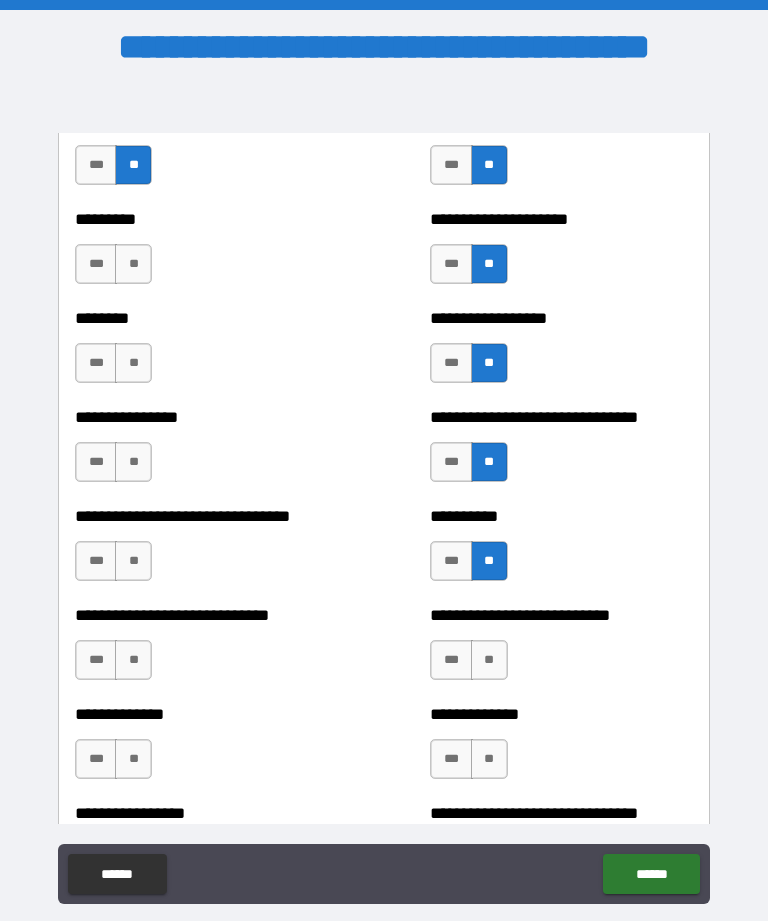 scroll, scrollTop: 7342, scrollLeft: 0, axis: vertical 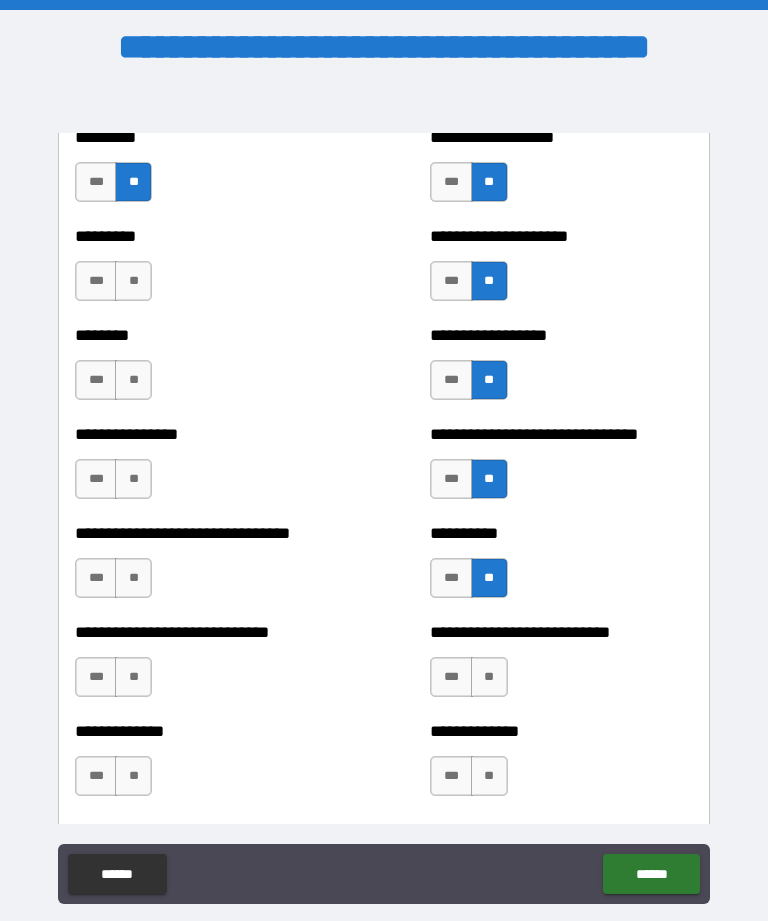 click on "**" at bounding box center [133, 281] 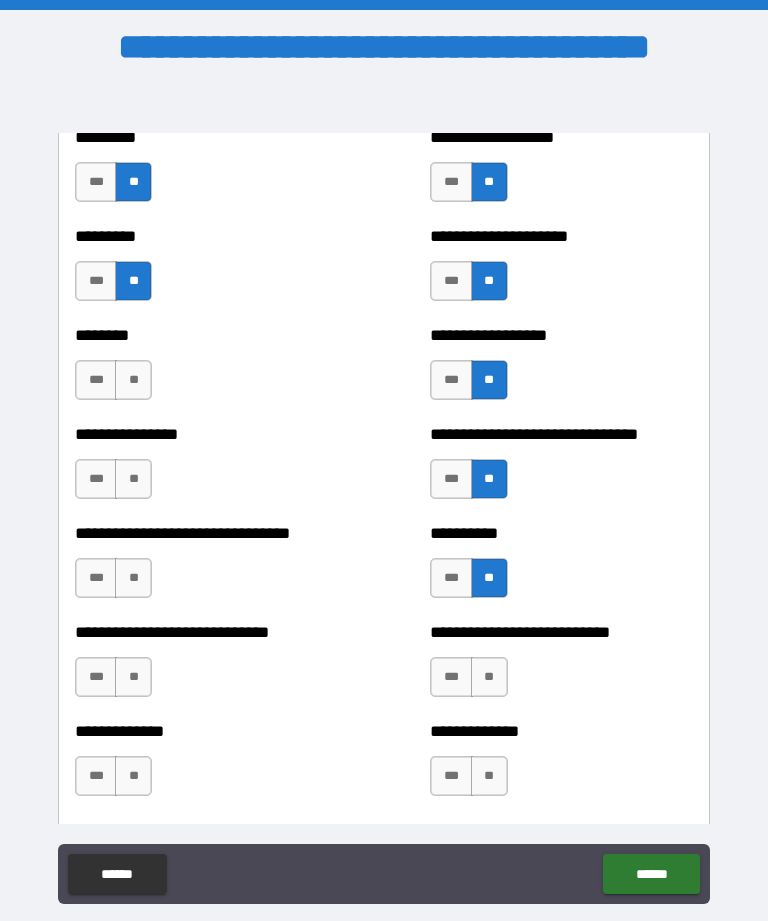 click on "**" at bounding box center [133, 380] 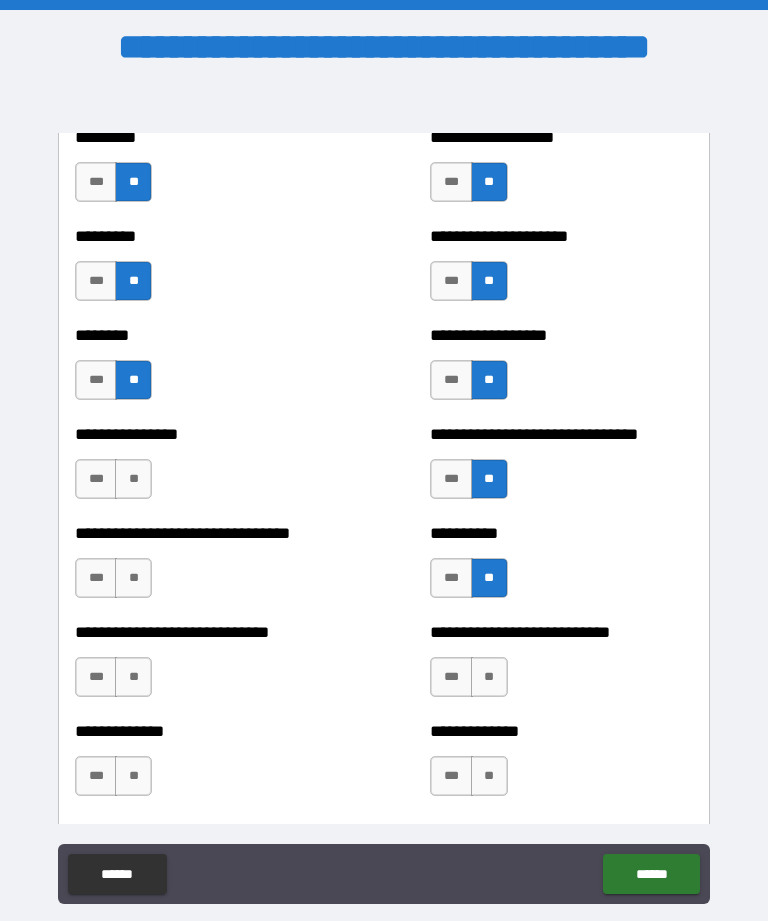 click on "**" at bounding box center [133, 479] 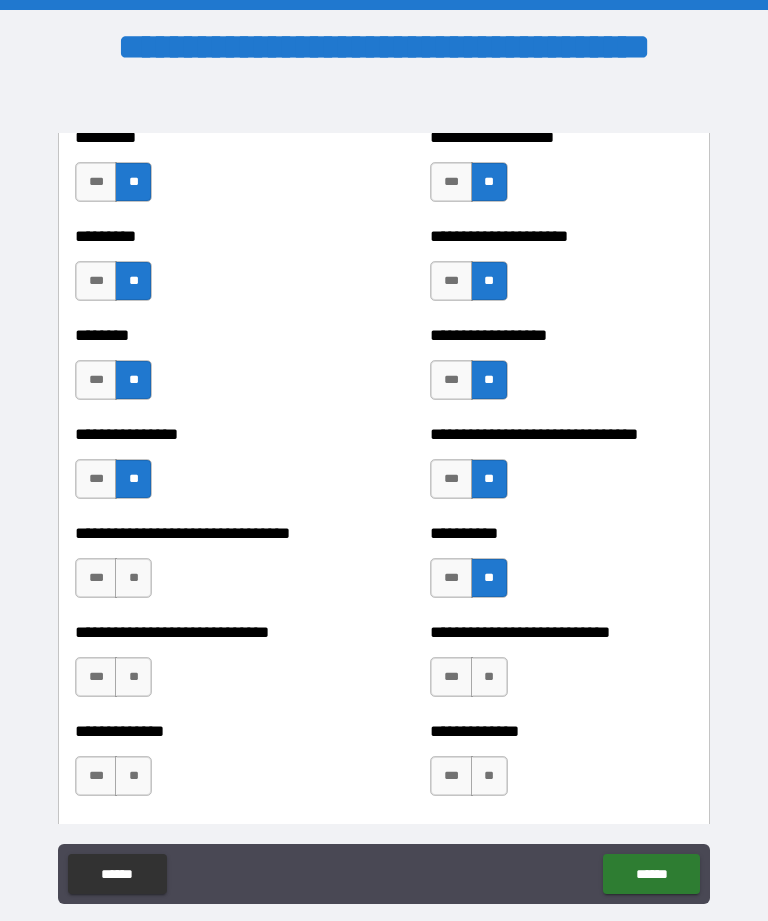click on "**" at bounding box center [133, 578] 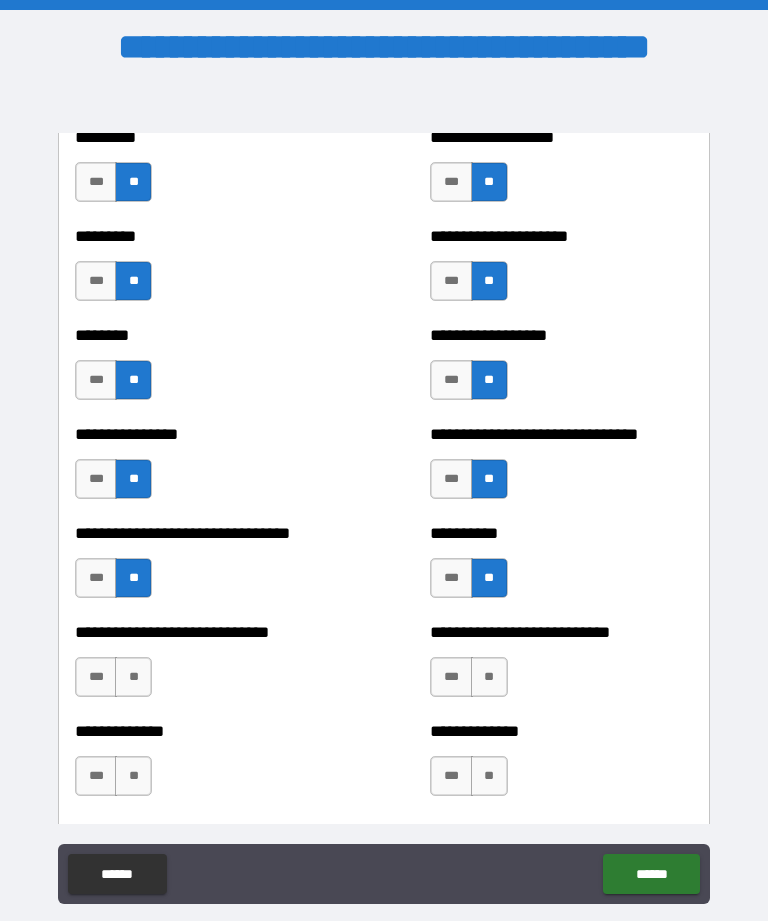 click on "**" at bounding box center (133, 677) 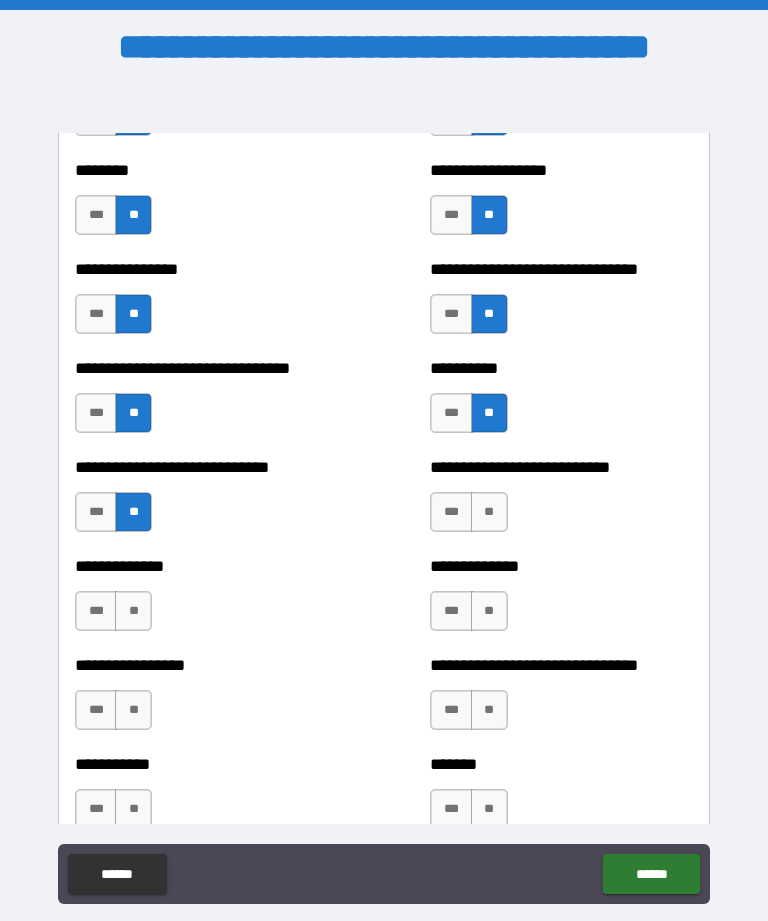 scroll, scrollTop: 7530, scrollLeft: 0, axis: vertical 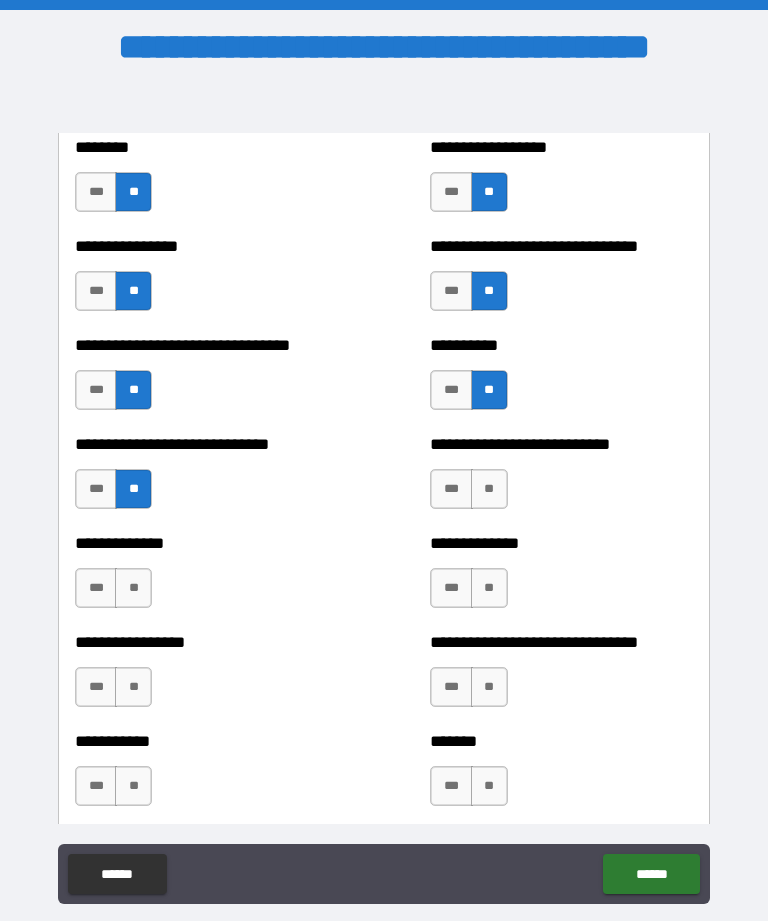 click on "**" at bounding box center [489, 489] 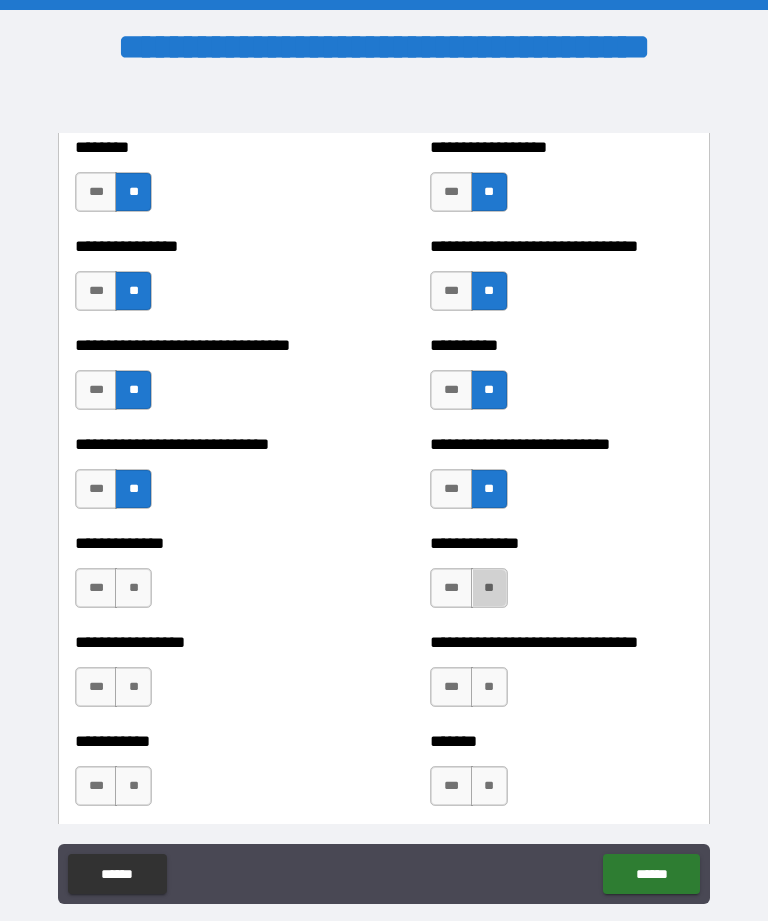 click on "**" at bounding box center [489, 588] 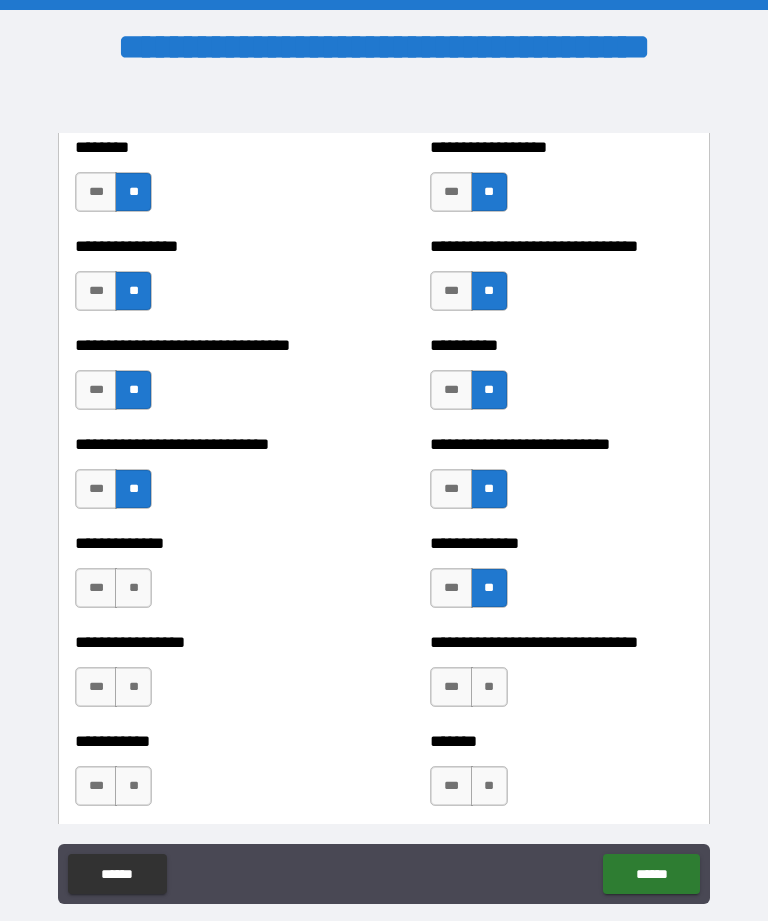 click on "**" at bounding box center [133, 588] 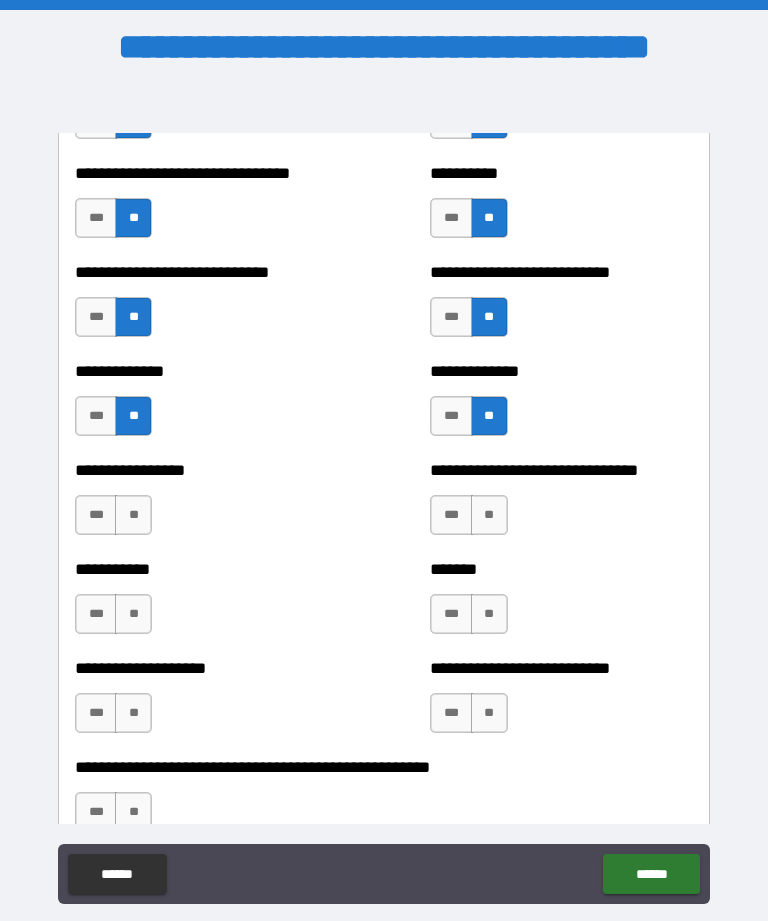 scroll, scrollTop: 7711, scrollLeft: 0, axis: vertical 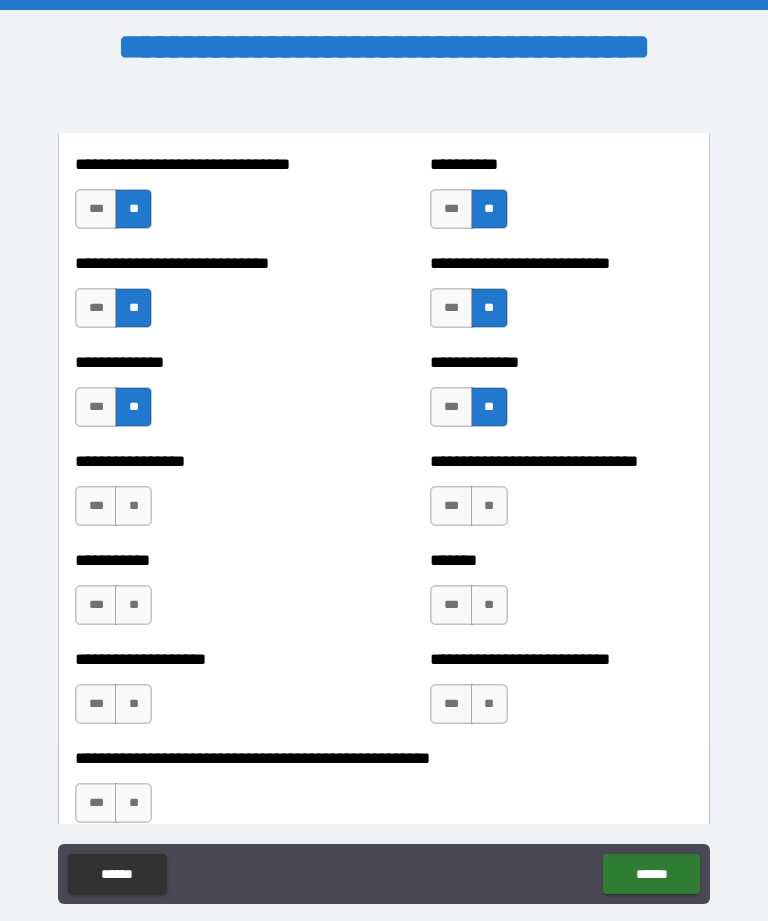 click on "**" at bounding box center (489, 506) 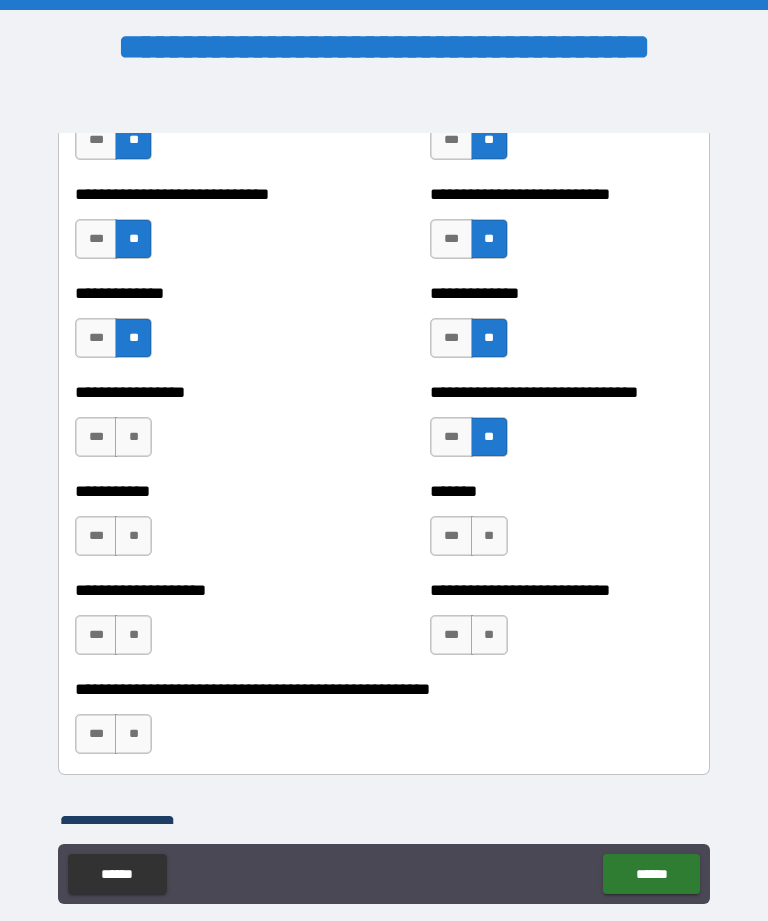 scroll, scrollTop: 7784, scrollLeft: 0, axis: vertical 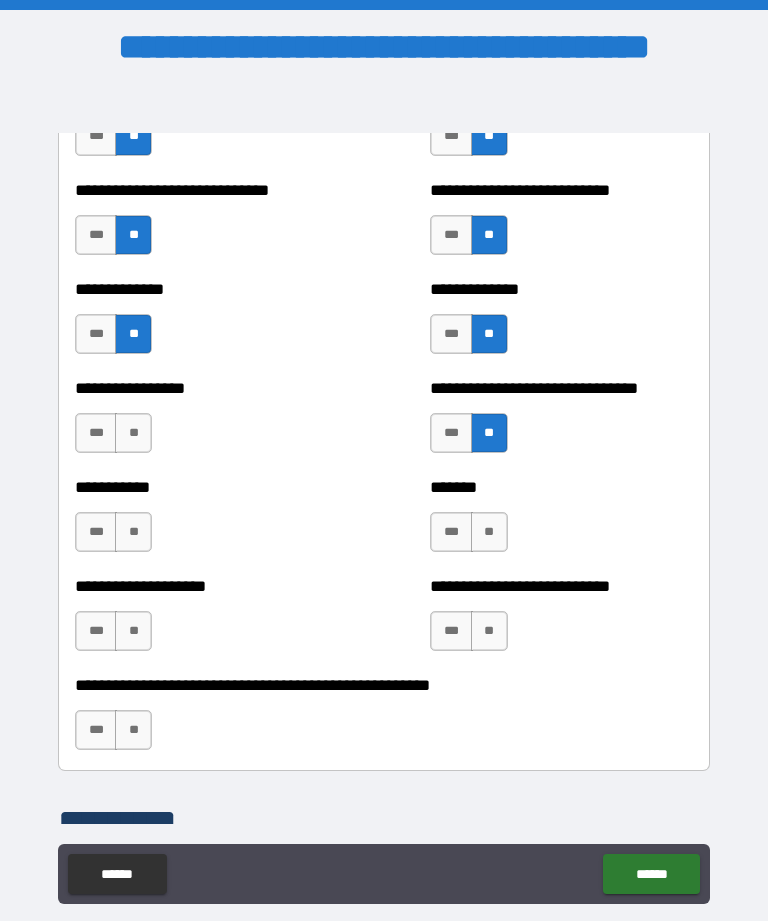 click on "**" at bounding box center (133, 433) 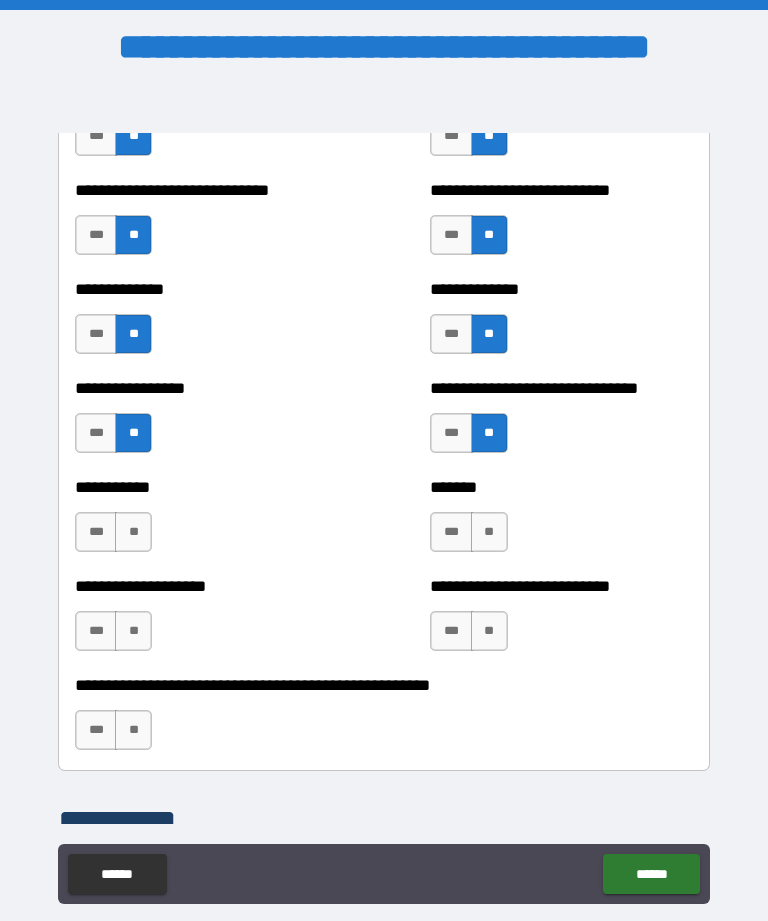 click on "**" at bounding box center (133, 532) 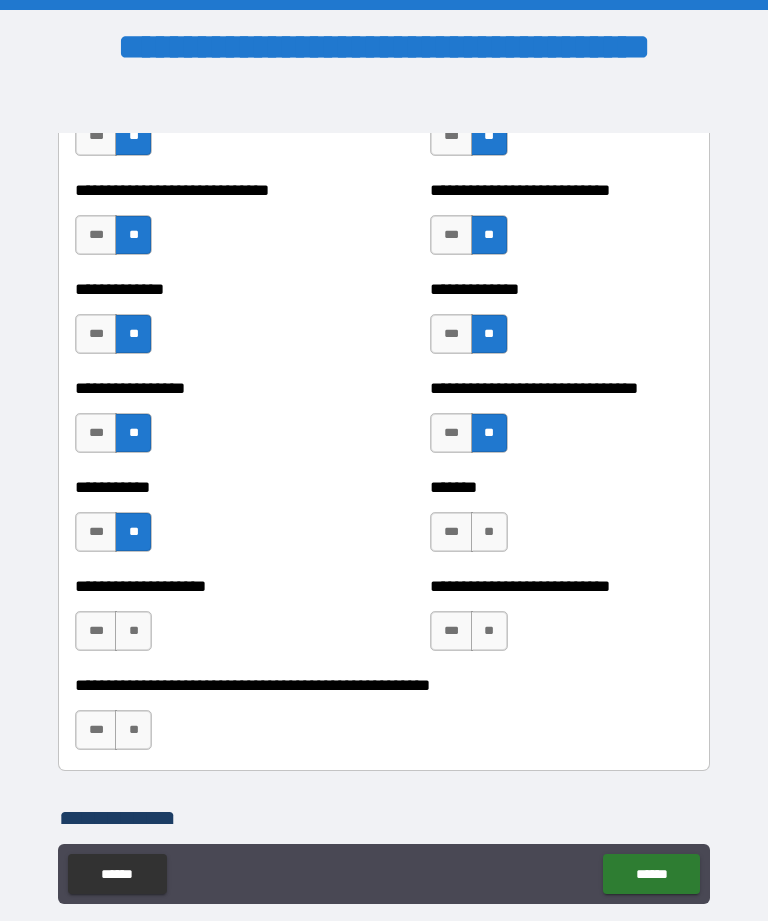 click on "**" at bounding box center (489, 532) 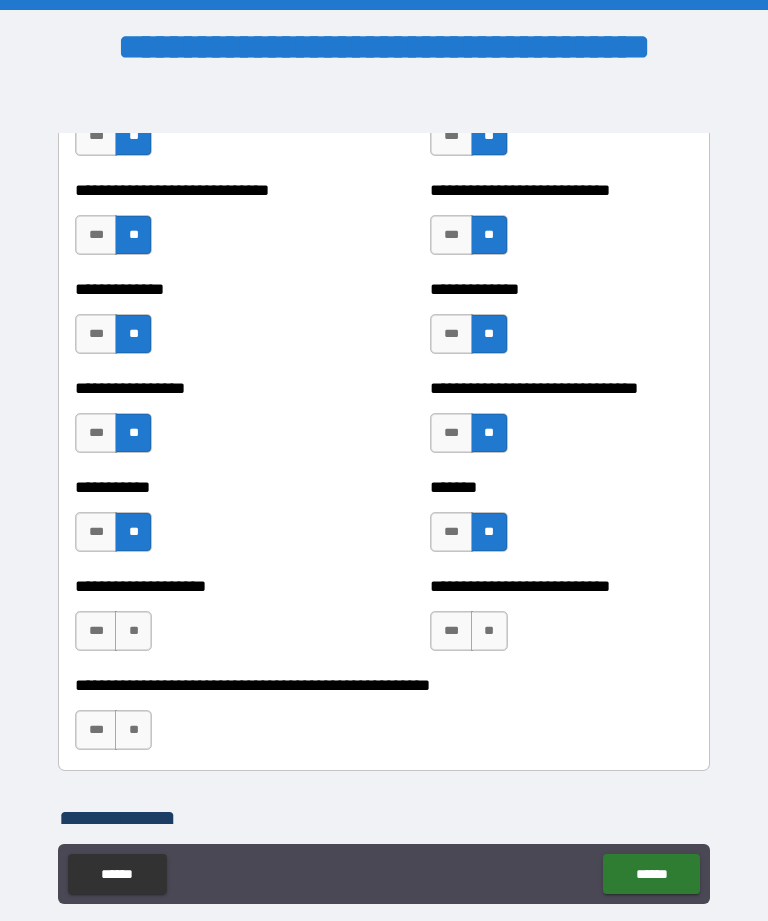 click on "**" at bounding box center [489, 631] 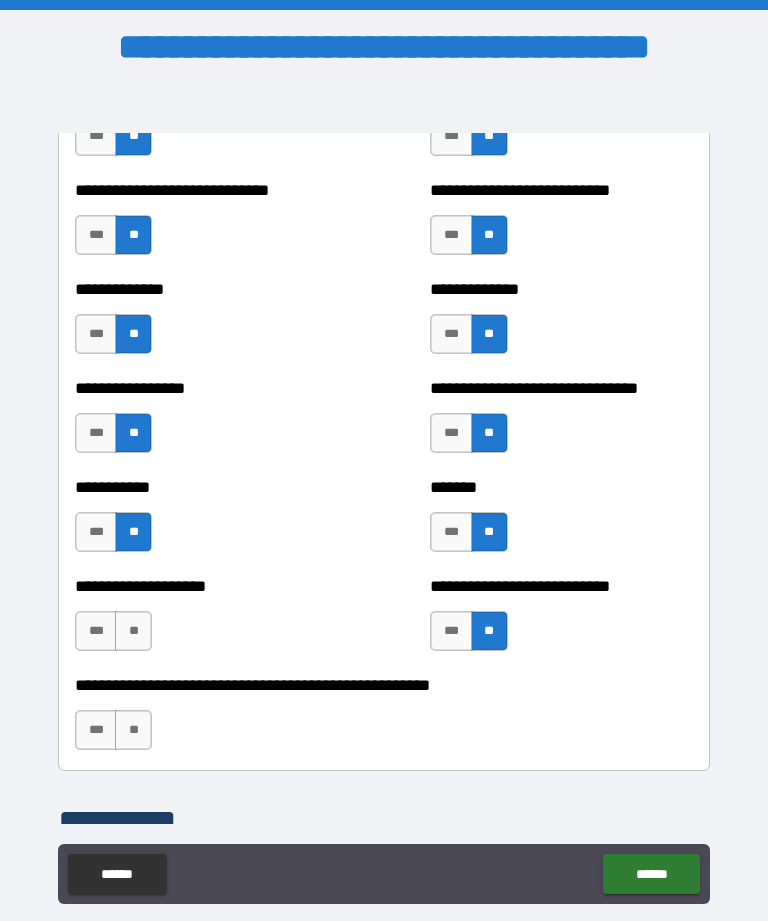click on "**" at bounding box center (133, 631) 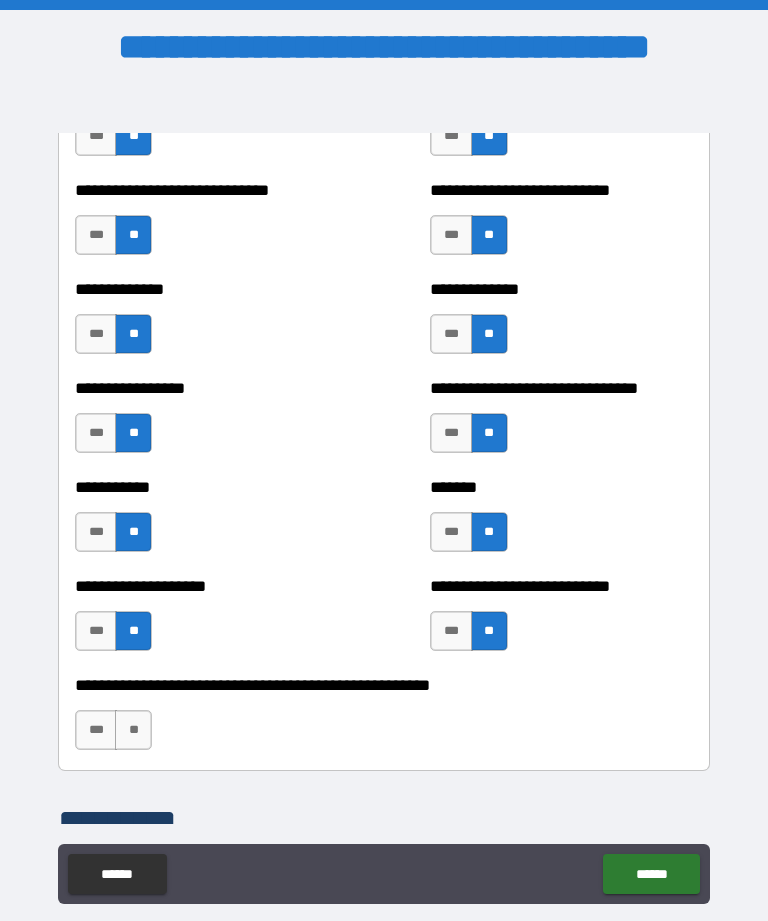 click on "**" at bounding box center (133, 730) 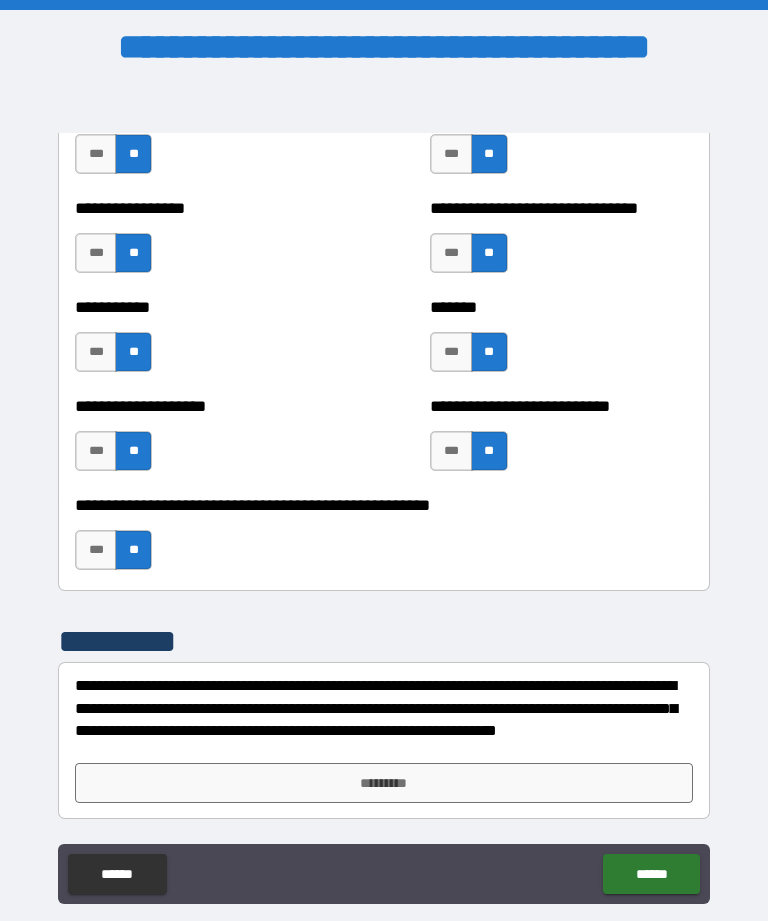 scroll, scrollTop: 7964, scrollLeft: 0, axis: vertical 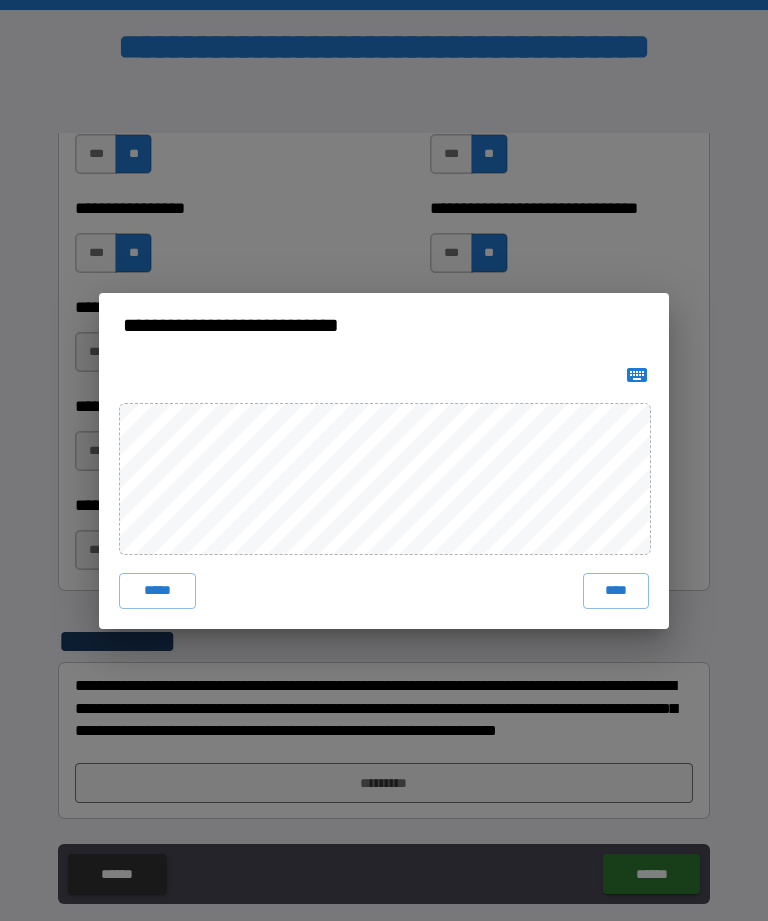 click on "****" at bounding box center [616, 591] 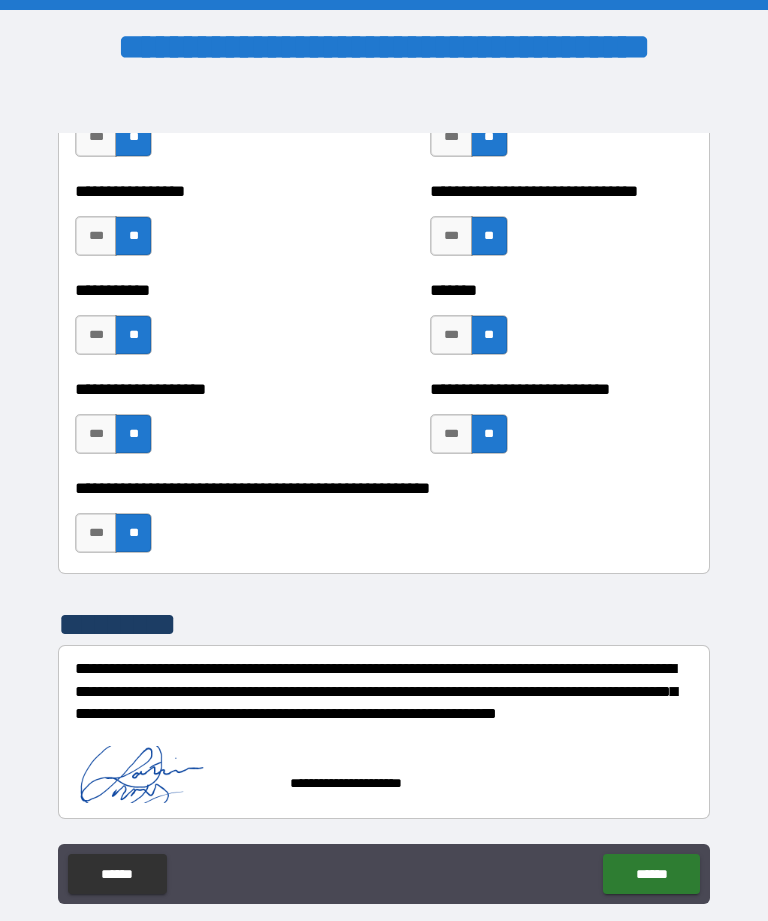 scroll, scrollTop: 7981, scrollLeft: 0, axis: vertical 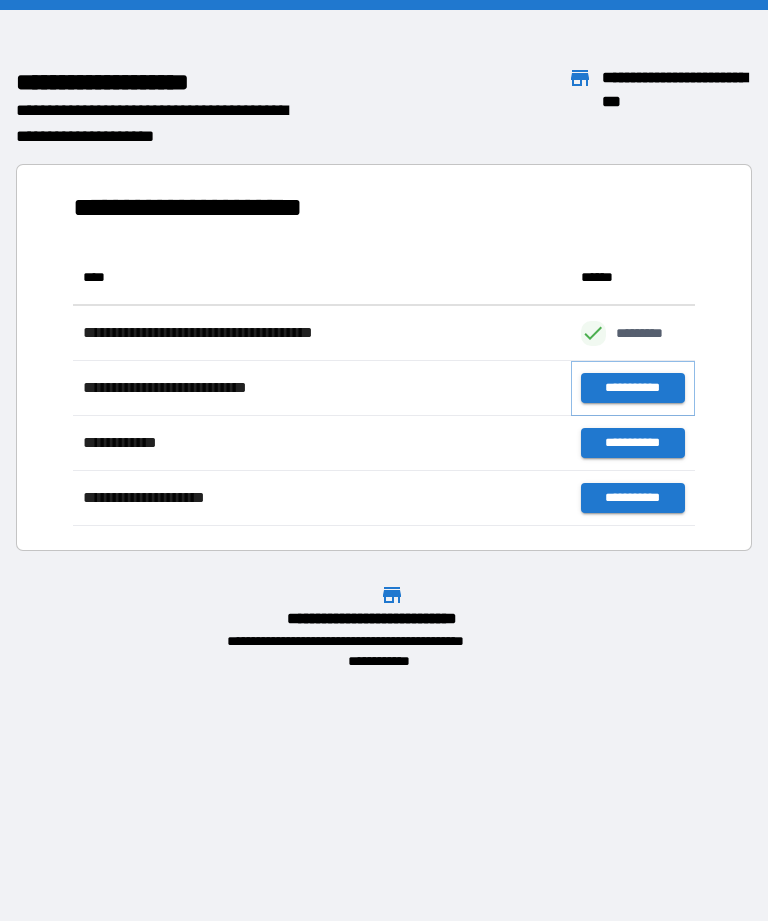 click on "**********" at bounding box center (633, 388) 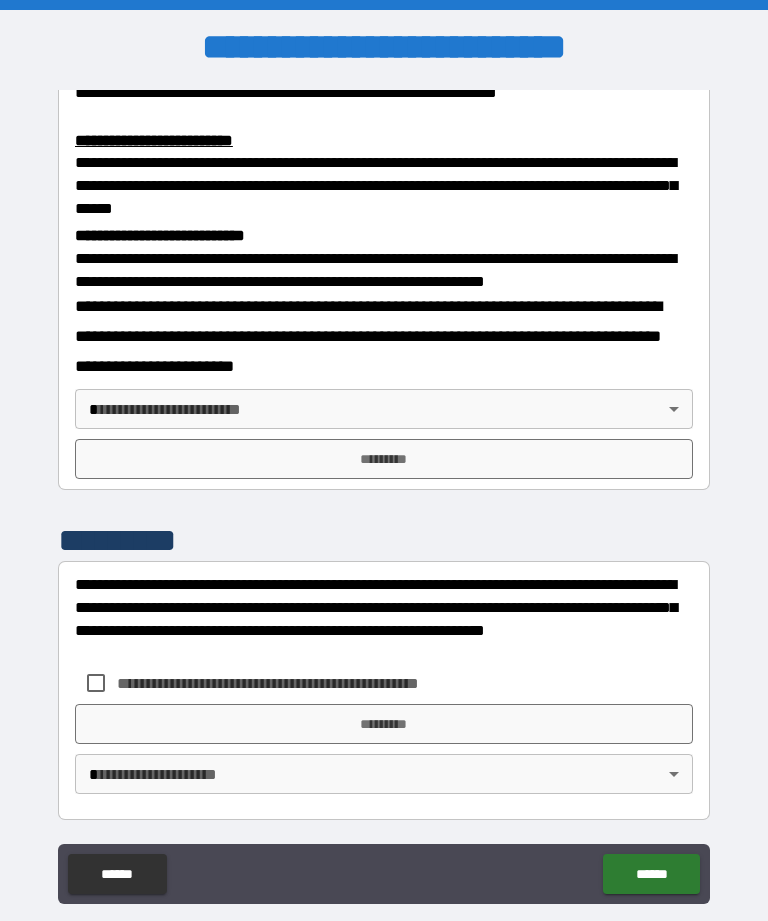scroll, scrollTop: 668, scrollLeft: 0, axis: vertical 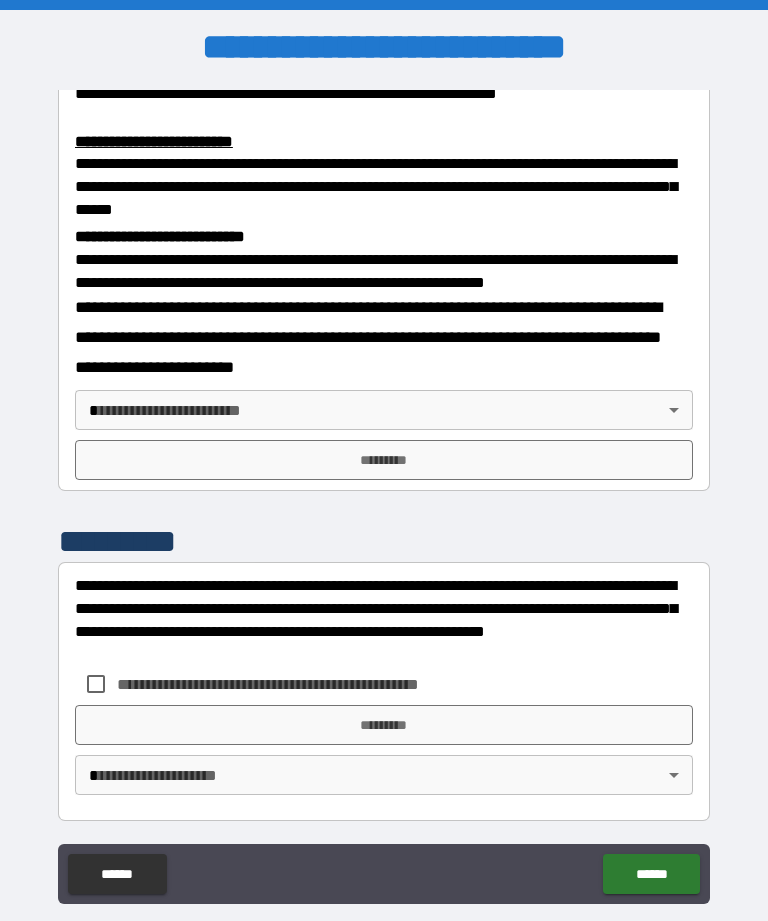 click on "**********" at bounding box center [384, 492] 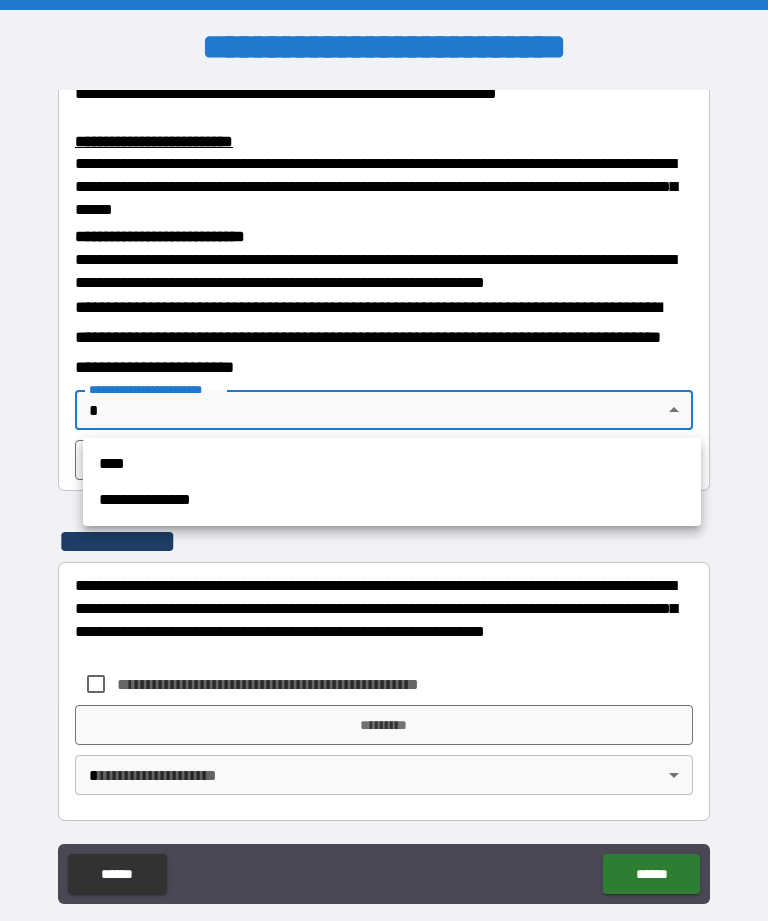 click on "****" at bounding box center (392, 464) 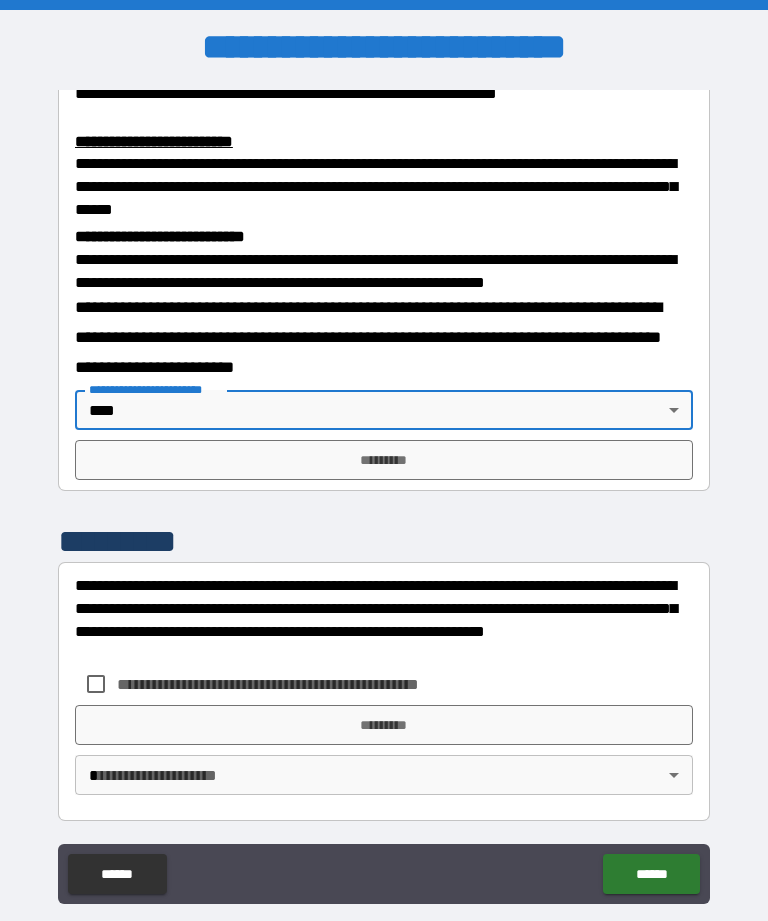 click on "*********" at bounding box center (384, 460) 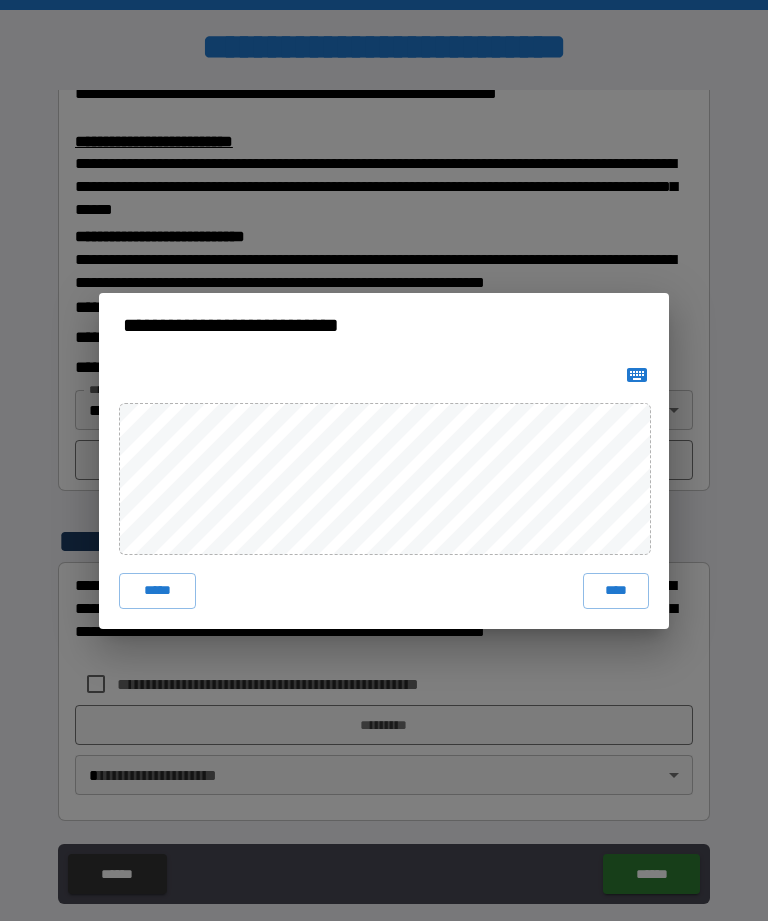 click on "****" at bounding box center (616, 591) 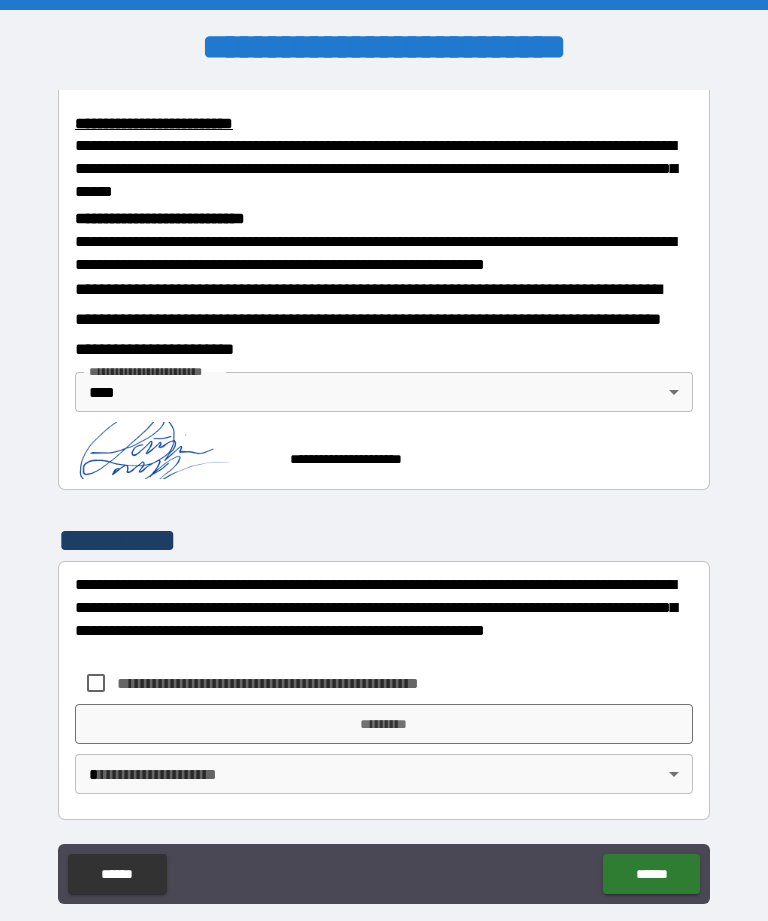scroll, scrollTop: 685, scrollLeft: 0, axis: vertical 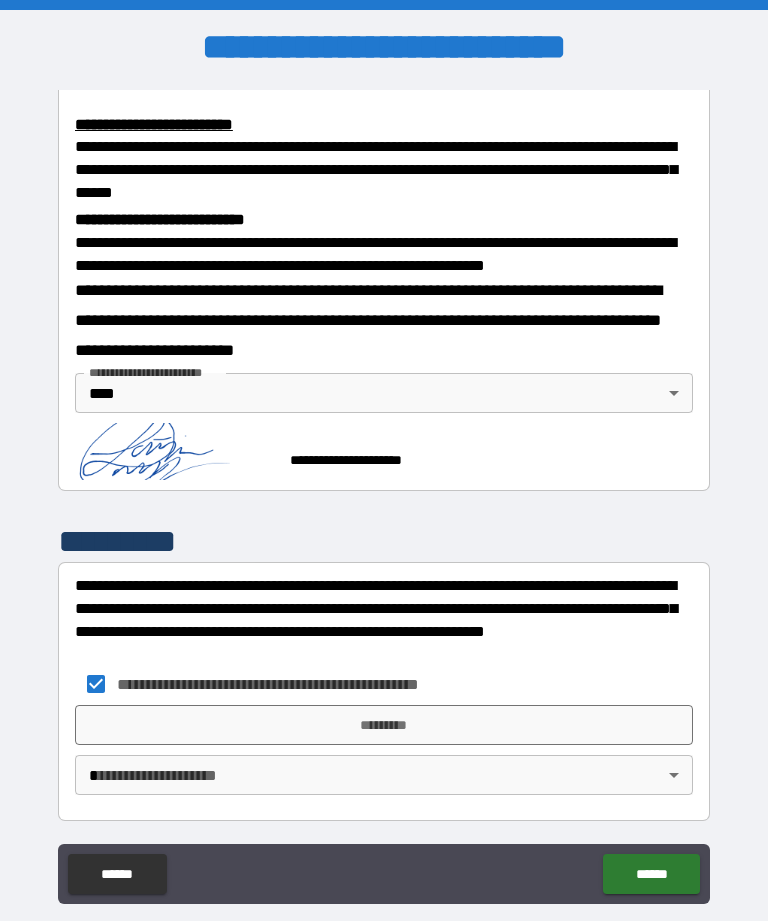 click on "*********" at bounding box center (384, 725) 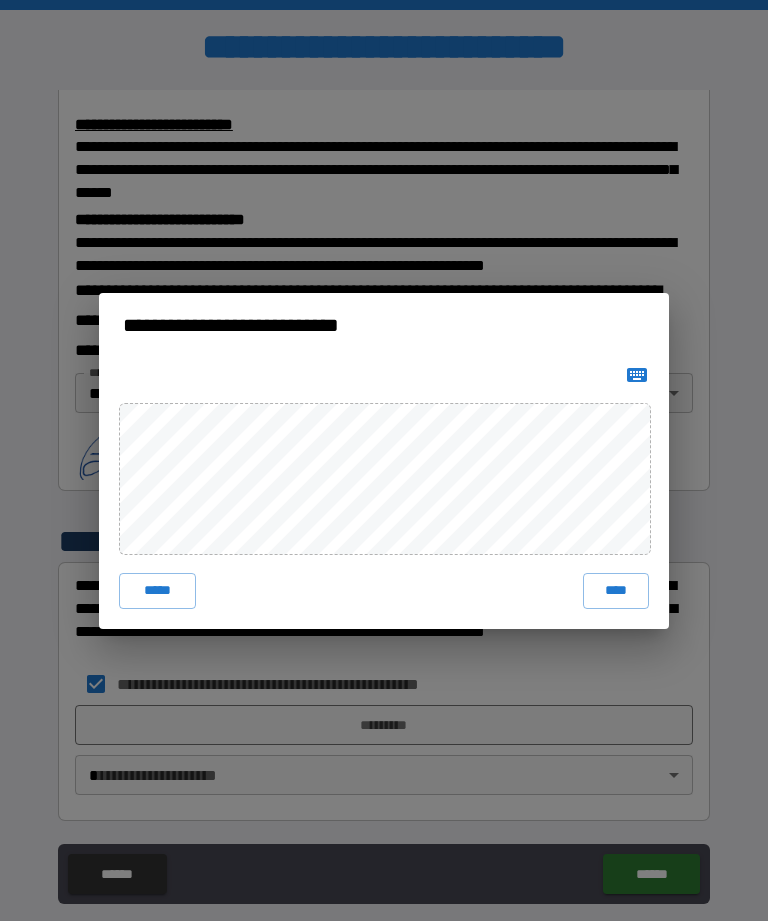 click on "****" at bounding box center [616, 591] 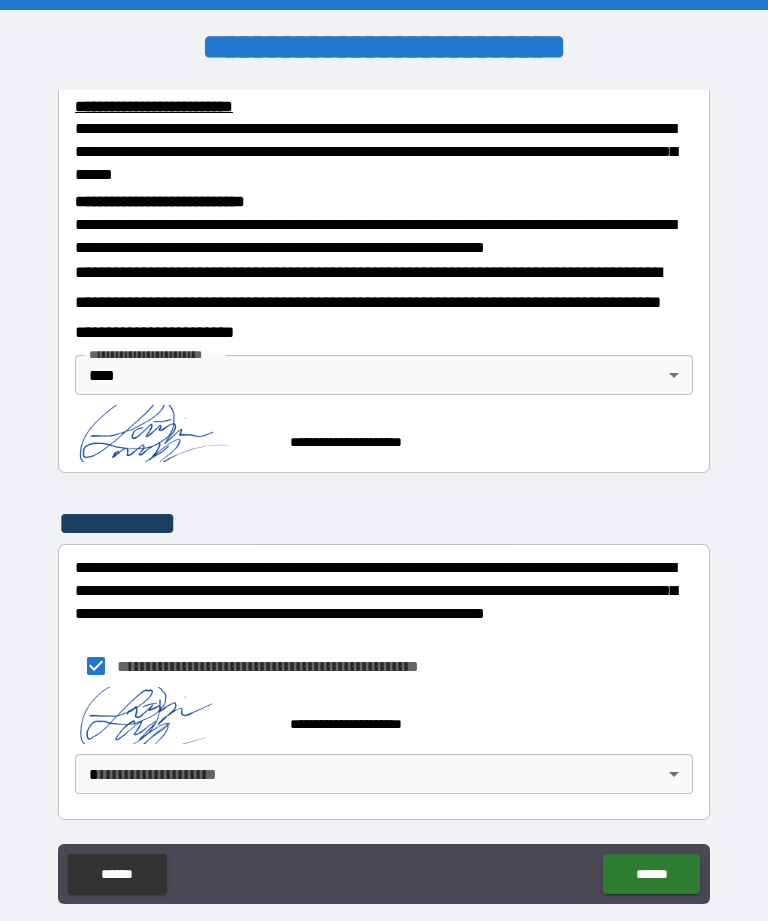scroll, scrollTop: 702, scrollLeft: 0, axis: vertical 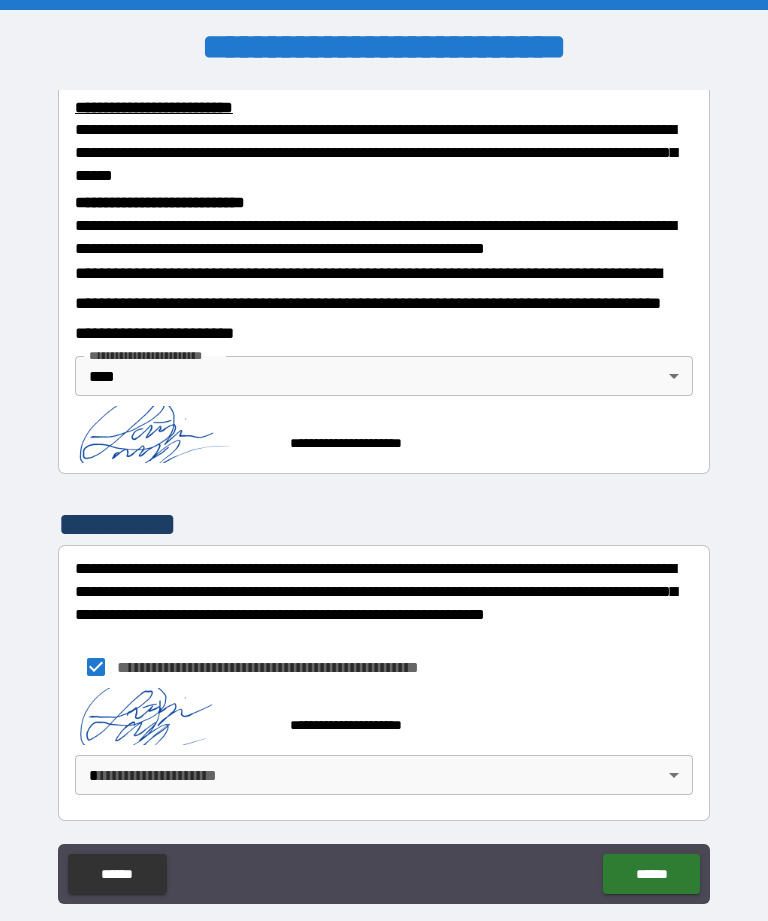 click on "**********" at bounding box center (384, 492) 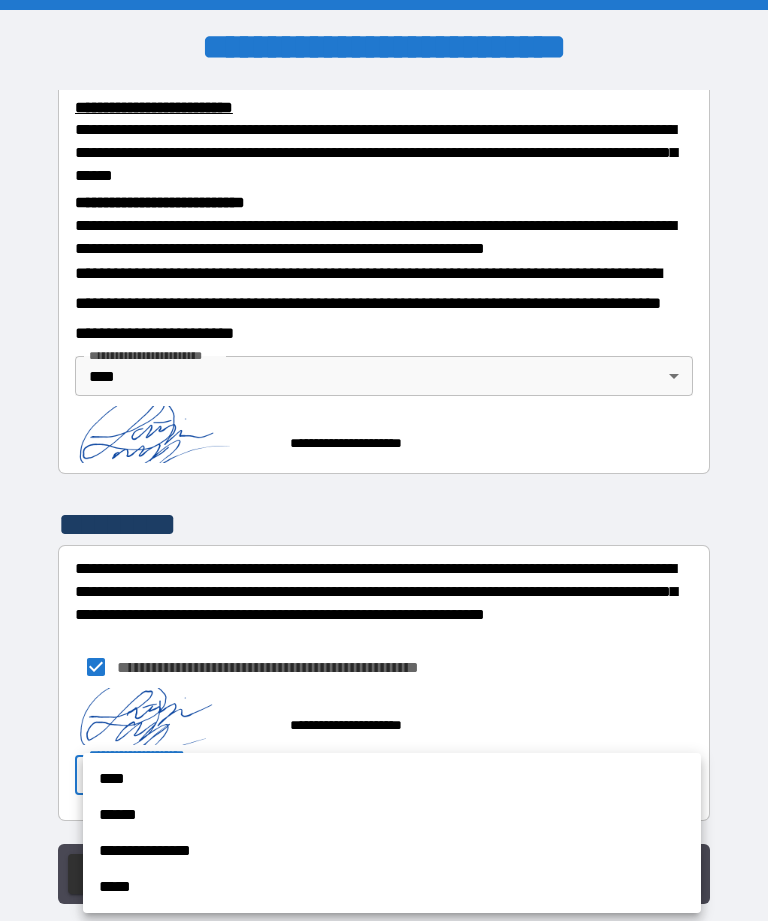 click on "****" at bounding box center (392, 779) 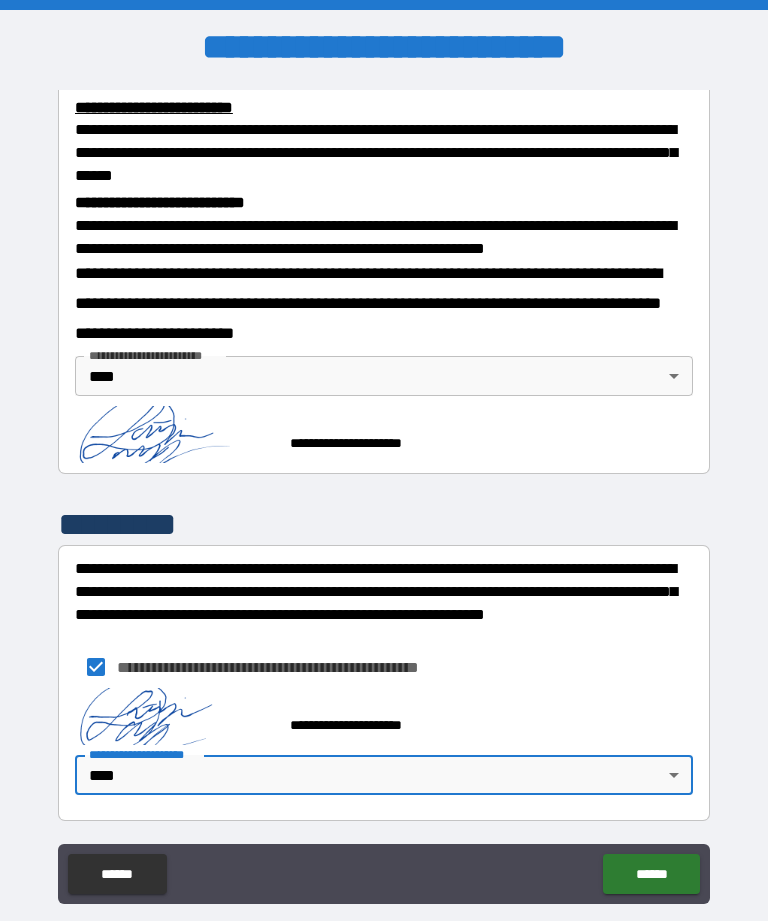 click on "******" at bounding box center (651, 874) 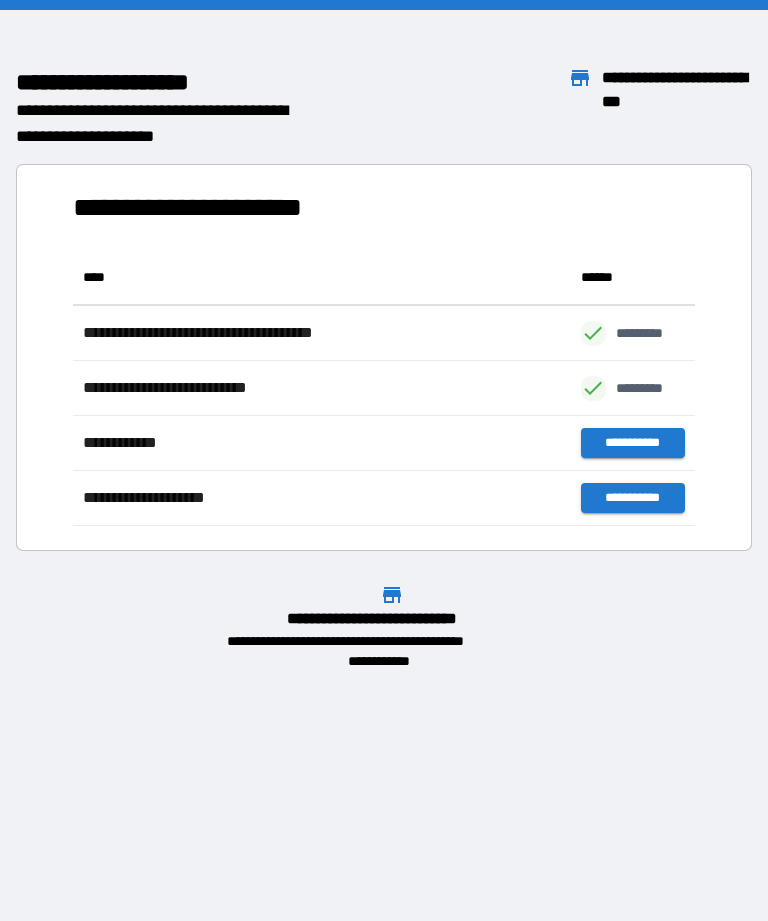 scroll, scrollTop: 276, scrollLeft: 622, axis: both 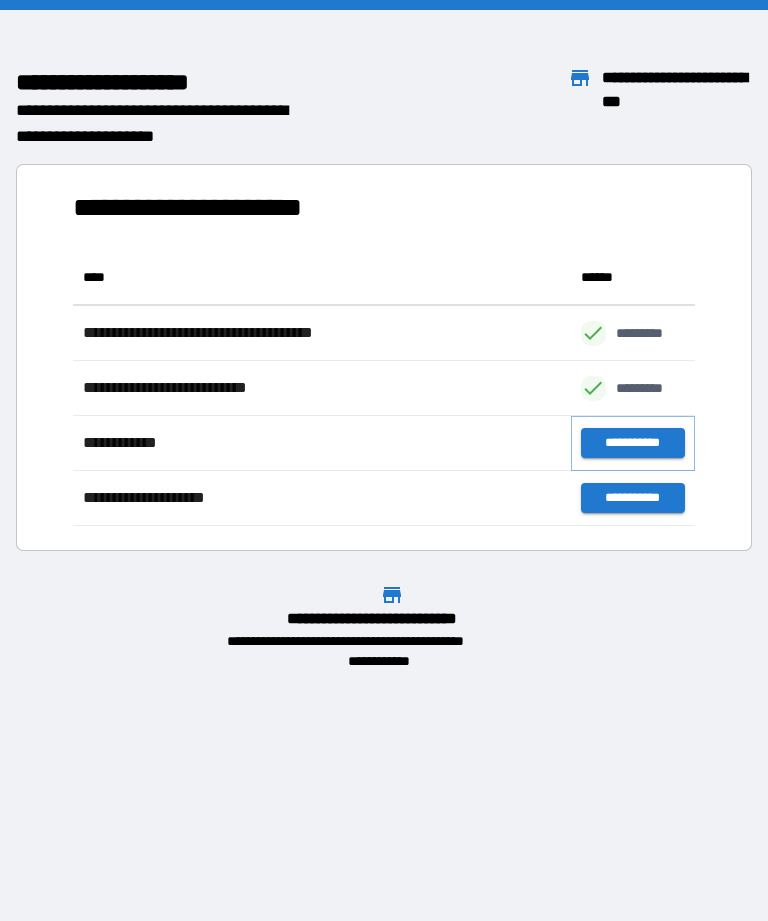 click on "**********" at bounding box center [633, 443] 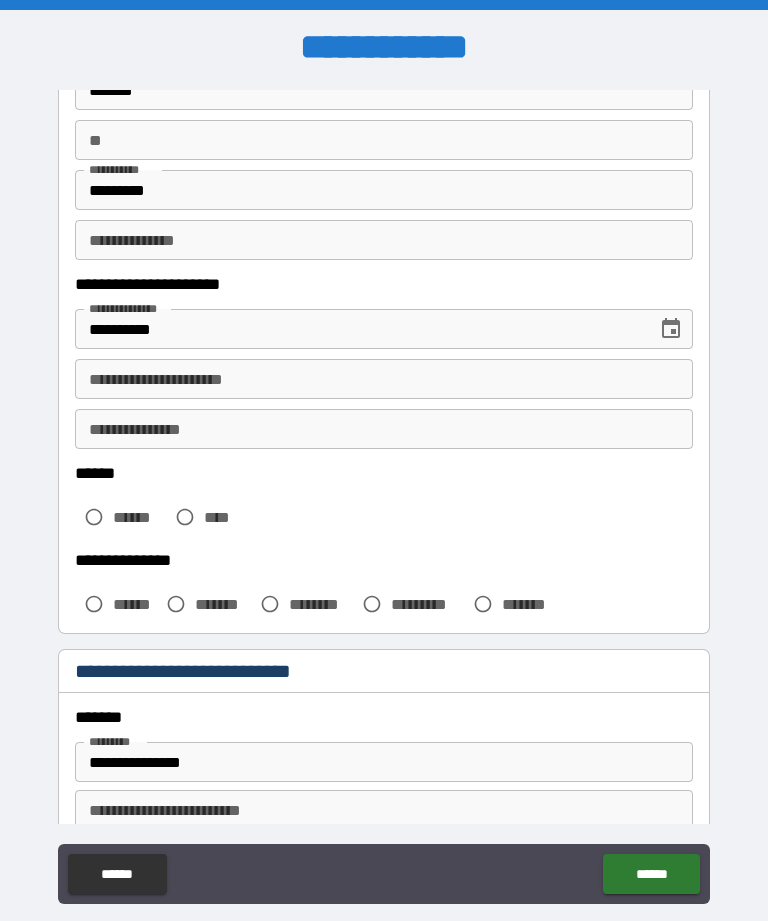 scroll, scrollTop: 168, scrollLeft: 0, axis: vertical 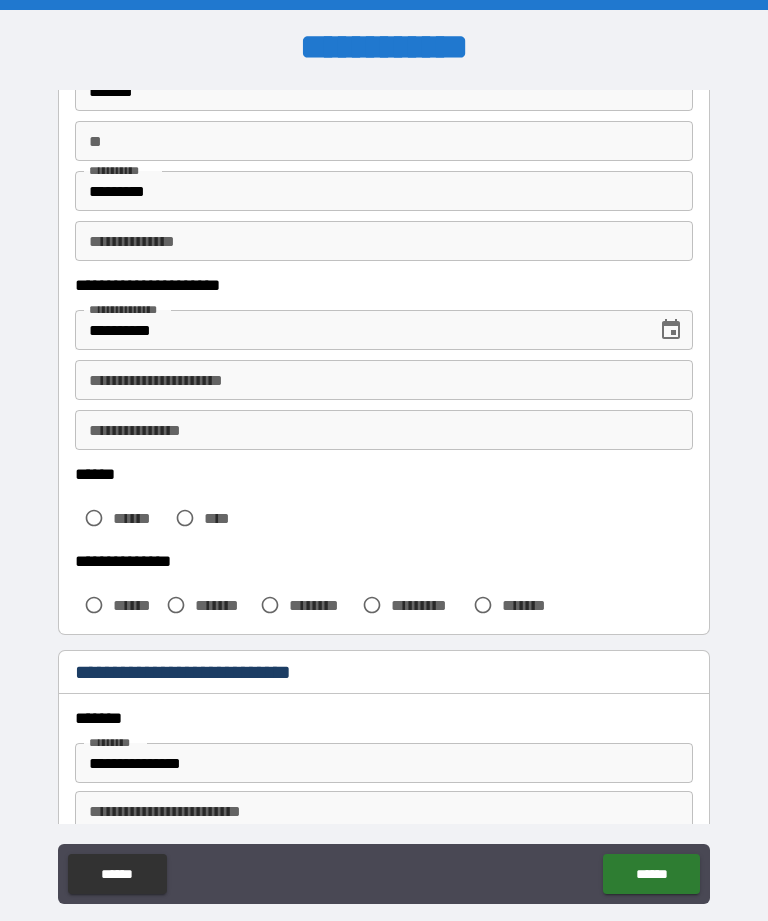 click on "******" at bounding box center (139, 518) 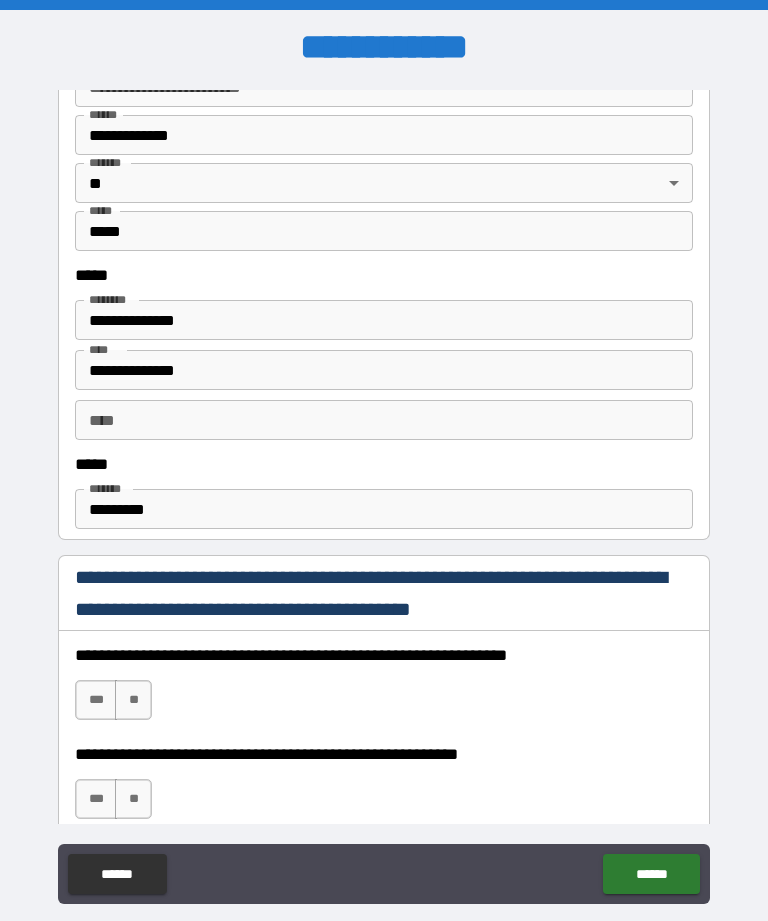 scroll, scrollTop: 899, scrollLeft: 0, axis: vertical 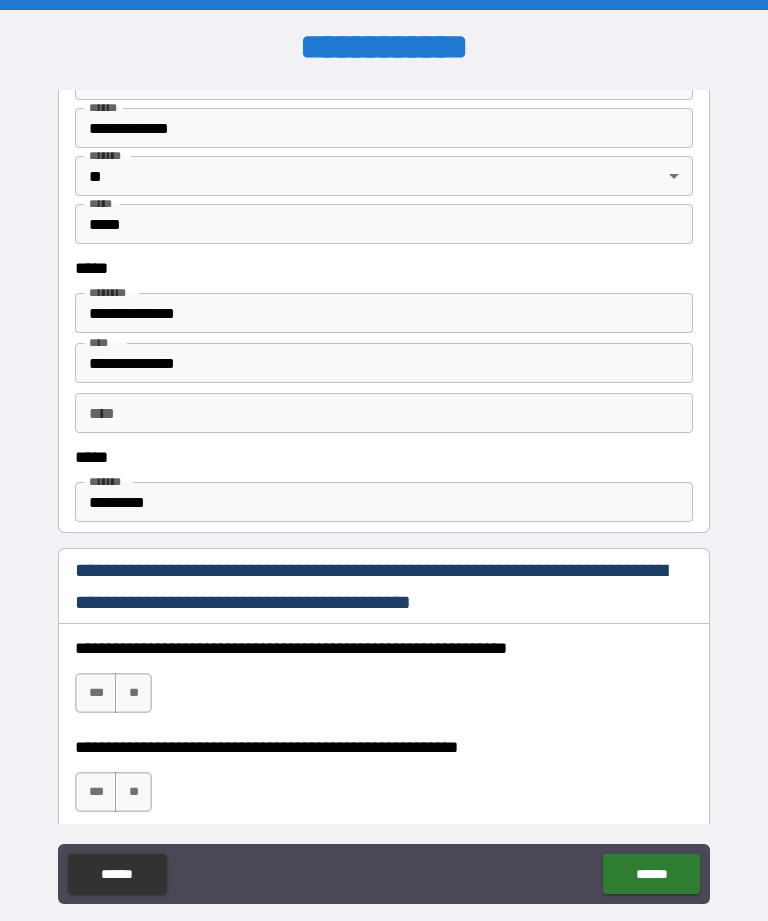 click on "*********" at bounding box center (384, 502) 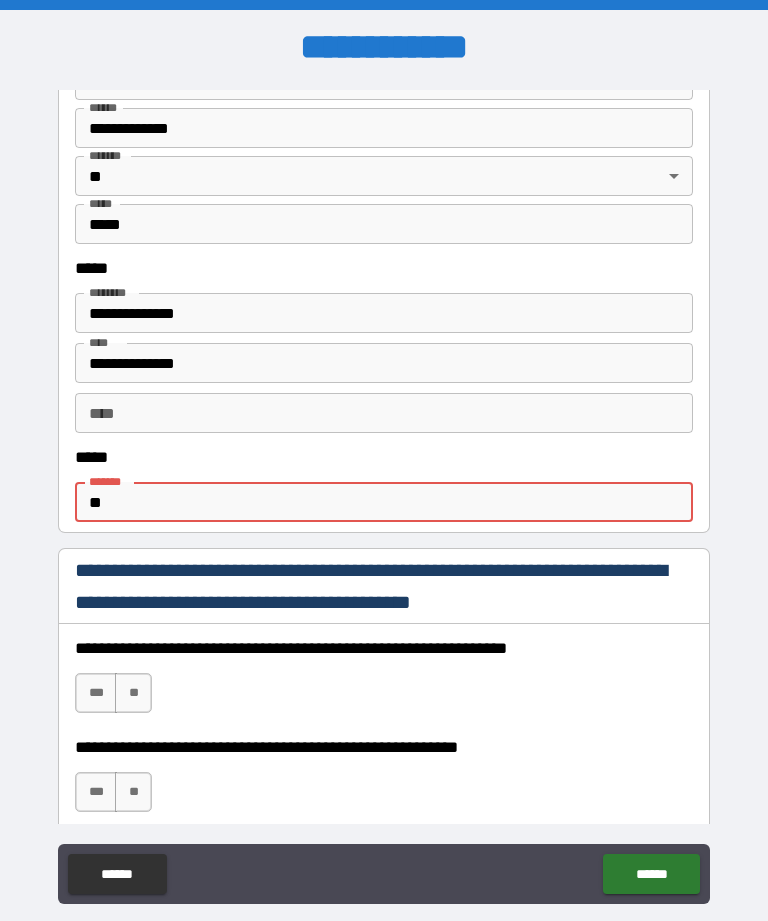 type on "*" 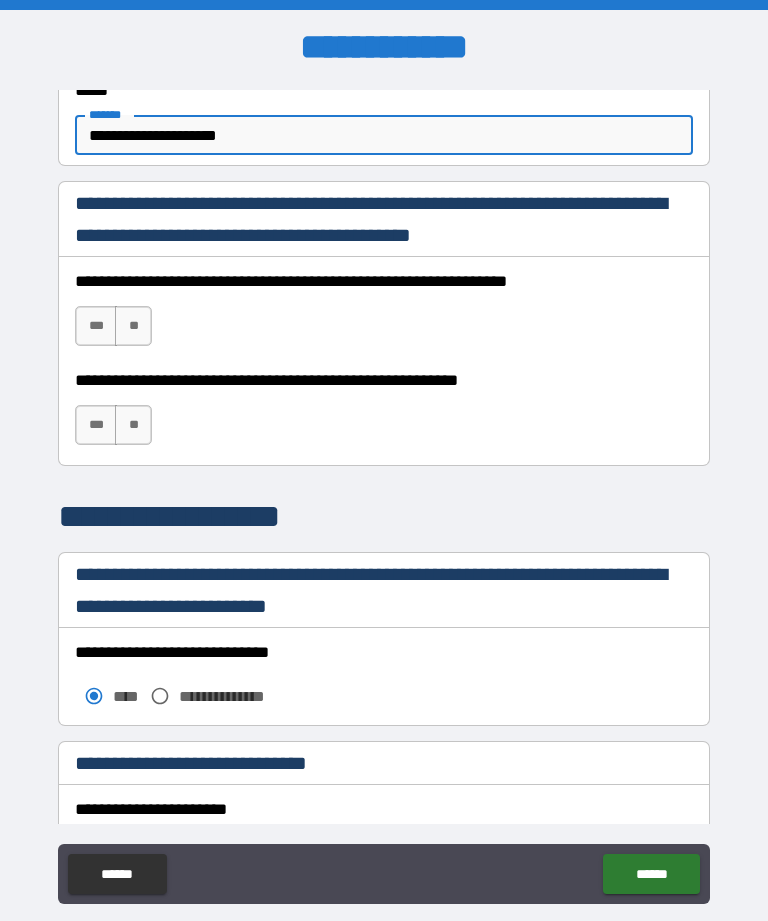 scroll, scrollTop: 1269, scrollLeft: 0, axis: vertical 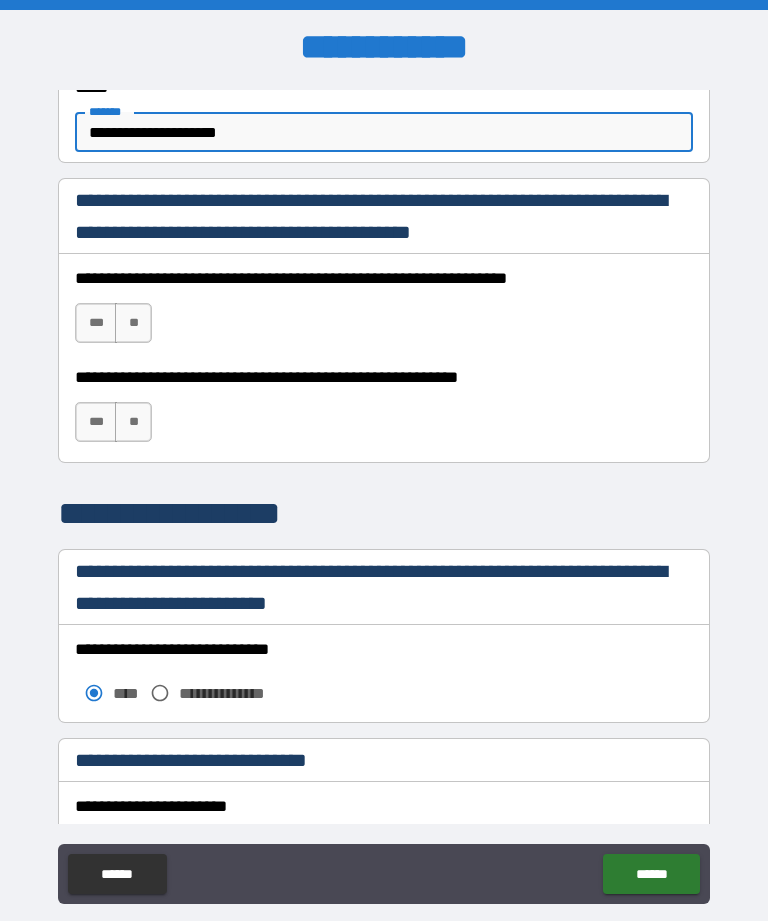 type on "**********" 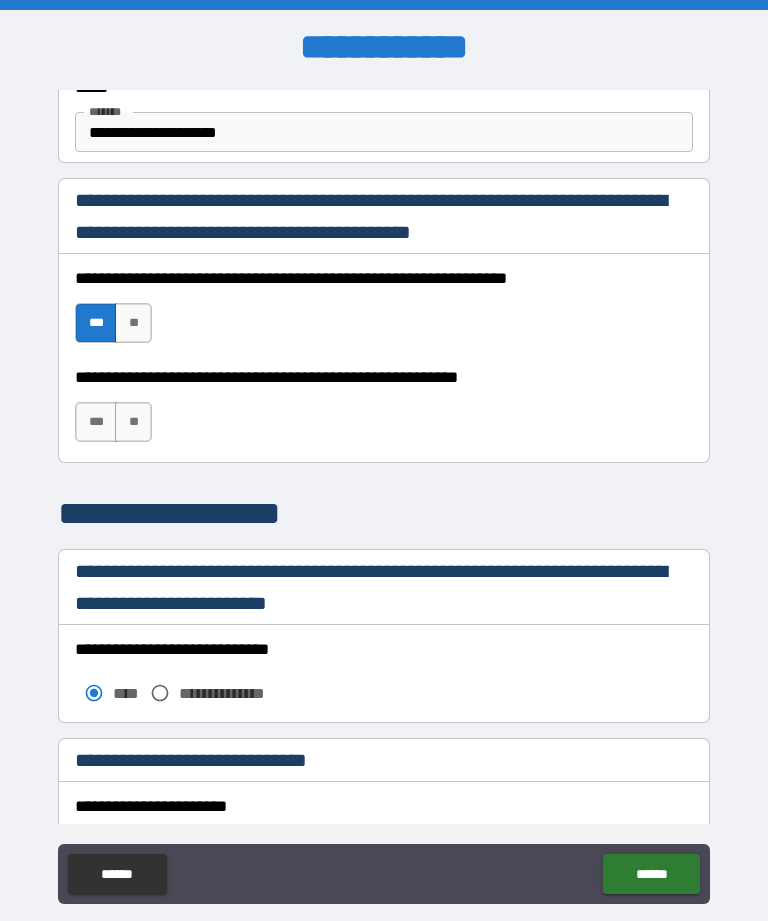 click on "***" at bounding box center (96, 422) 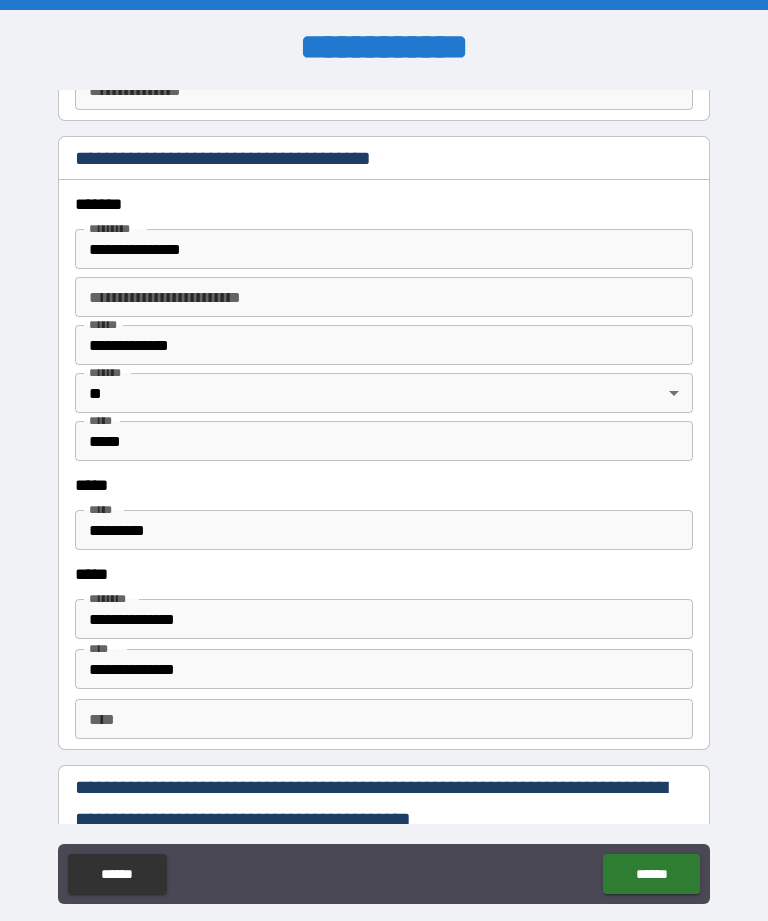 scroll, scrollTop: 2334, scrollLeft: 0, axis: vertical 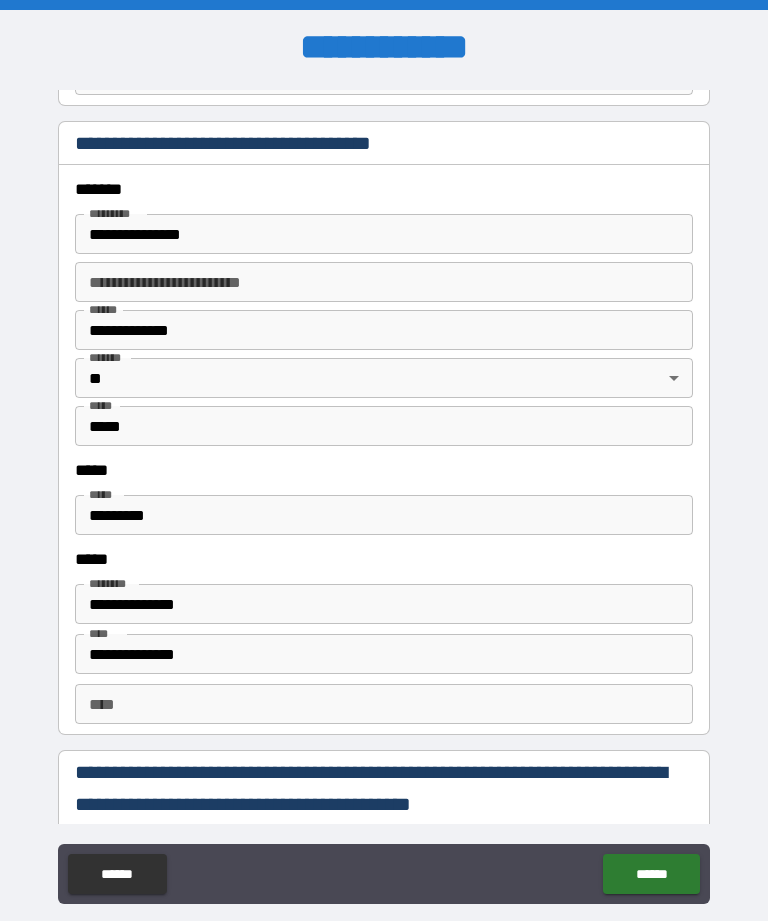 click on "*********" at bounding box center (384, 515) 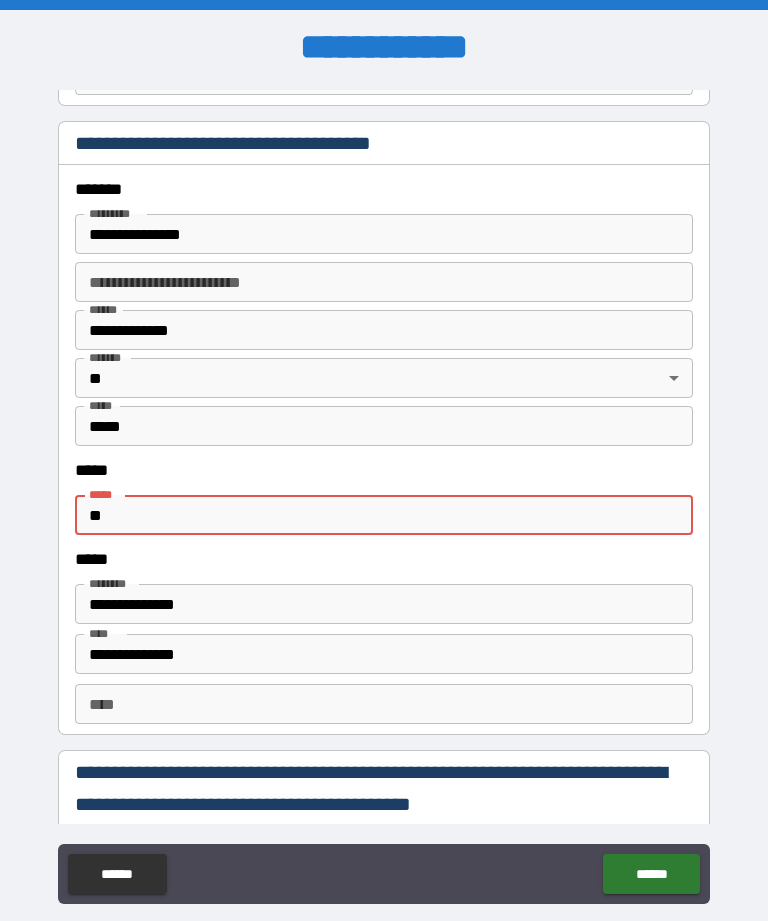 type on "*" 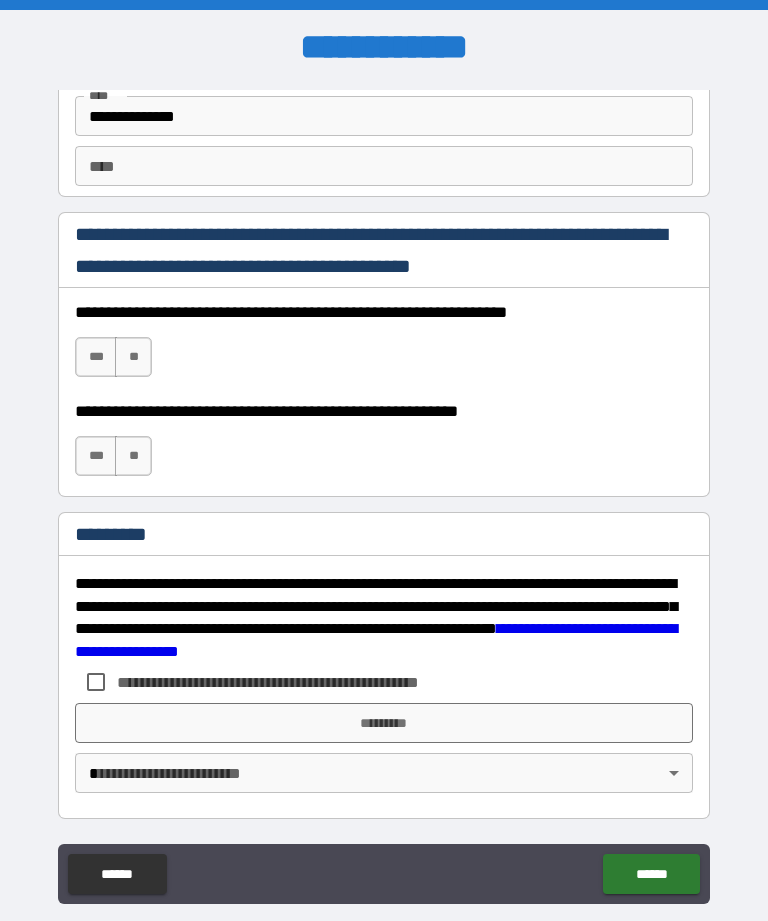 scroll, scrollTop: 2872, scrollLeft: 0, axis: vertical 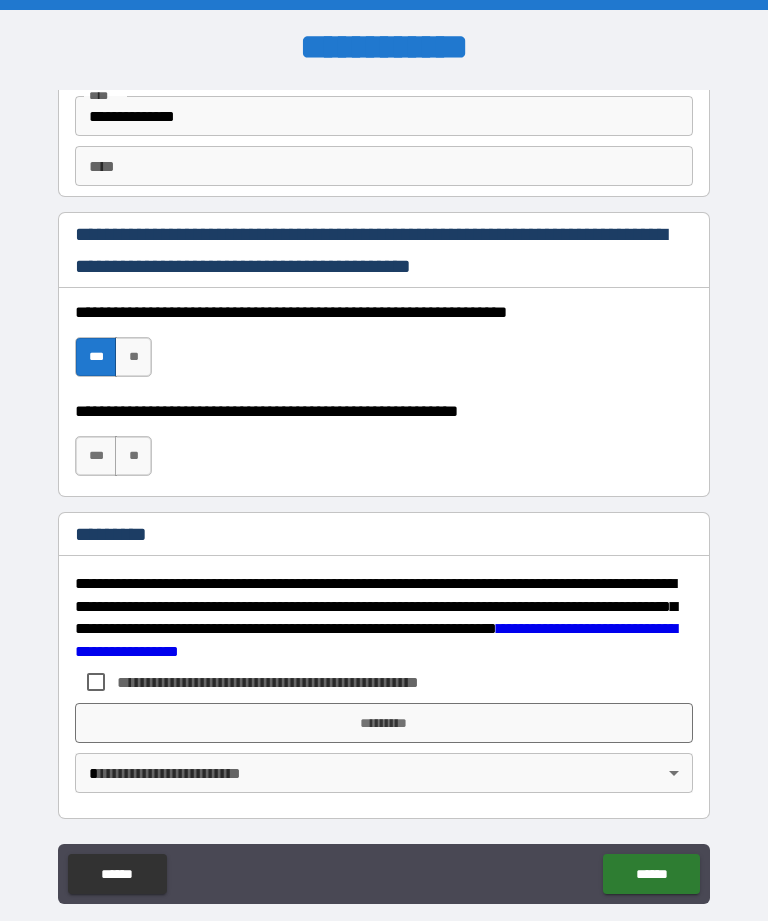 click on "**********" at bounding box center (384, 446) 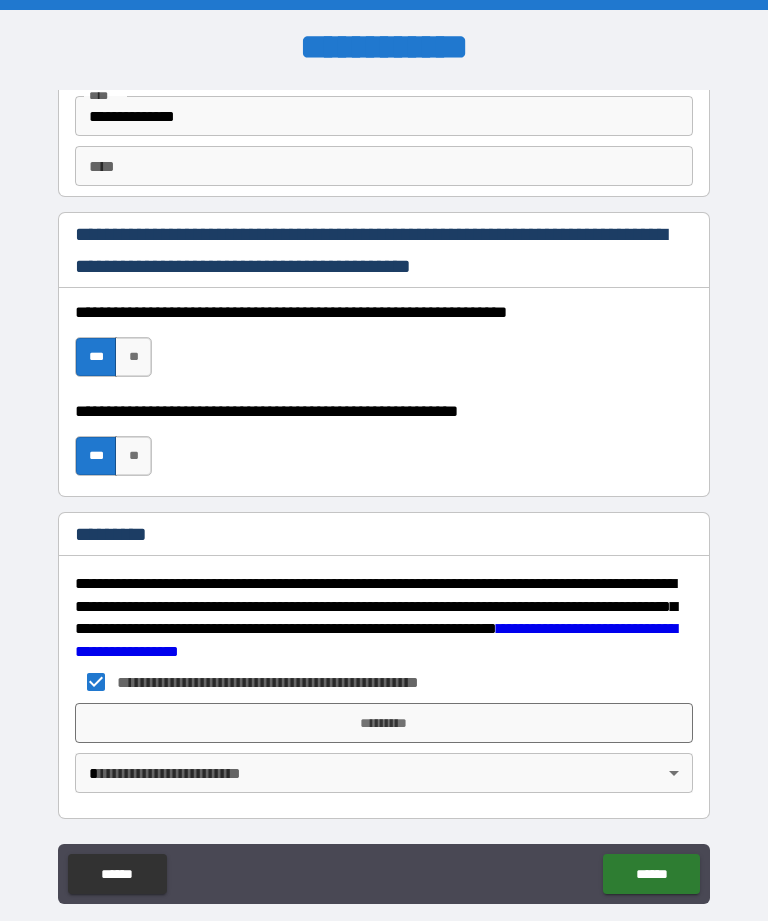 click on "*********" at bounding box center (384, 723) 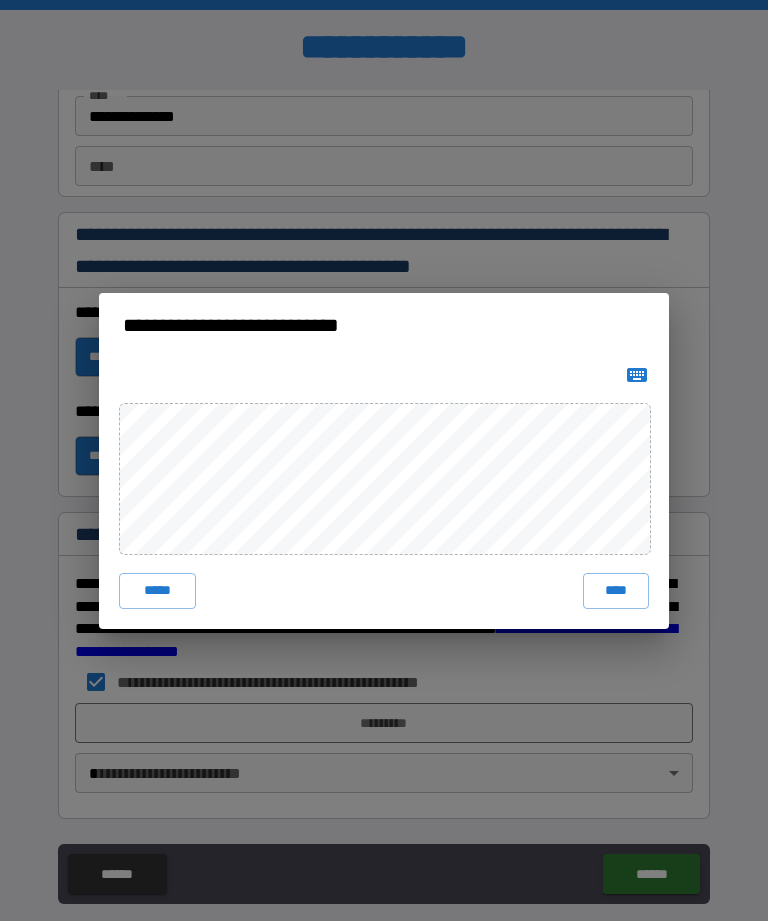 click on "****" at bounding box center (616, 591) 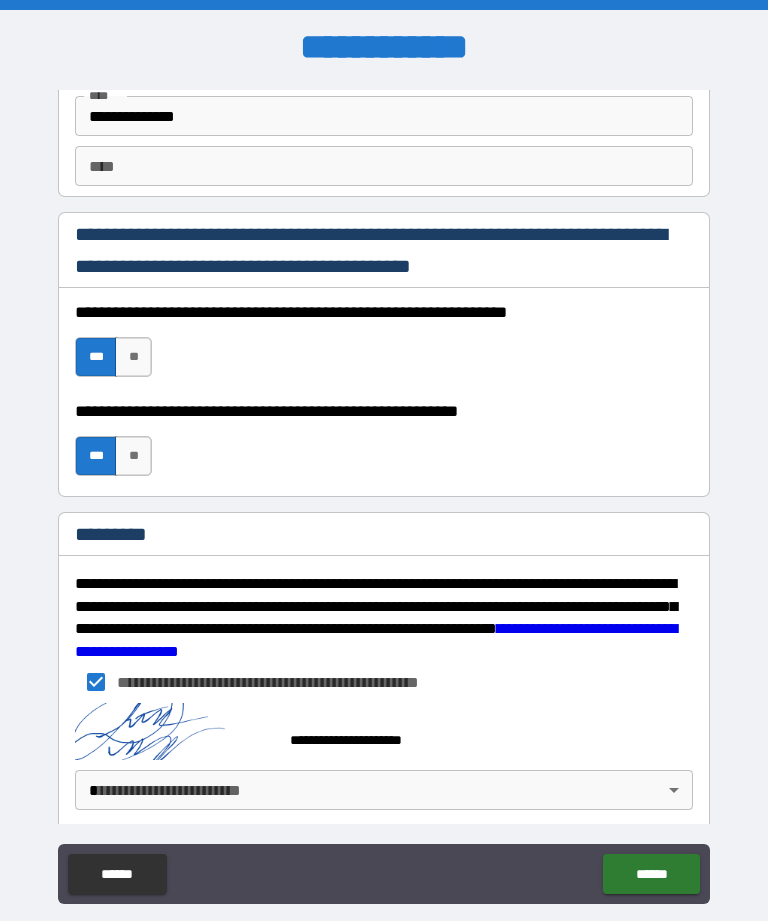 click on "**********" at bounding box center (384, 492) 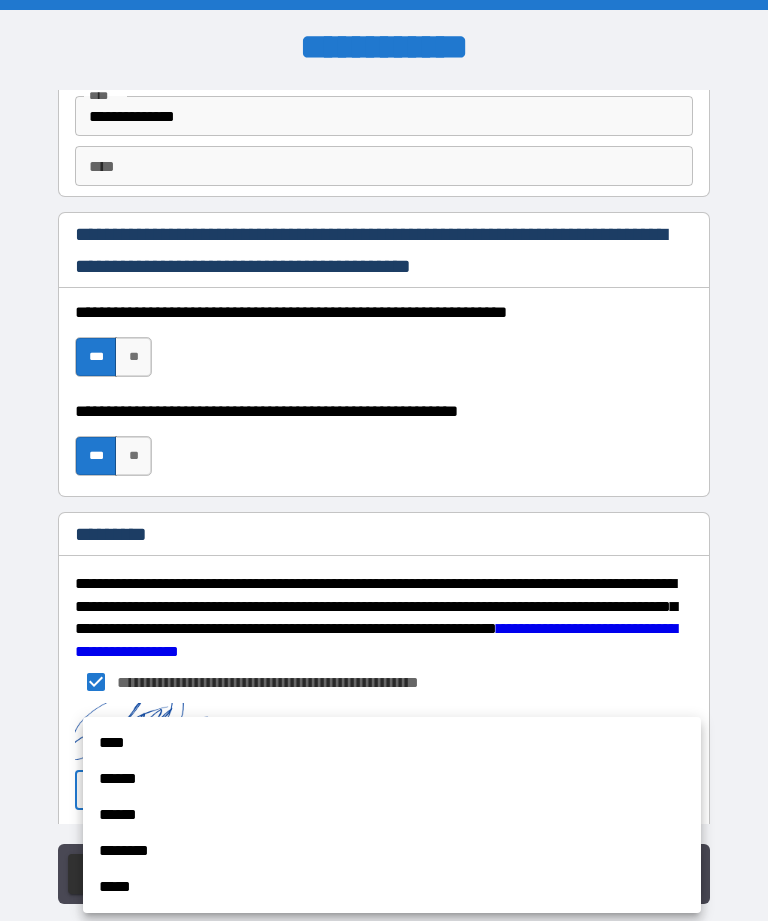 click on "****" at bounding box center (392, 743) 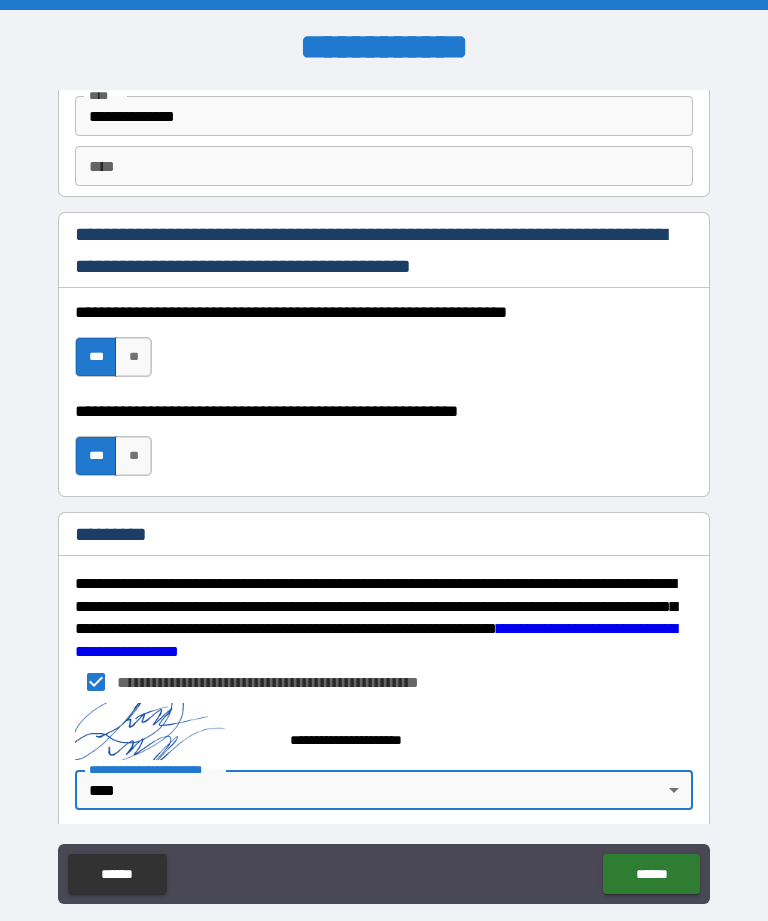 click on "******" at bounding box center (651, 874) 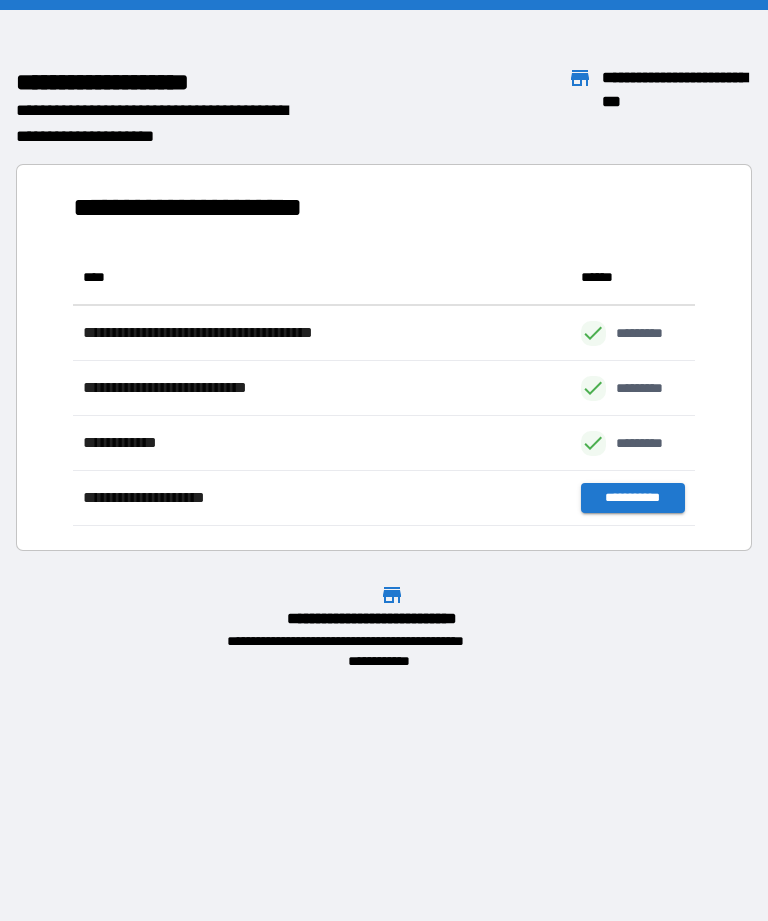 scroll, scrollTop: 1, scrollLeft: 1, axis: both 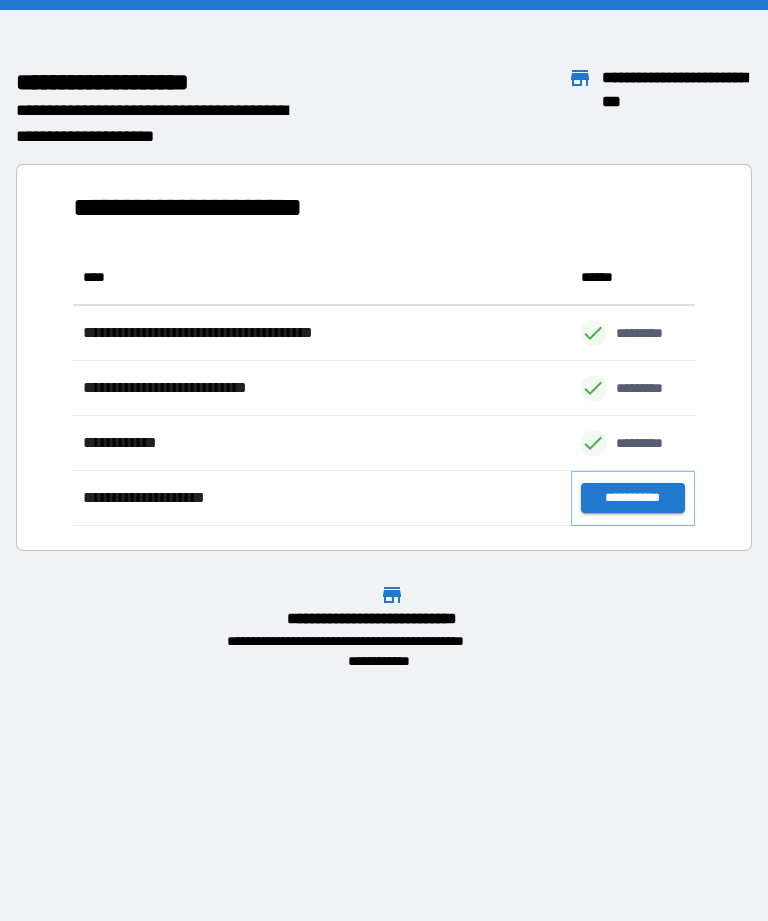 click on "**********" at bounding box center (633, 498) 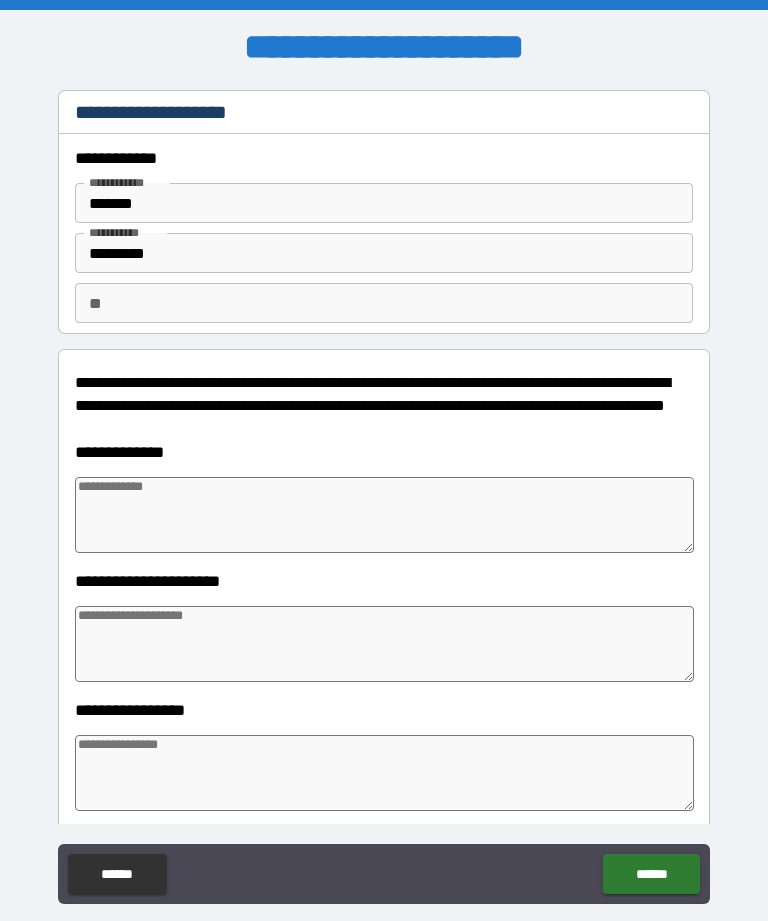 type on "*" 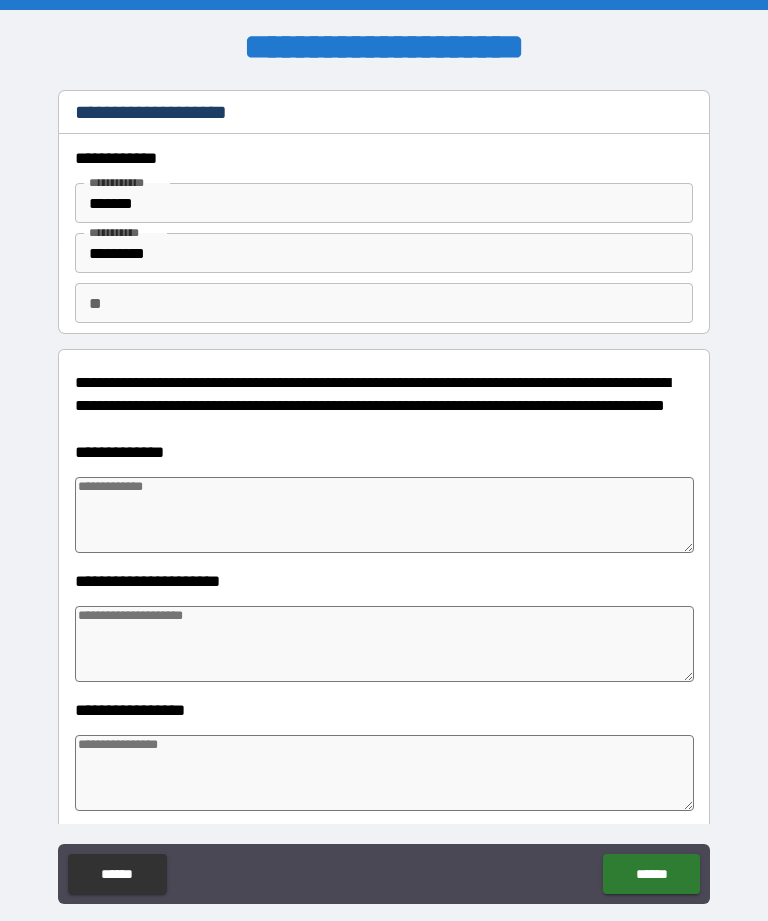 type on "*" 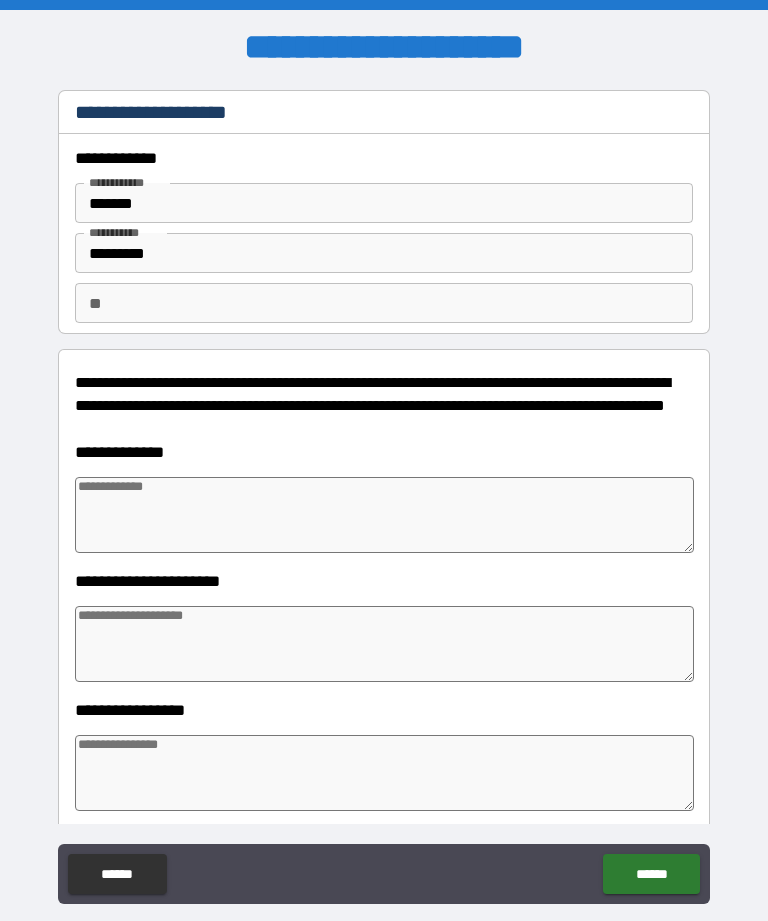 scroll, scrollTop: 0, scrollLeft: 0, axis: both 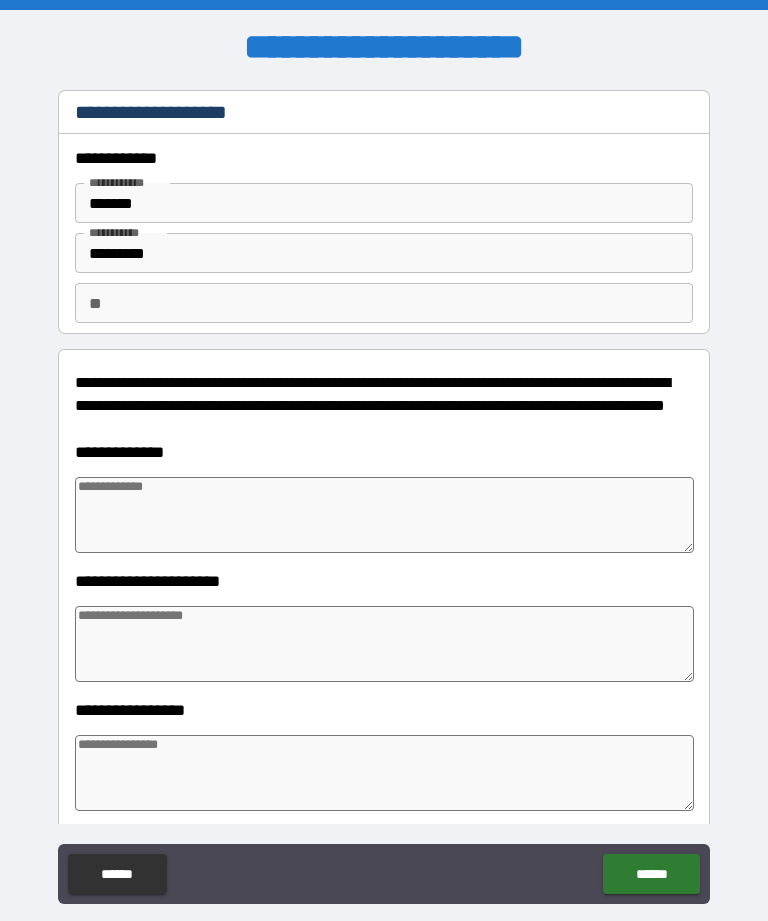 click at bounding box center [384, 515] 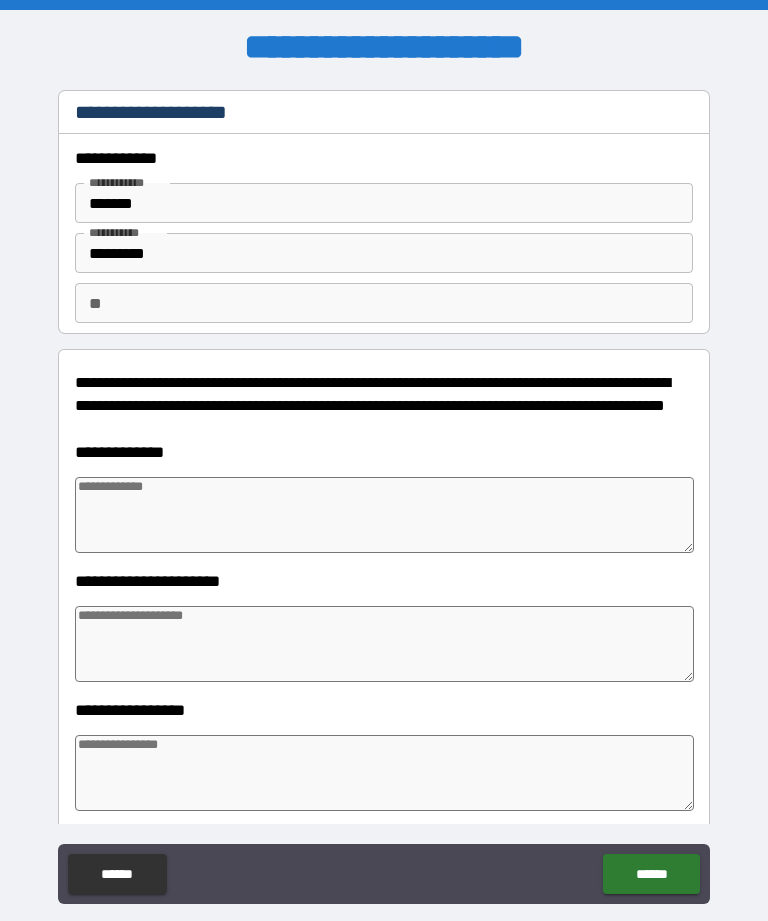 type on "*" 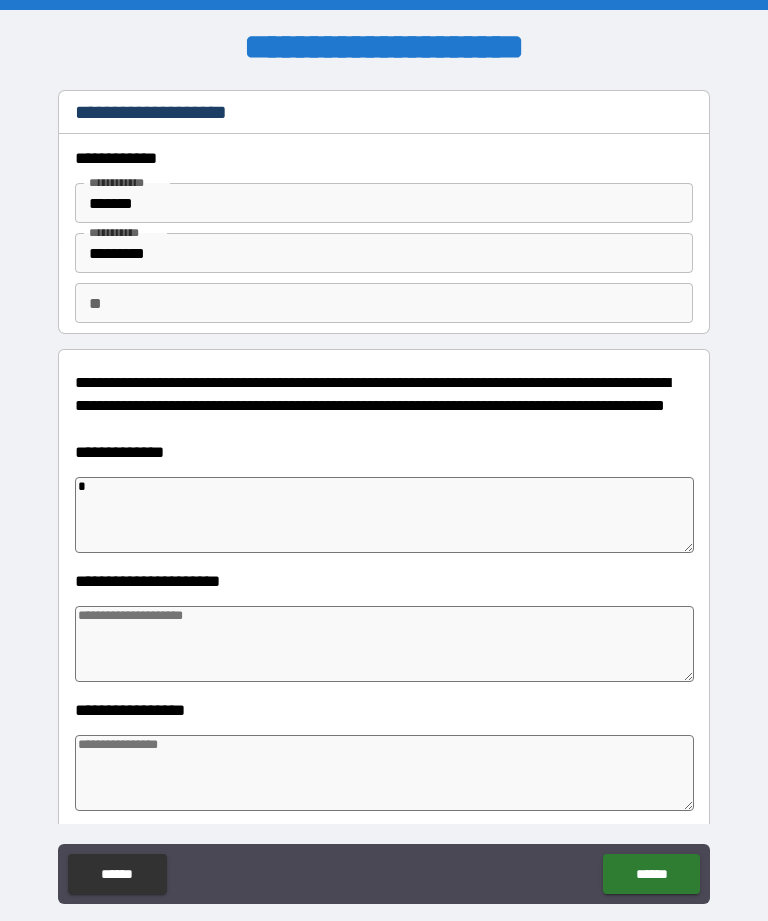 type on "*" 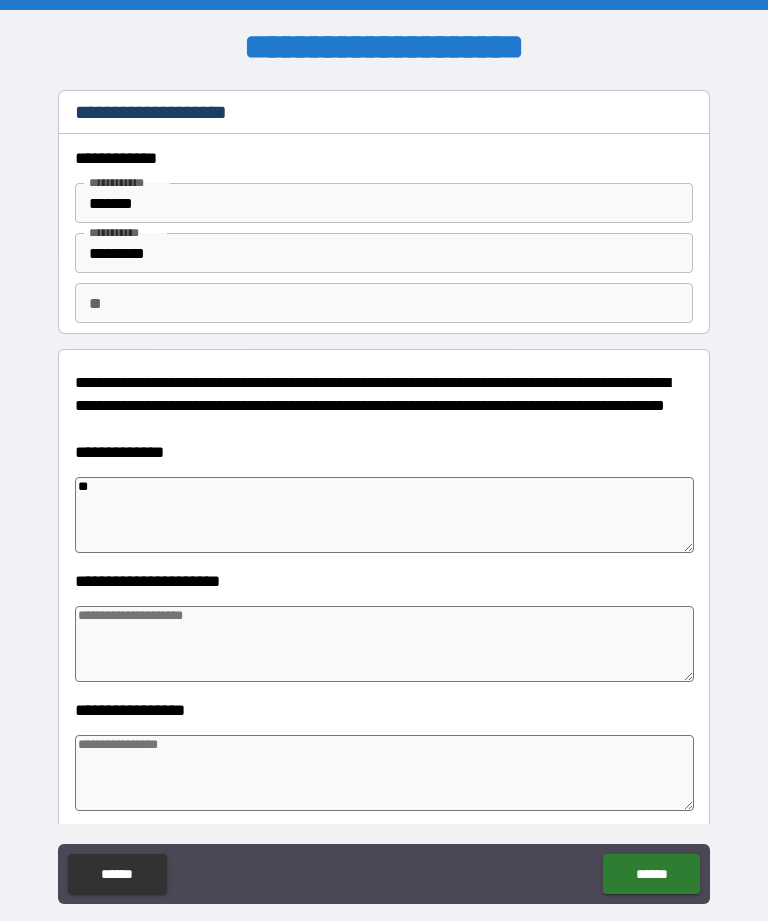 type on "*" 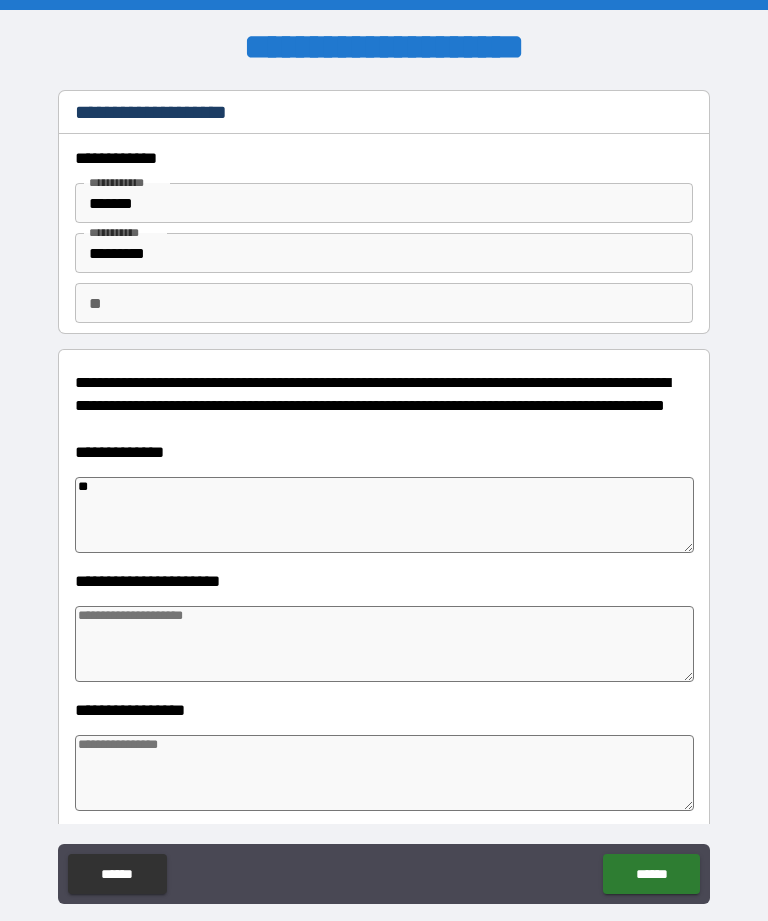 type on "***" 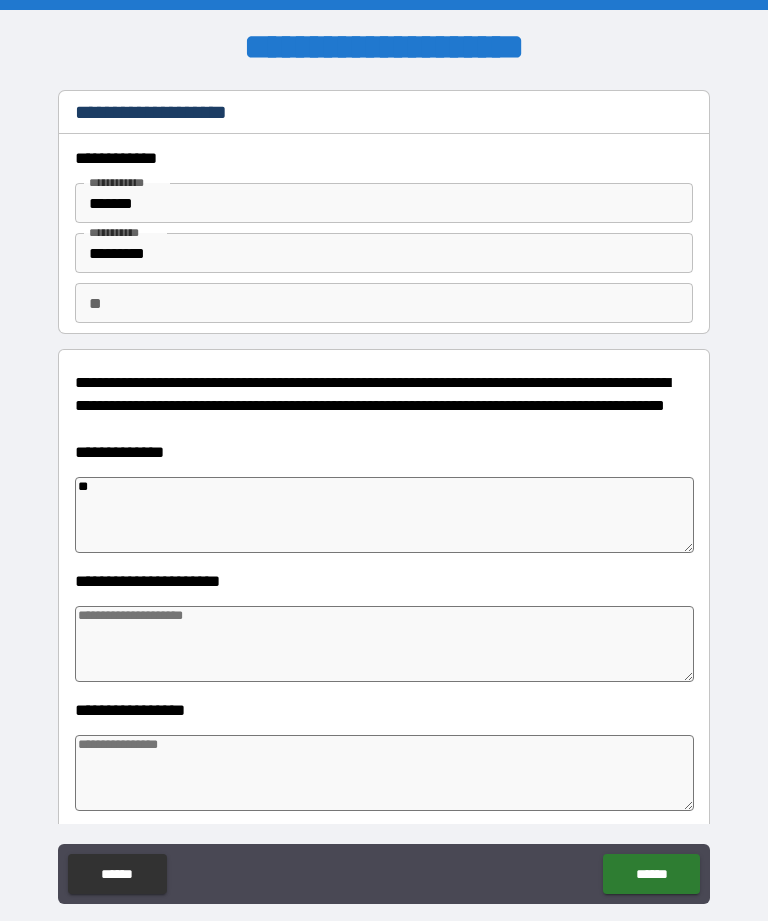 type on "*" 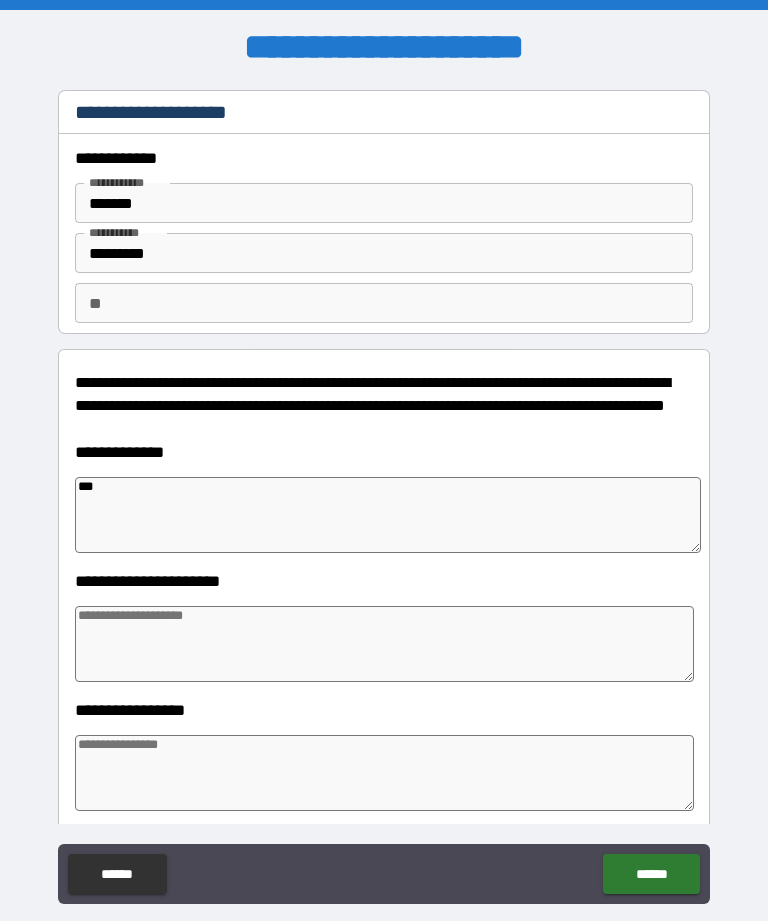type on "*" 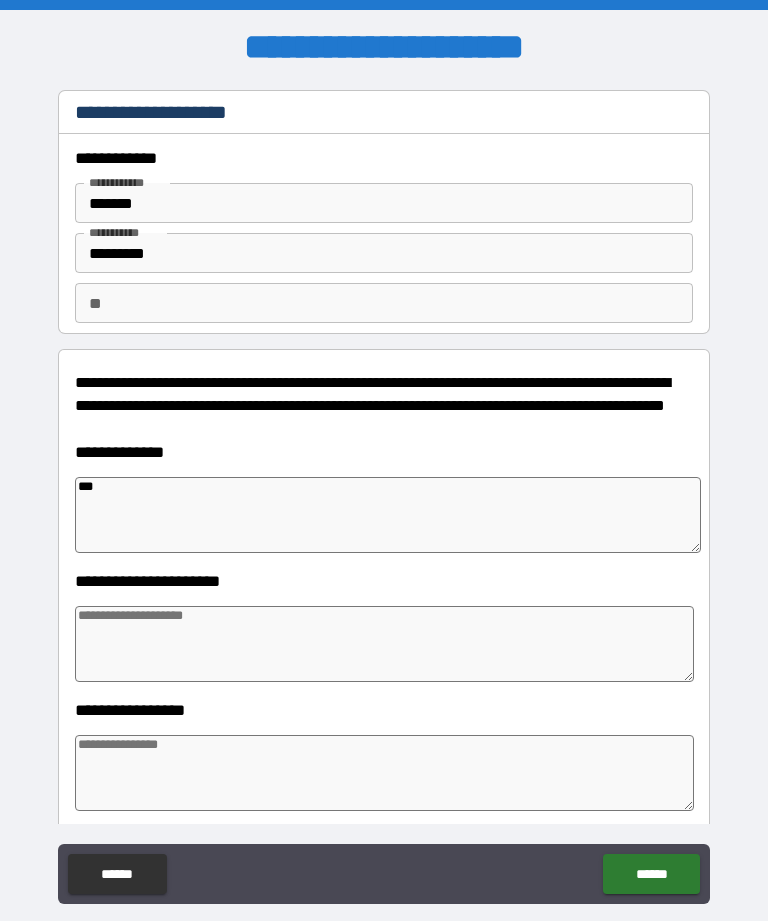 type on "*" 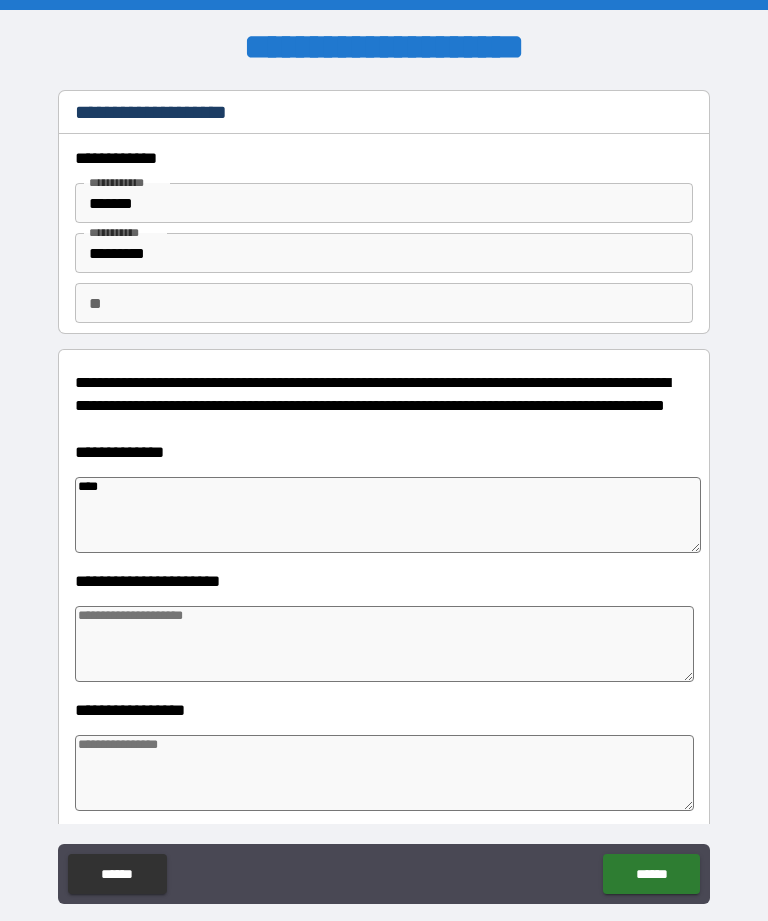 type on "*" 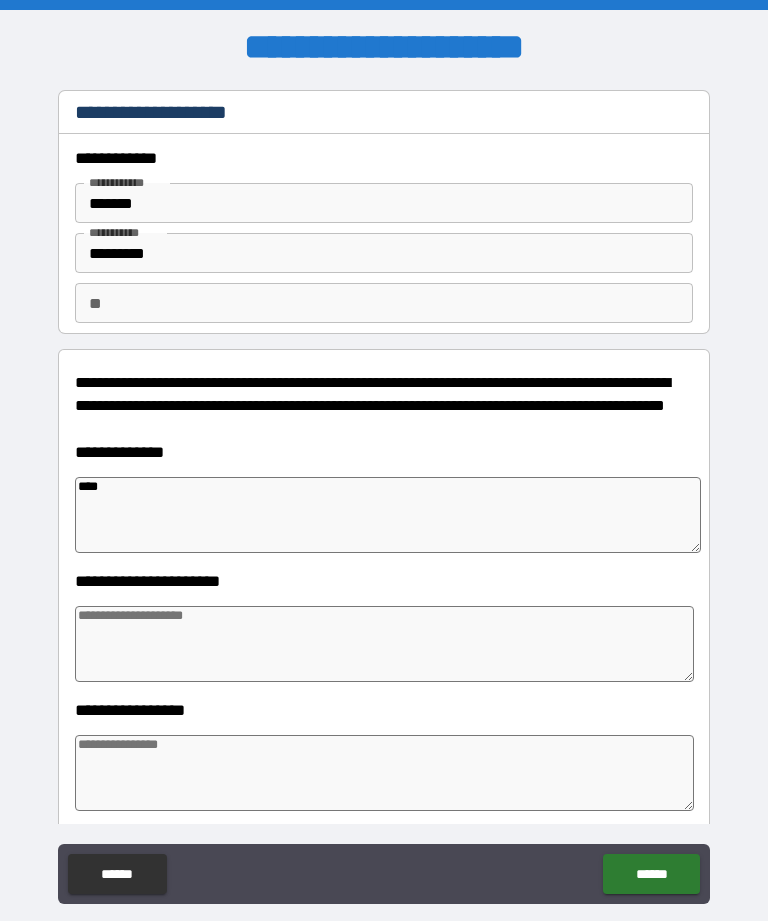 type on "*****" 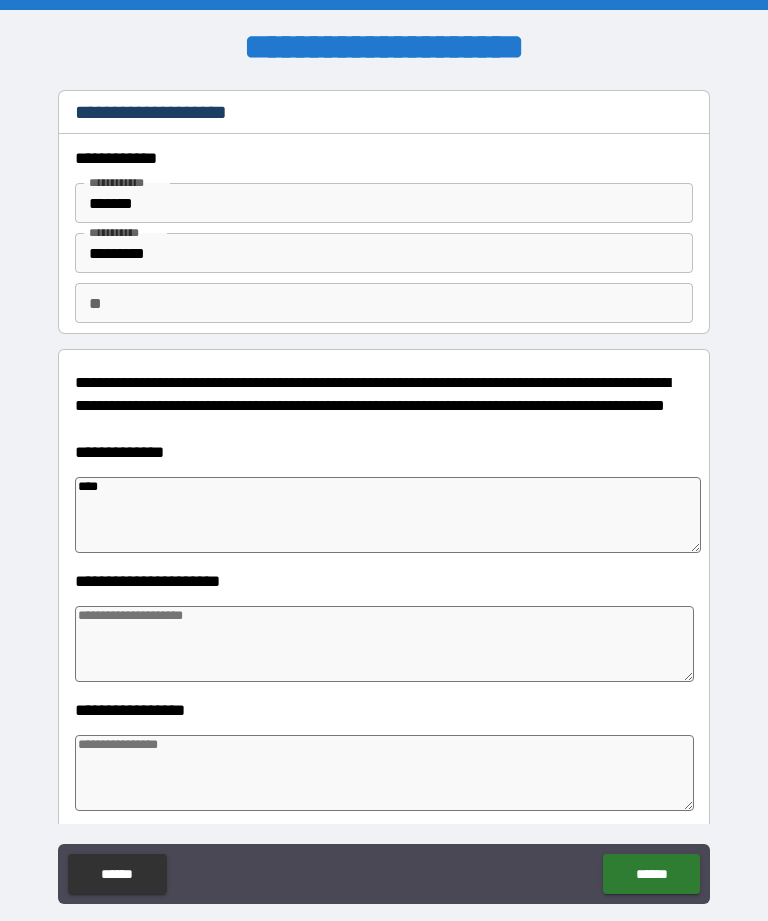 type on "*" 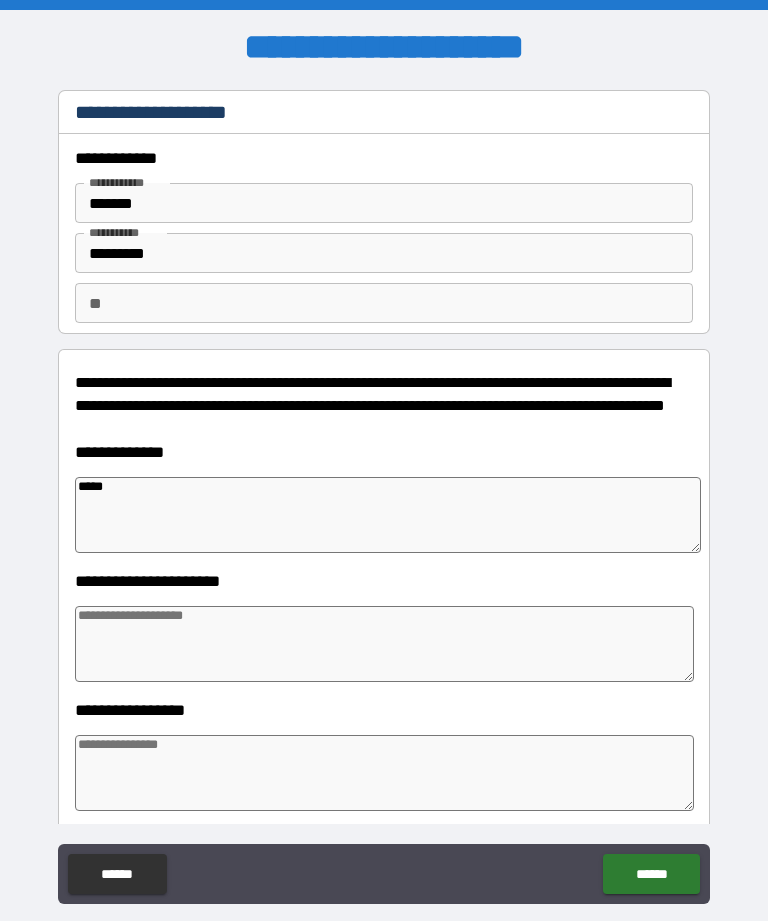 type on "*" 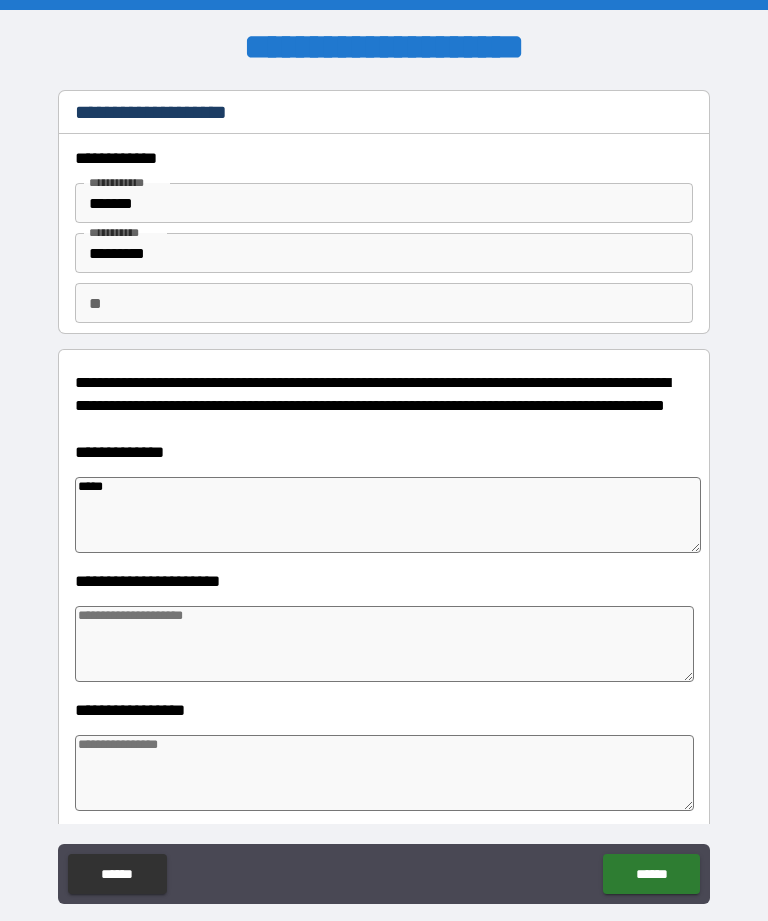type on "*******" 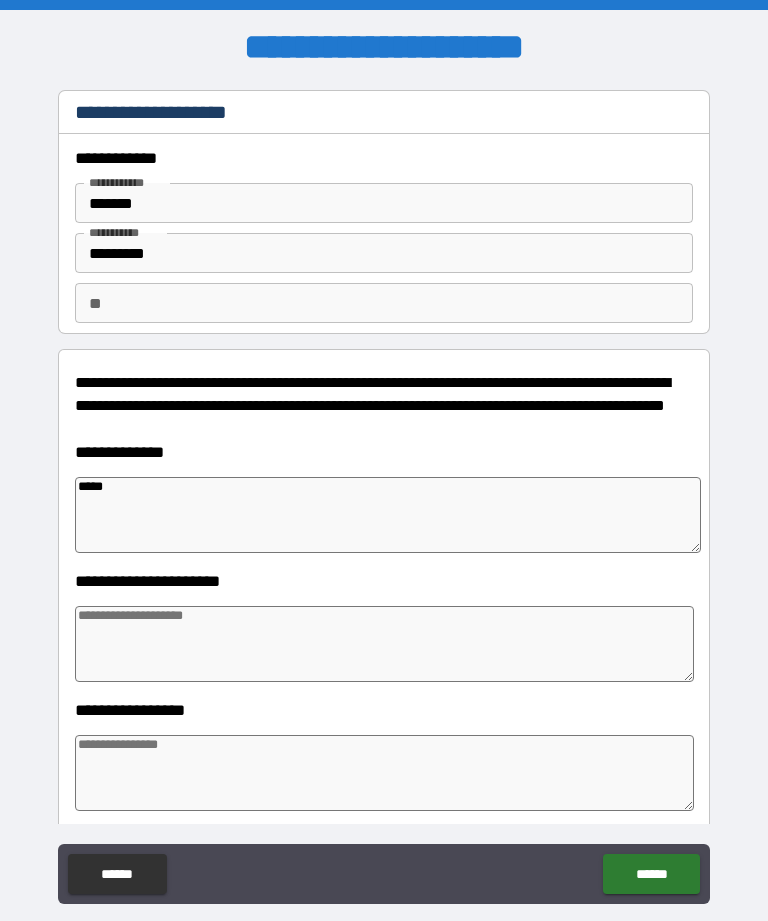 type on "*" 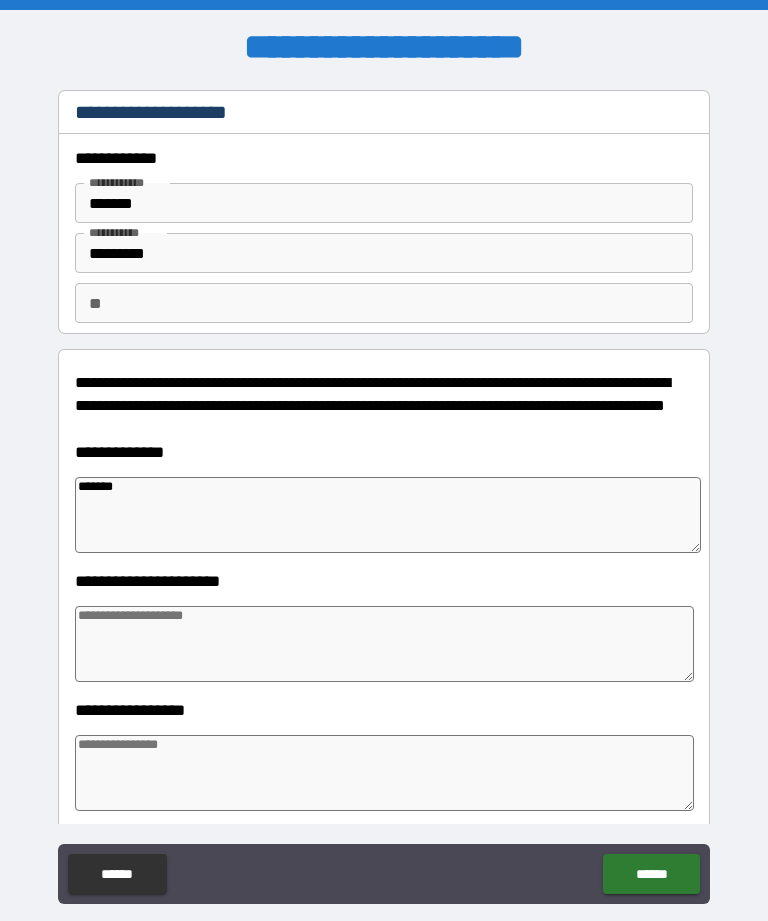 type on "*******" 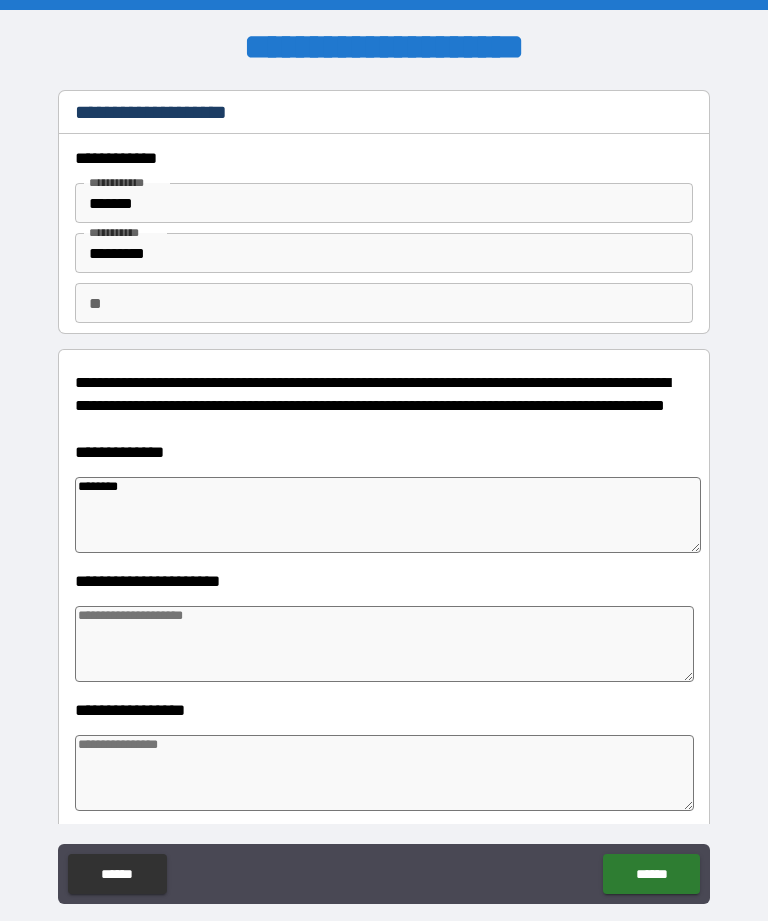 type on "*" 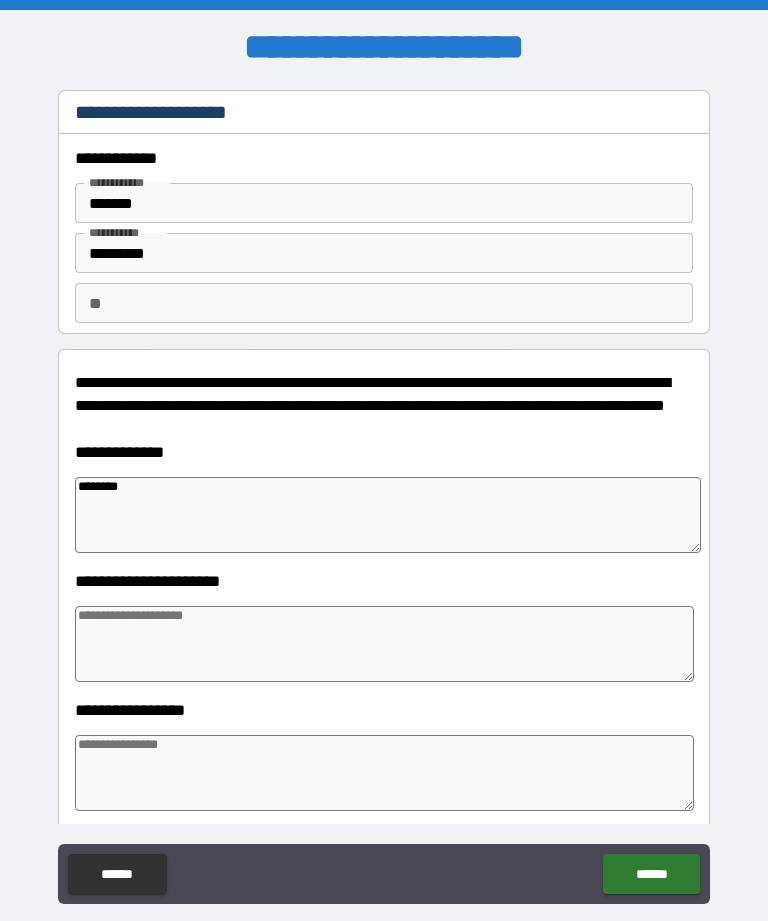 type on "*" 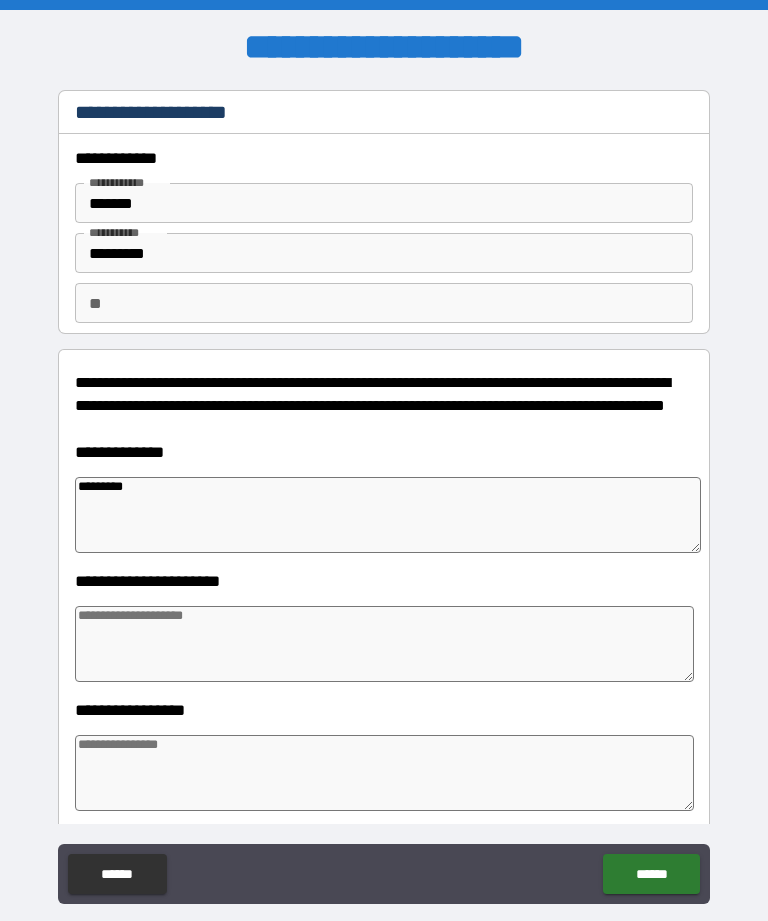 type on "*" 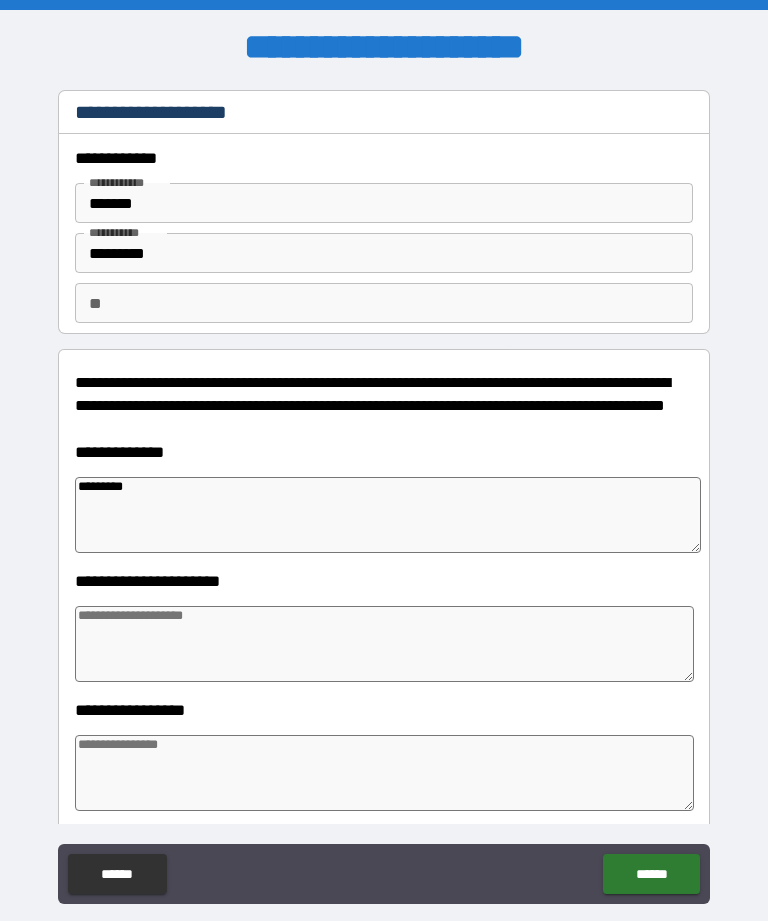 type on "*" 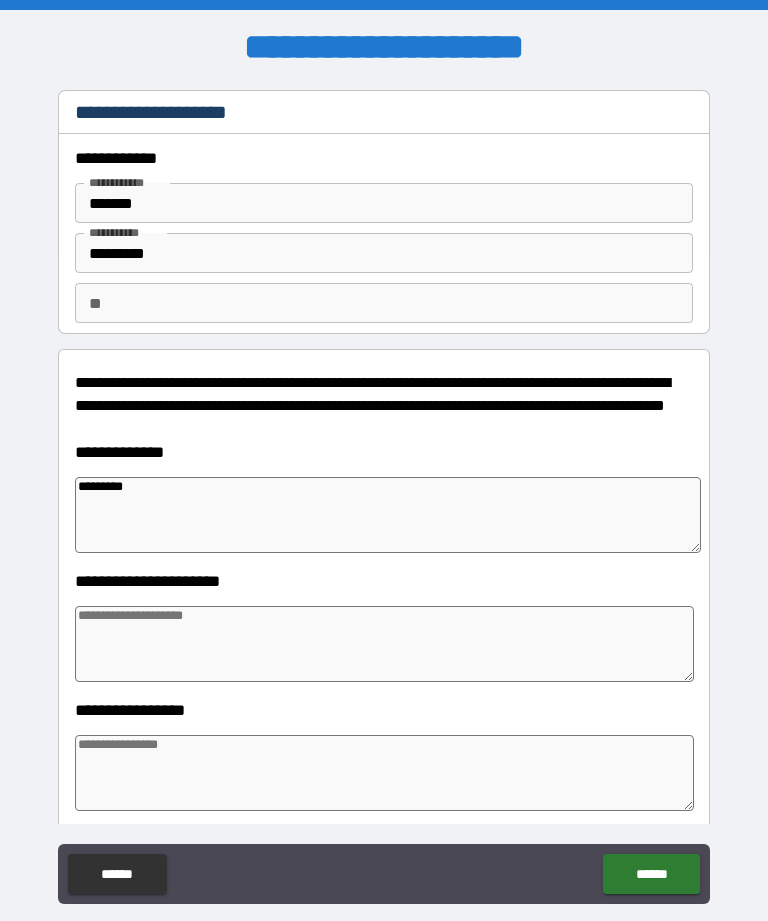 type on "*" 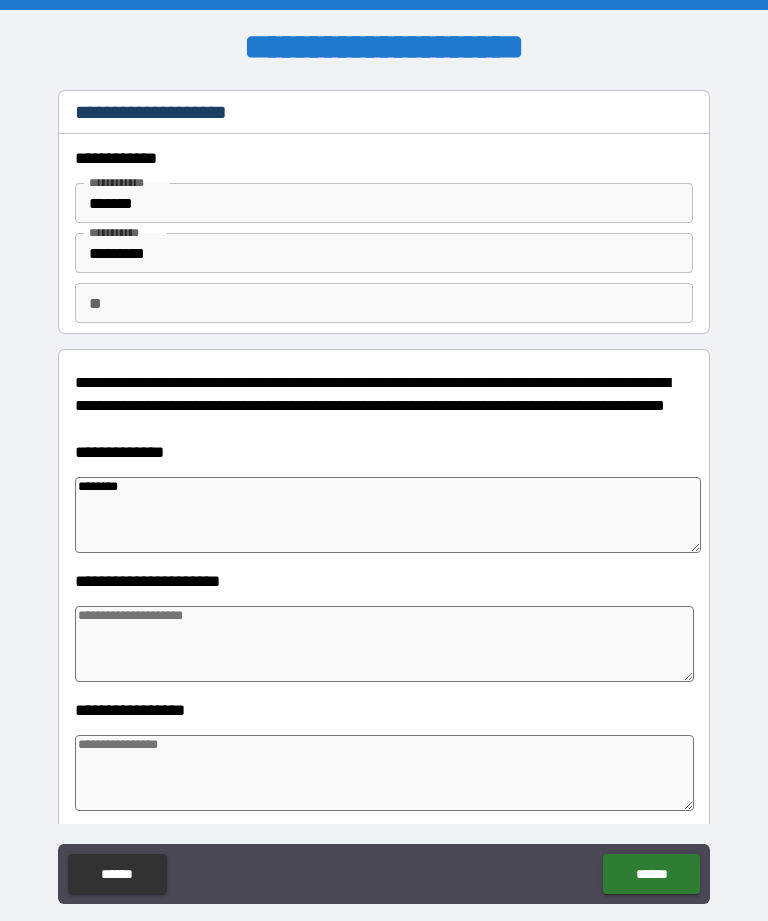 type on "*" 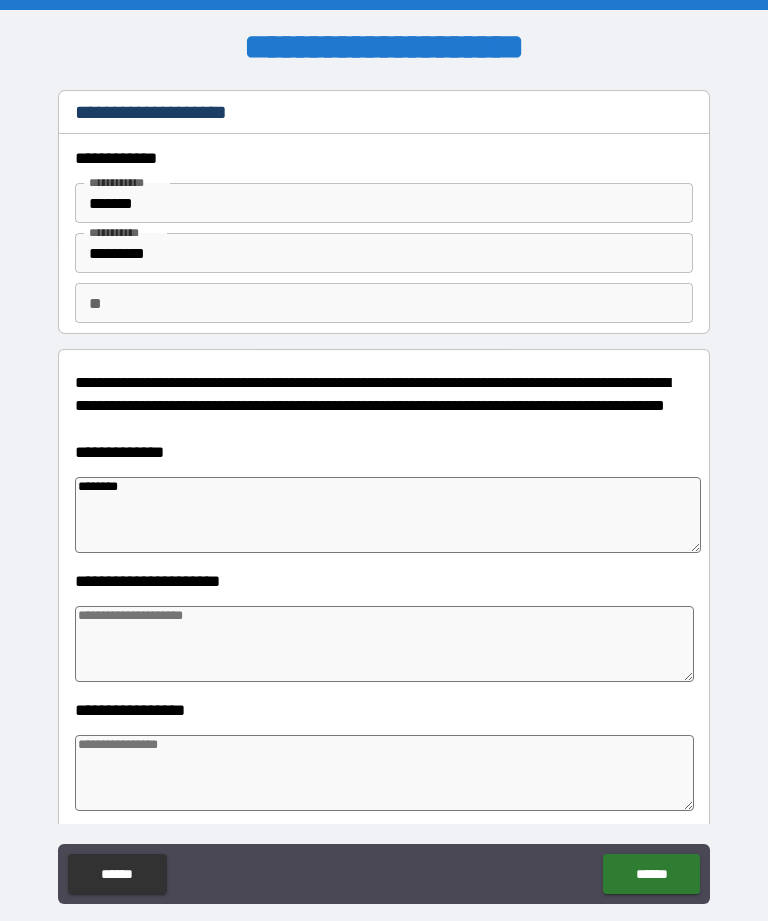 type on "*********" 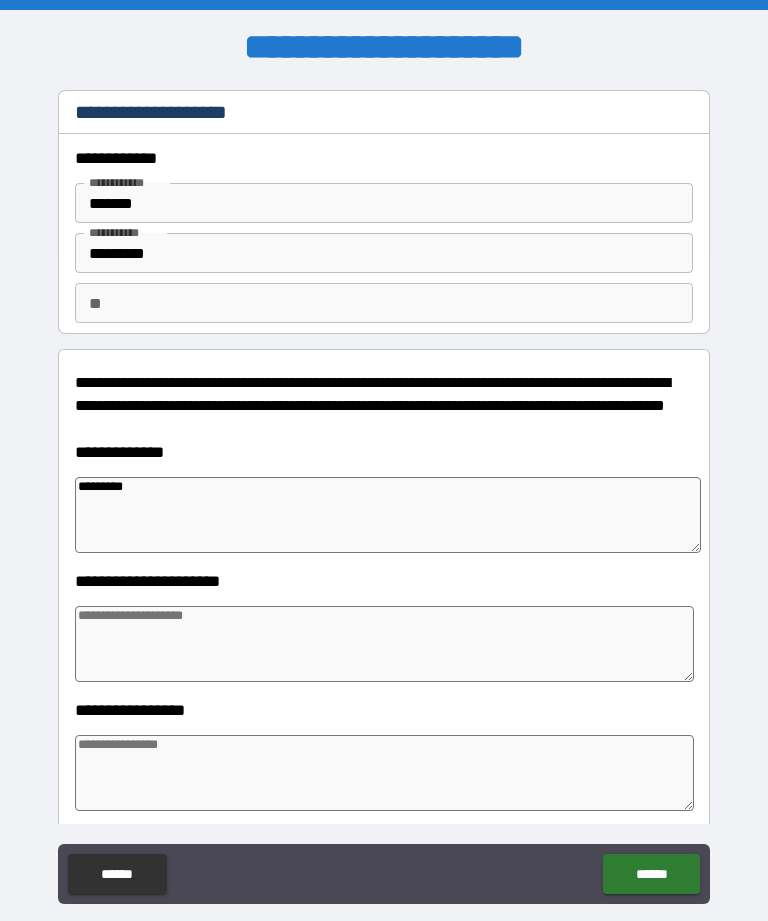 type on "*" 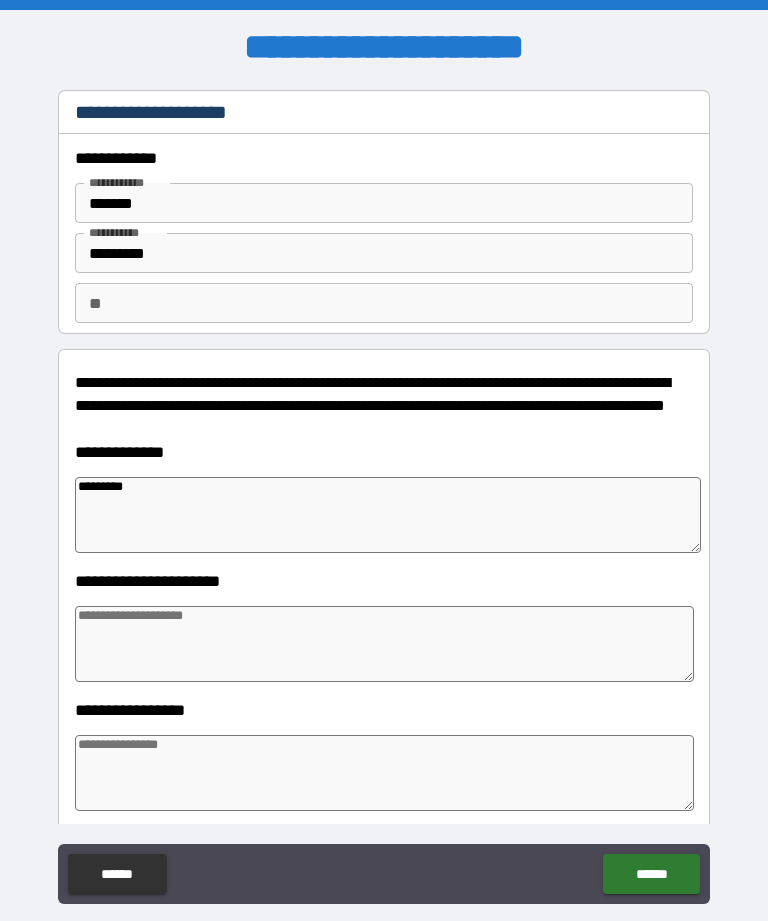 type on "**********" 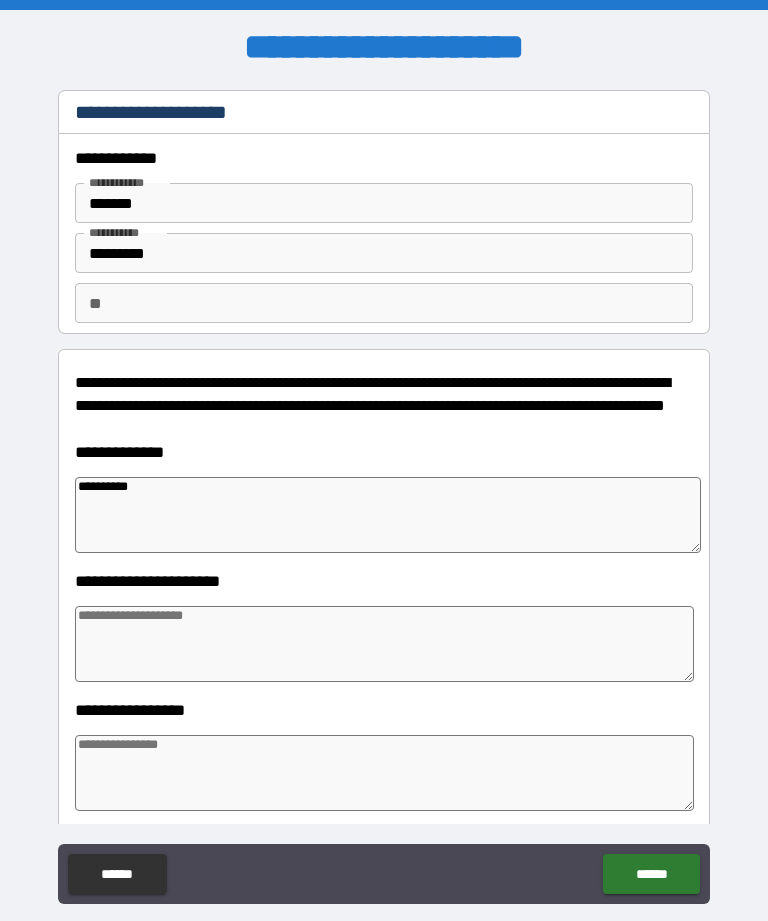 type on "*" 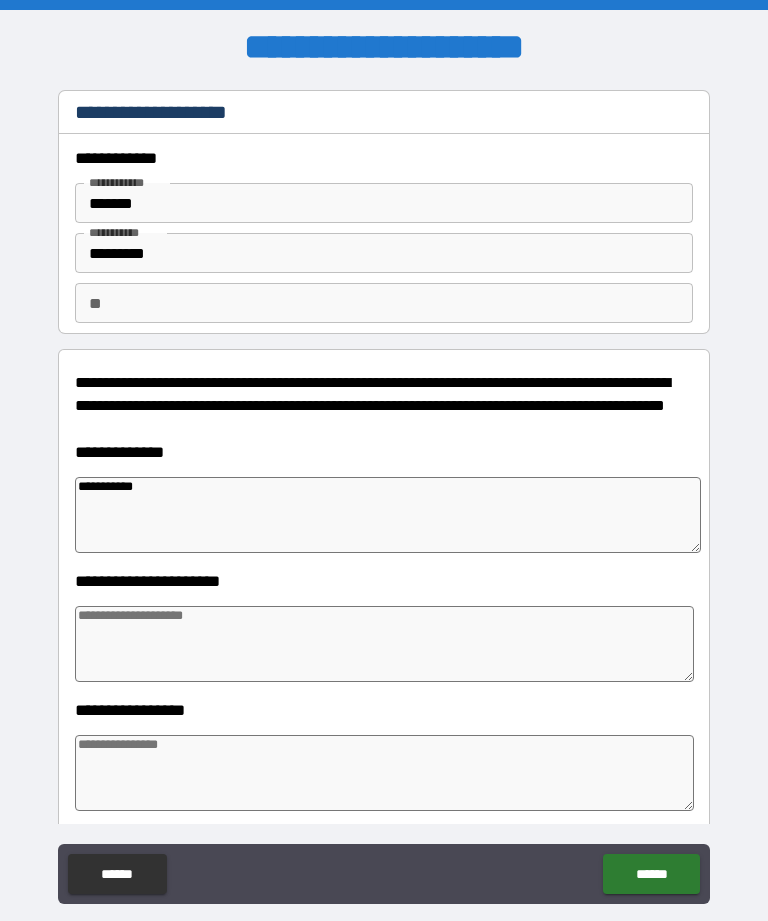 type on "*" 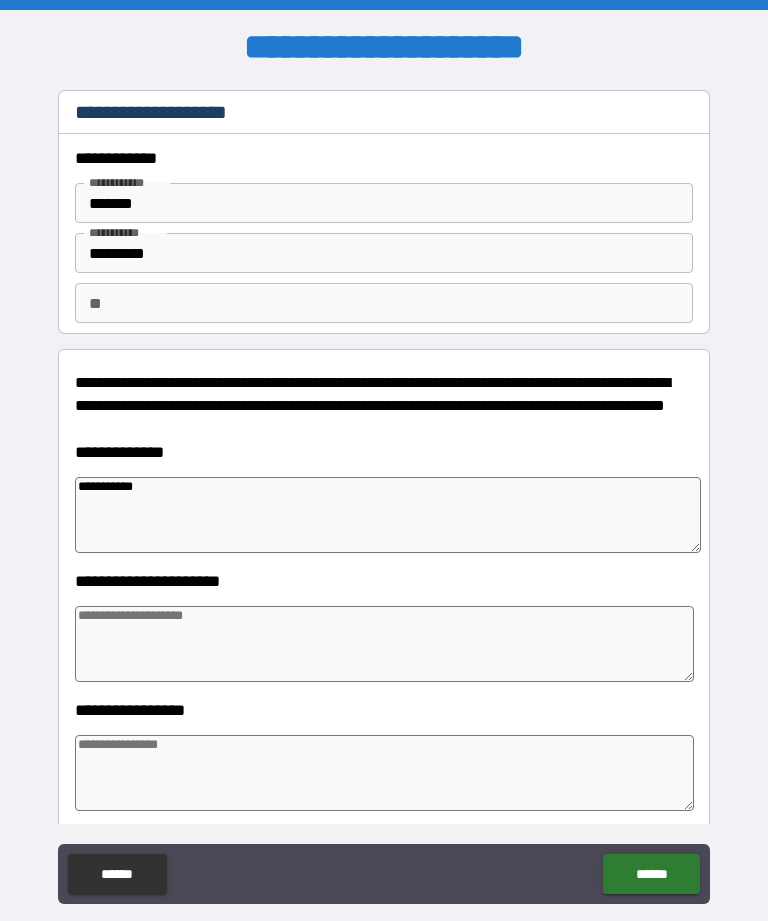 type on "*" 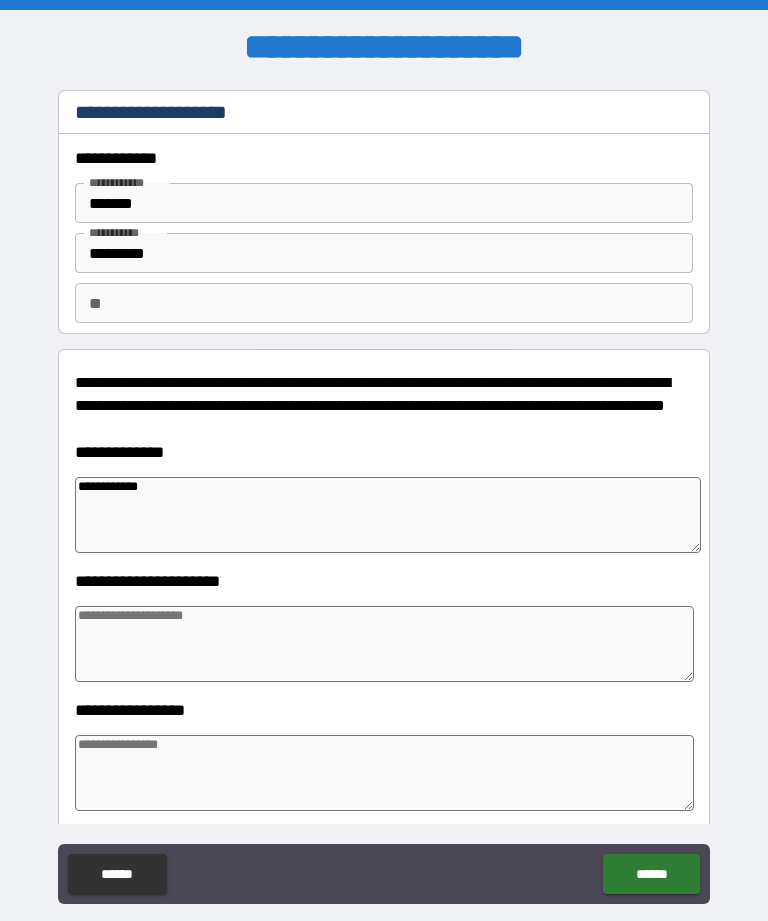 type on "*" 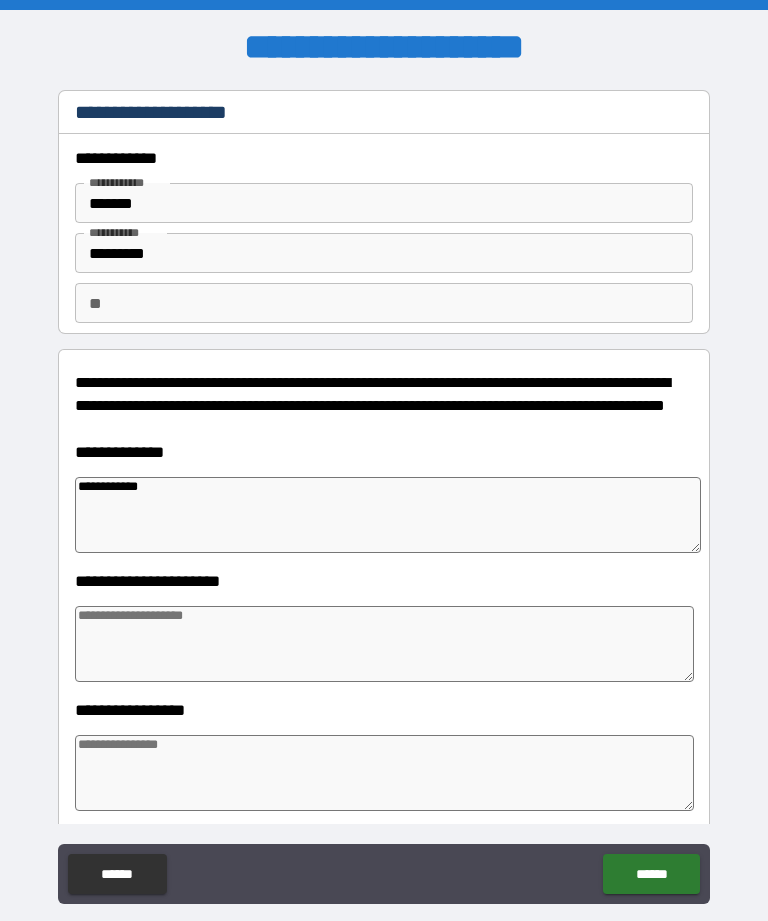 type on "*" 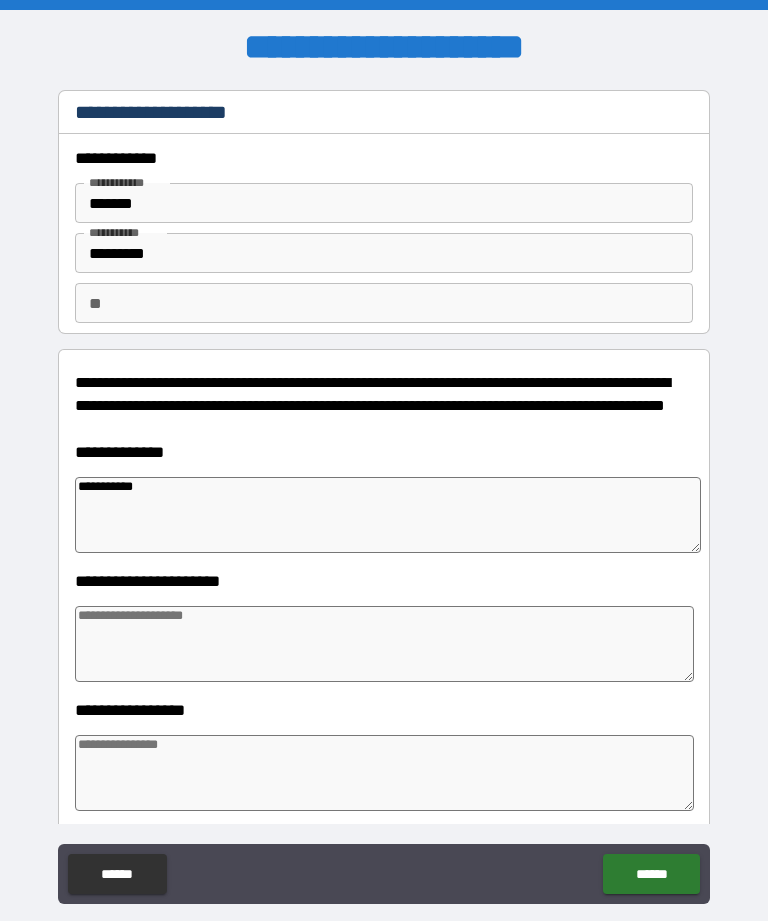 type on "*" 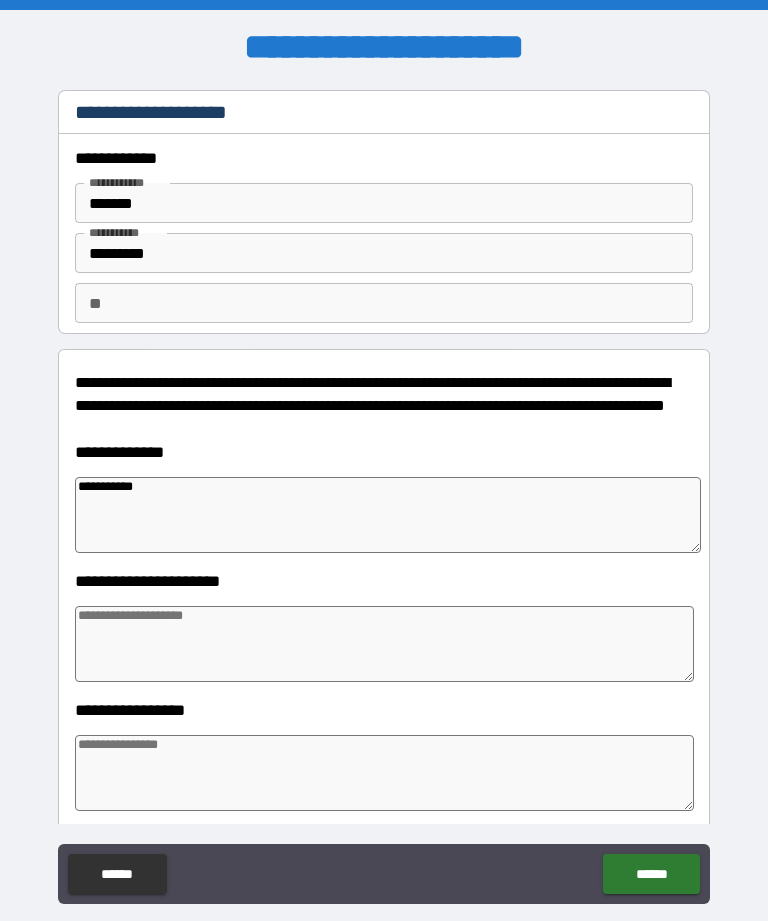 type on "*" 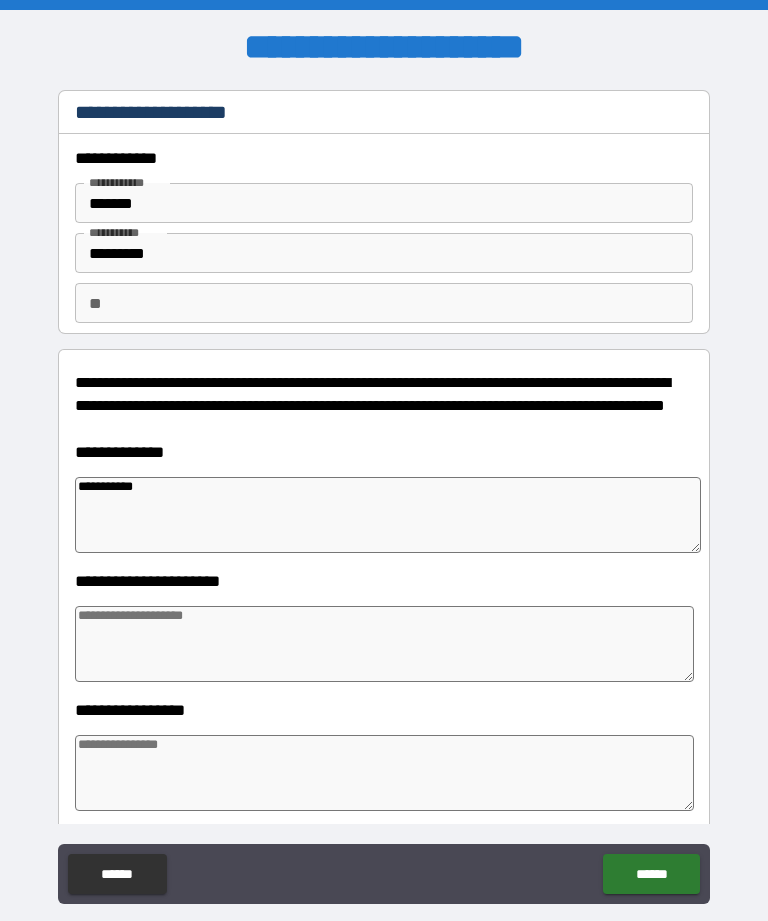 type on "**********" 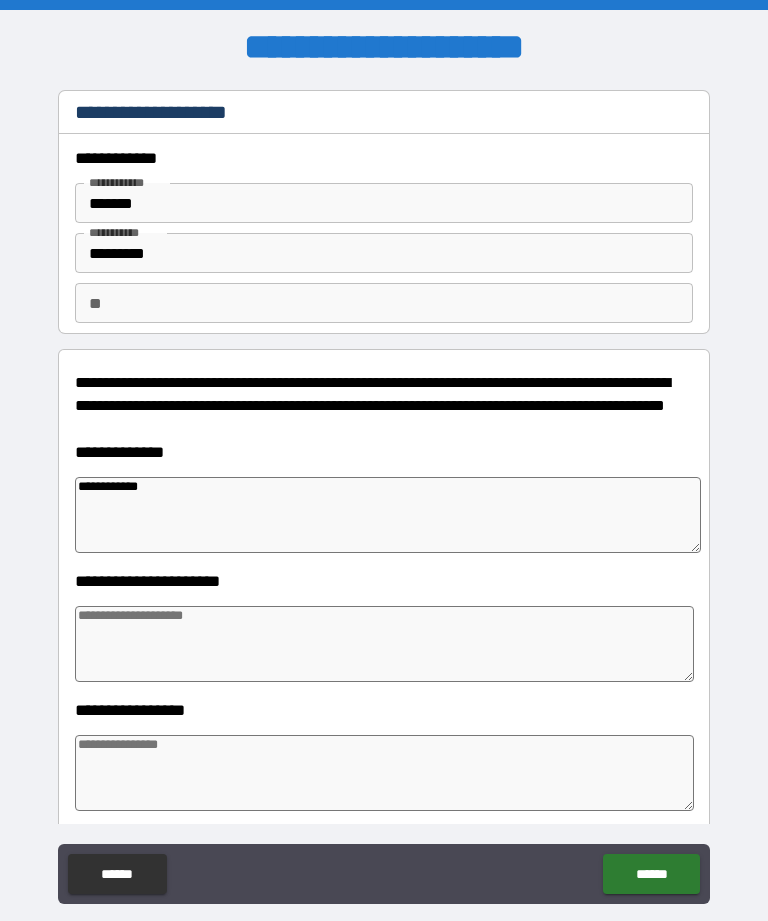type on "*" 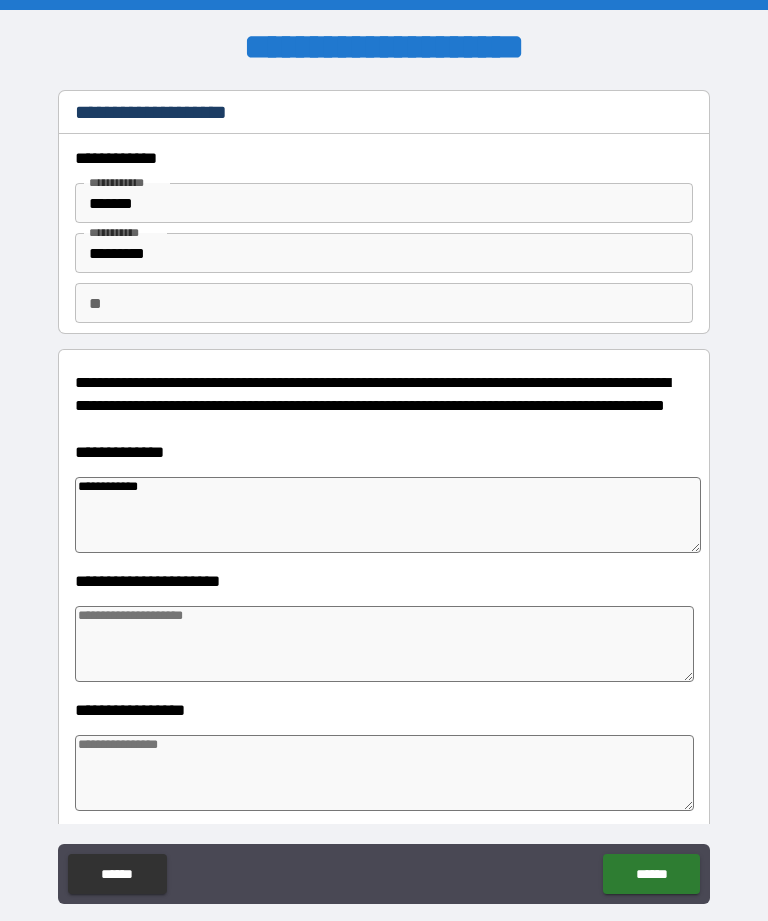type on "*" 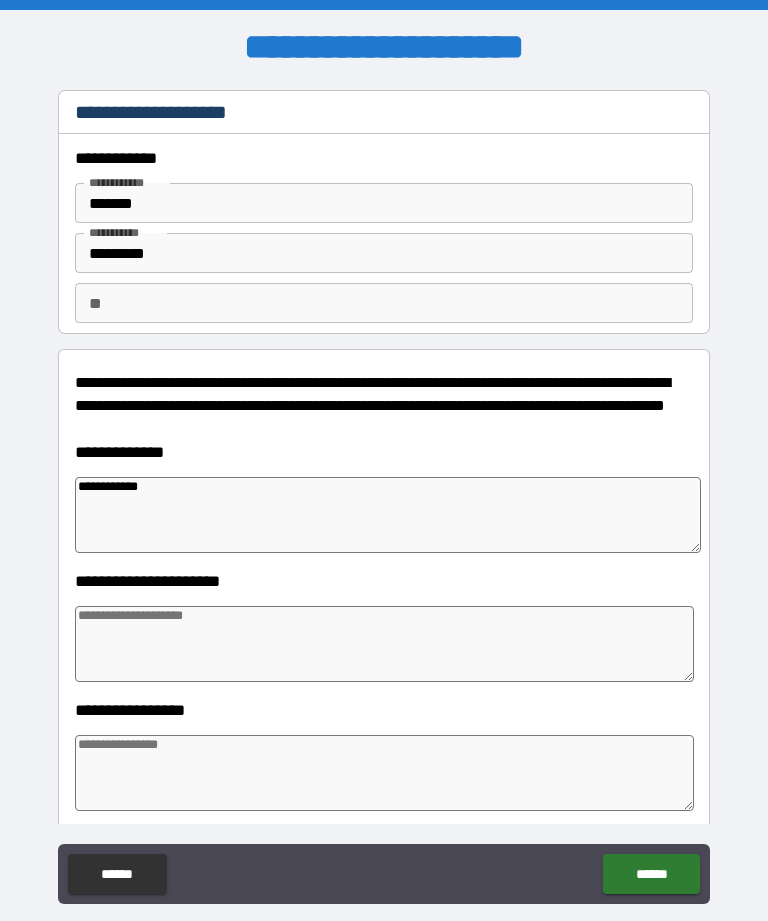 type on "*" 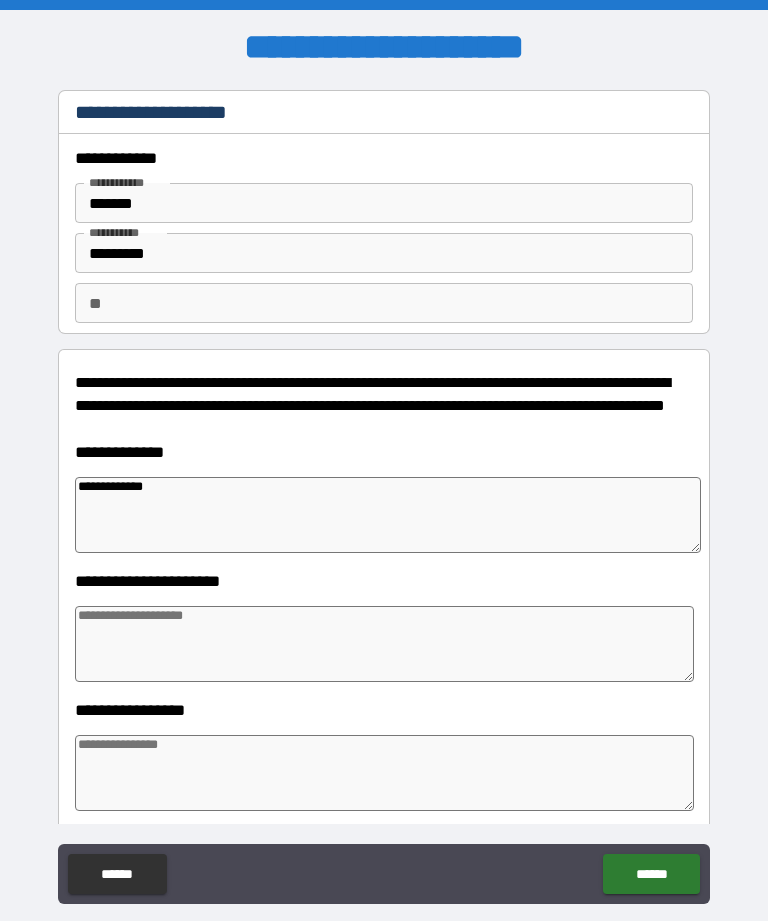 type on "**********" 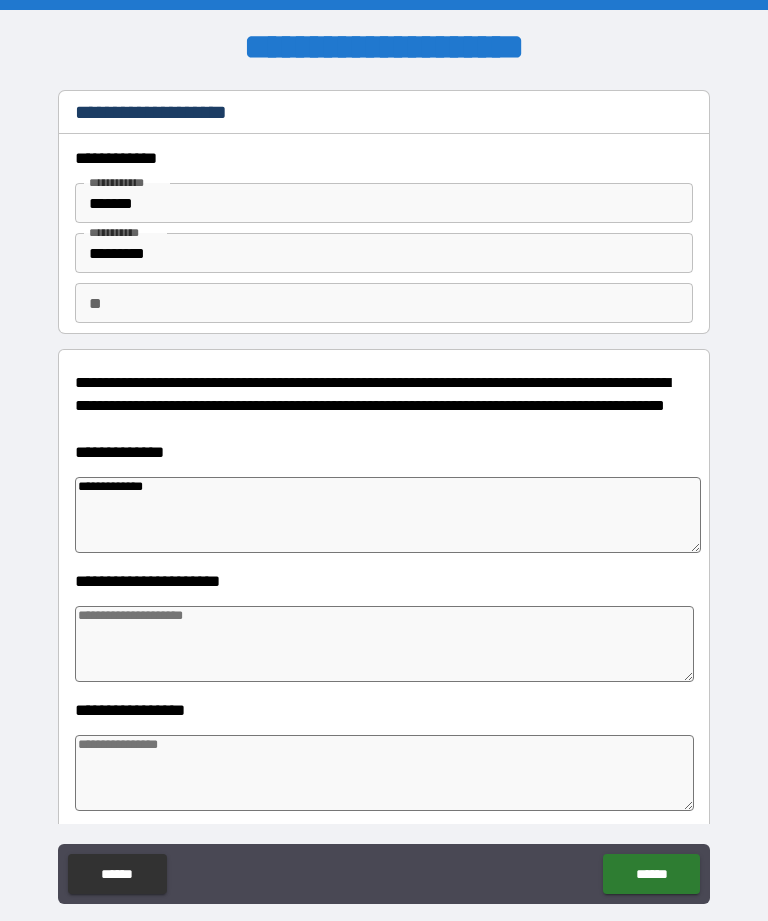 type on "*" 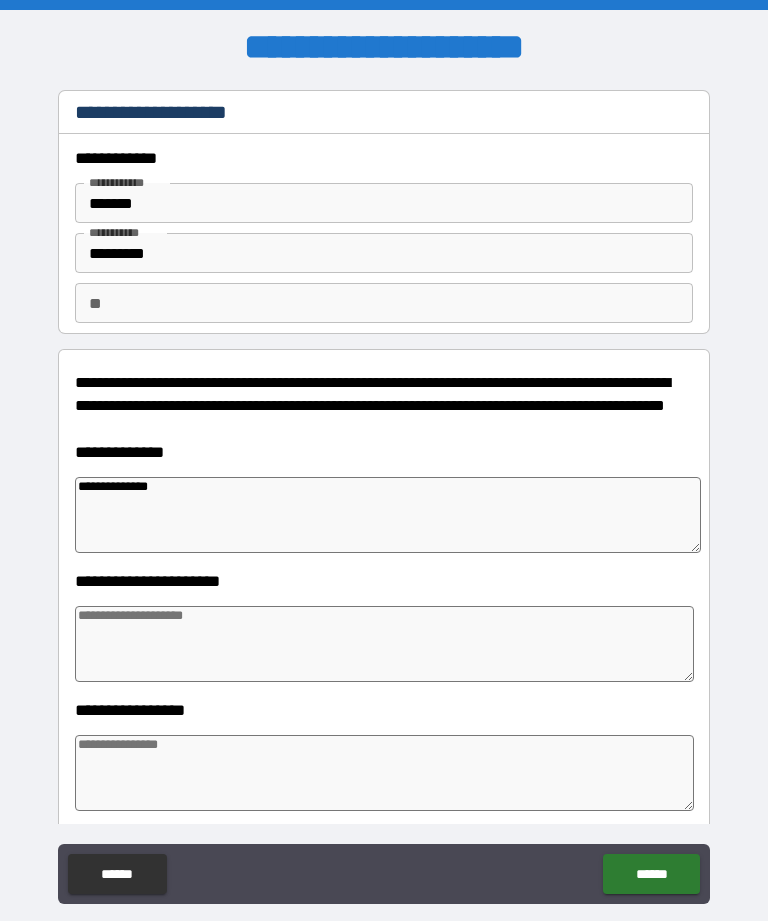 type on "*" 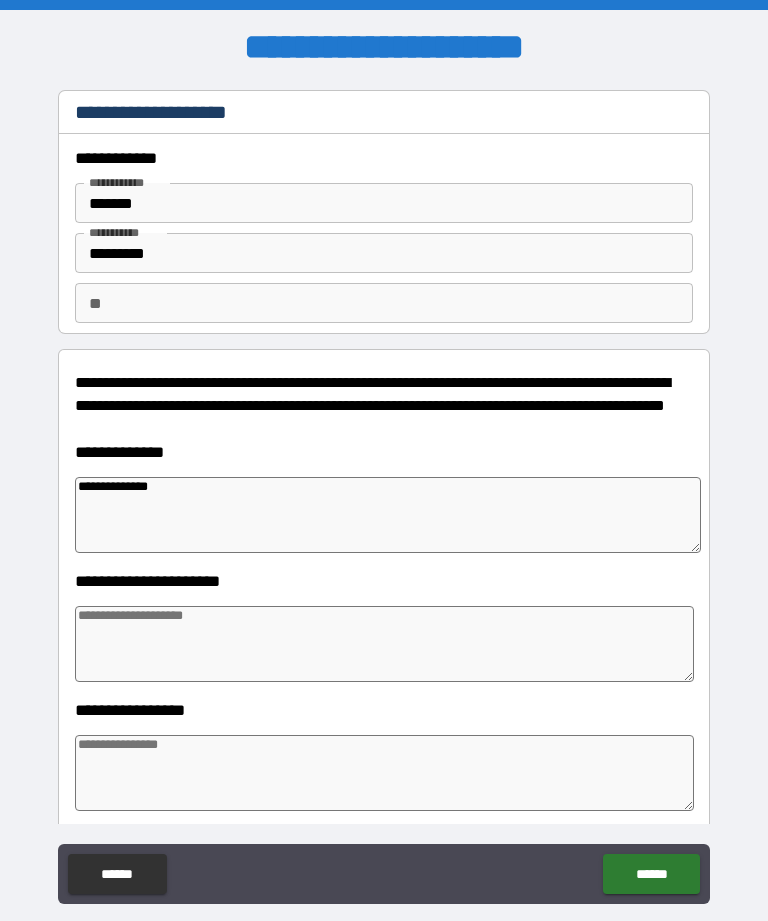 type on "*" 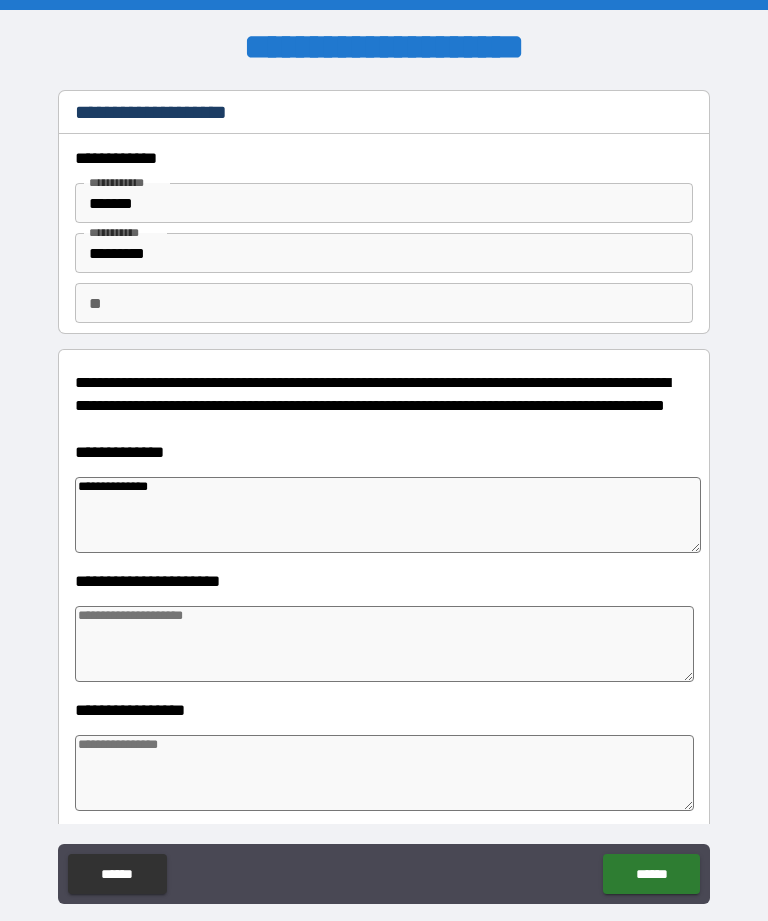 type on "**********" 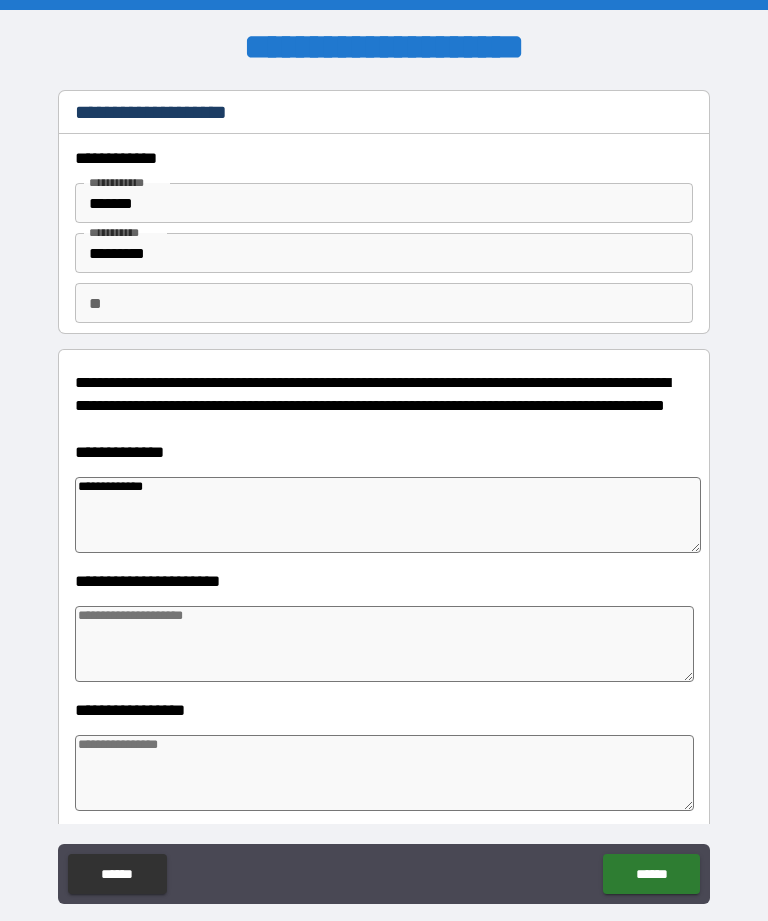 type on "*" 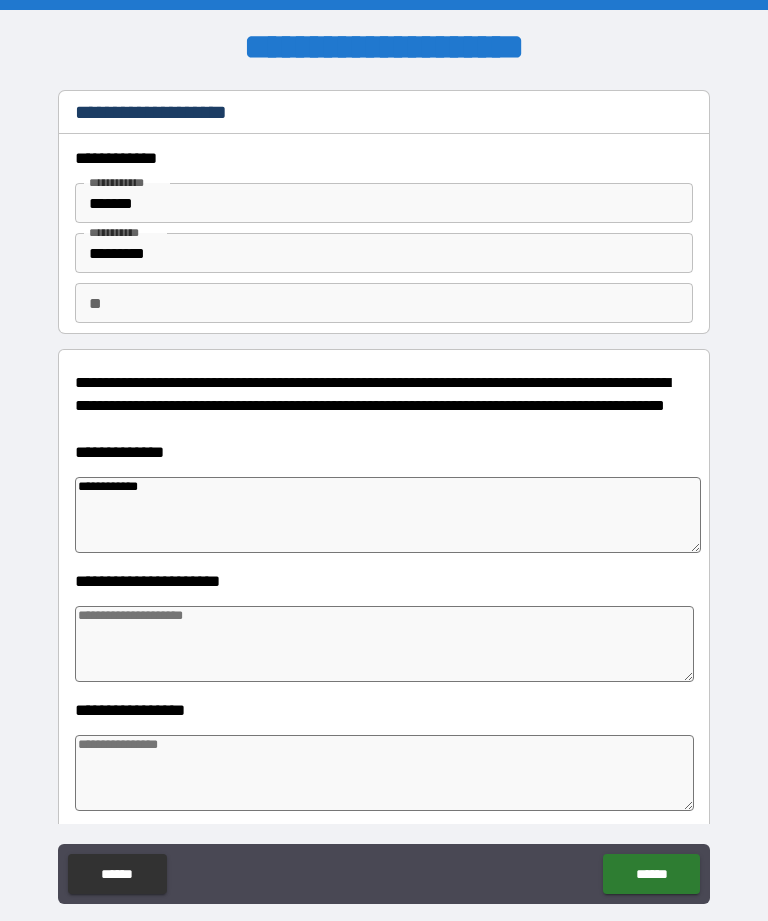 type on "*" 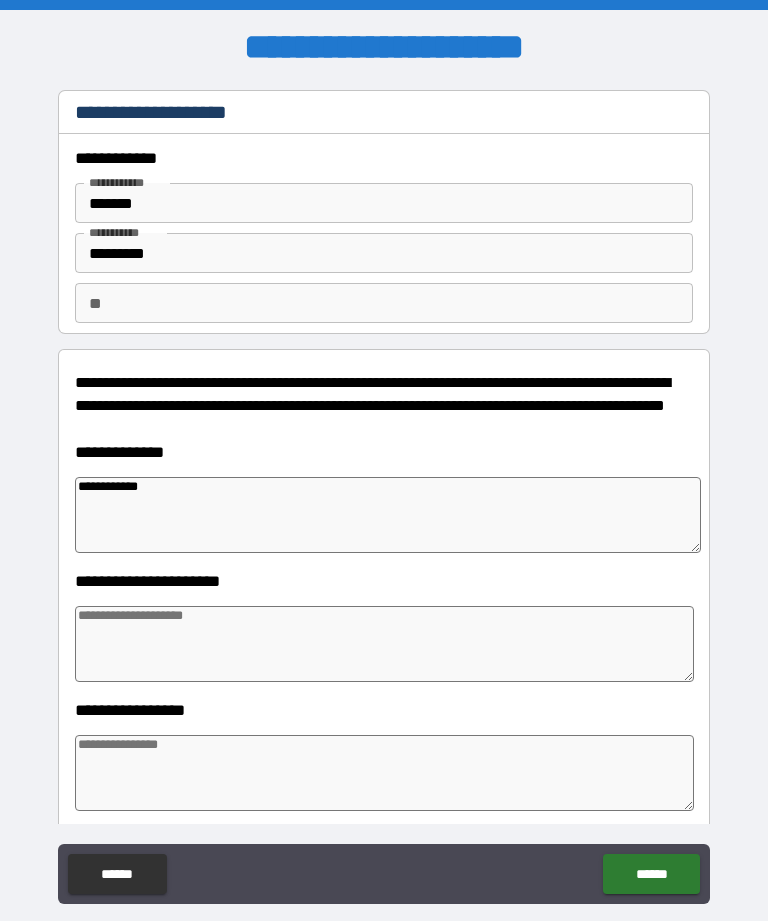 type on "**********" 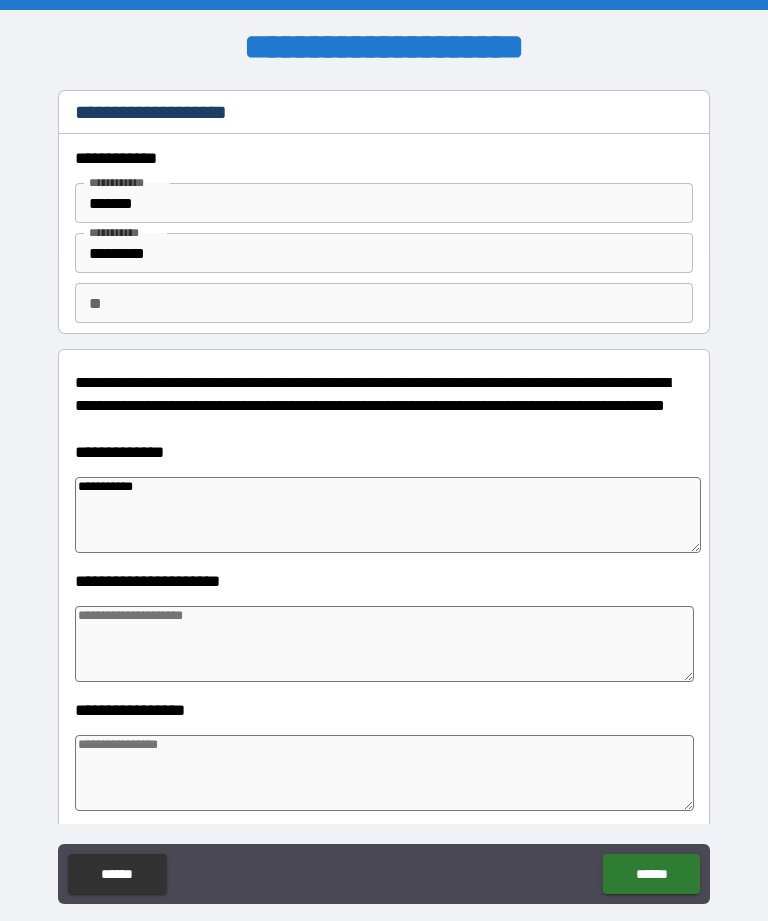 type on "*" 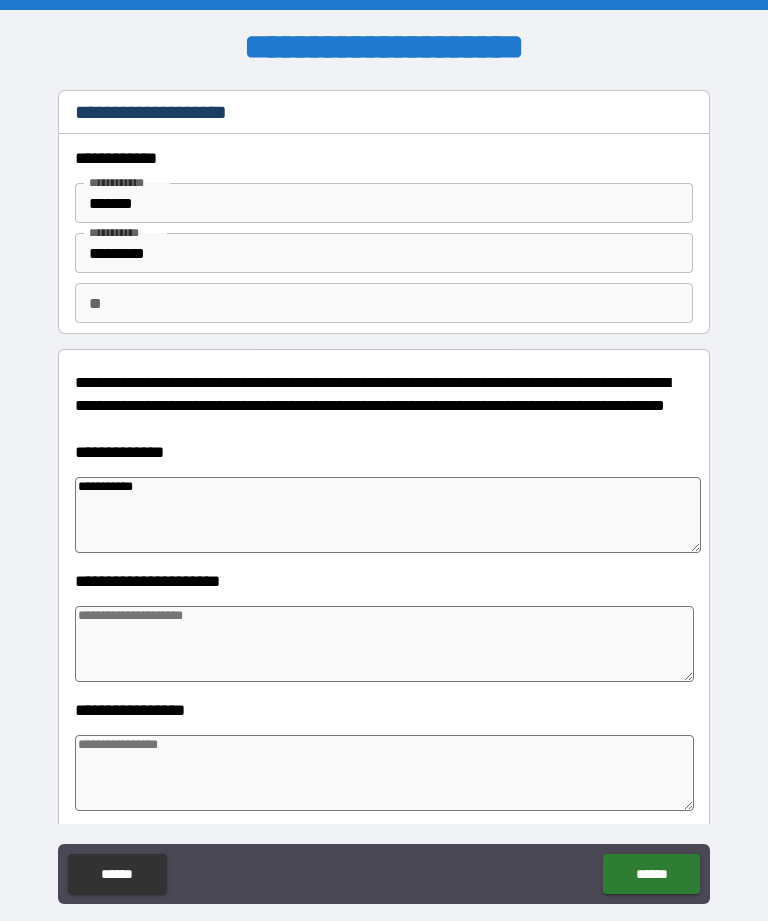 type on "*" 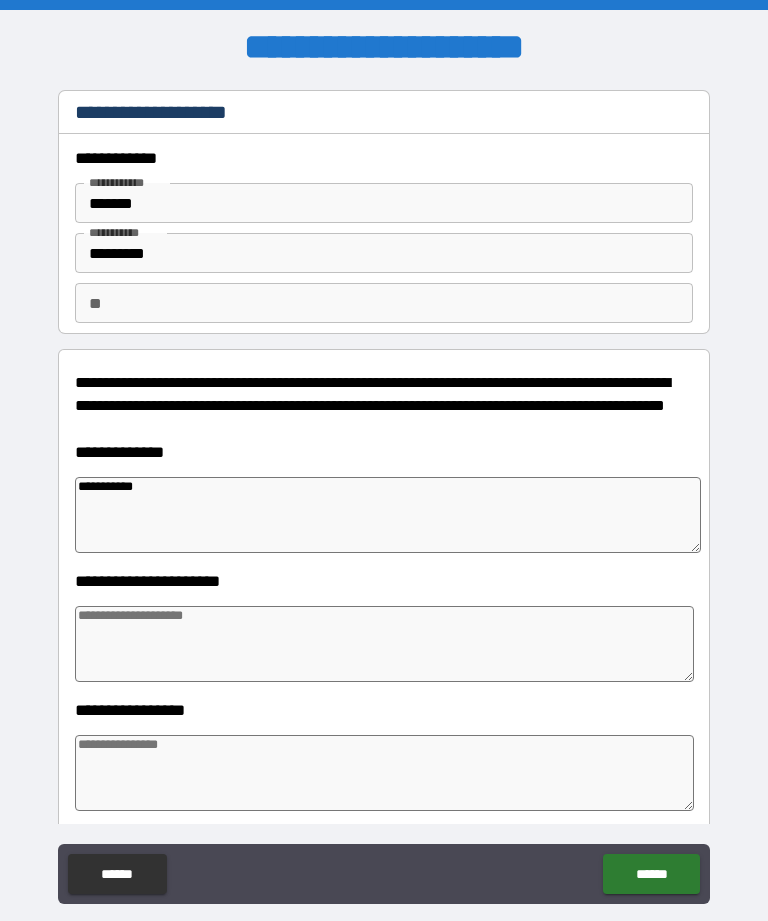 type on "*" 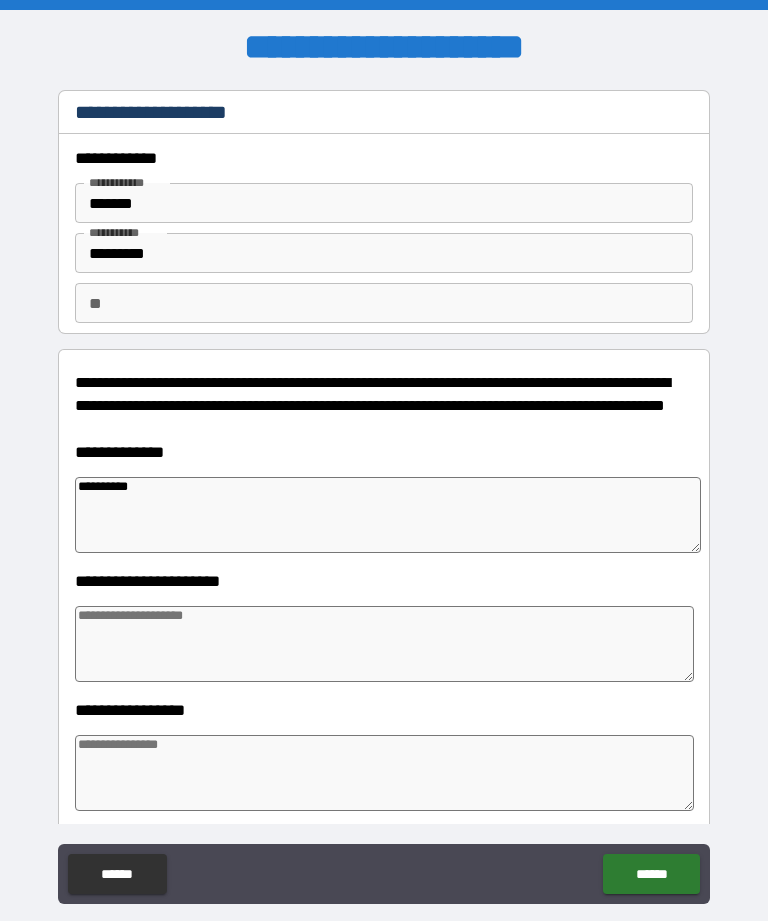 type on "*" 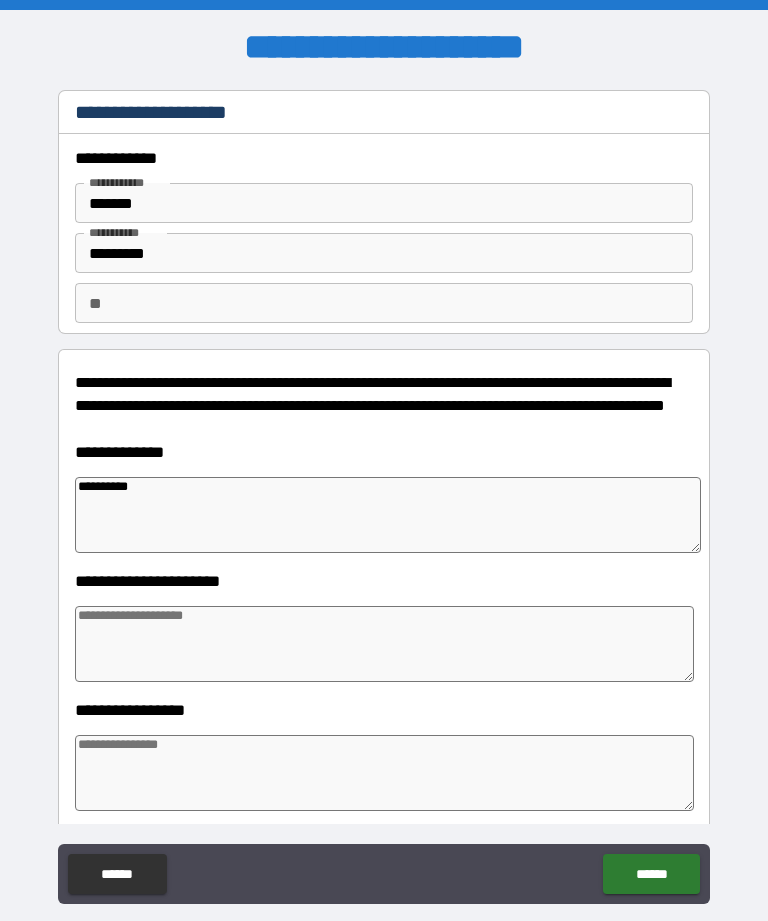 type on "*" 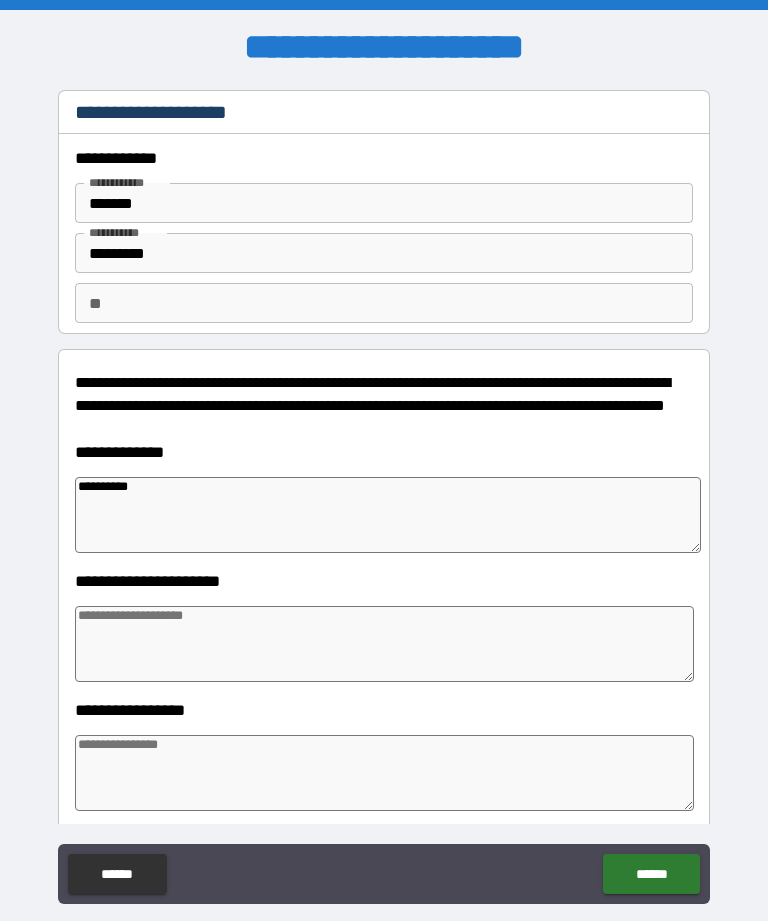 type on "*" 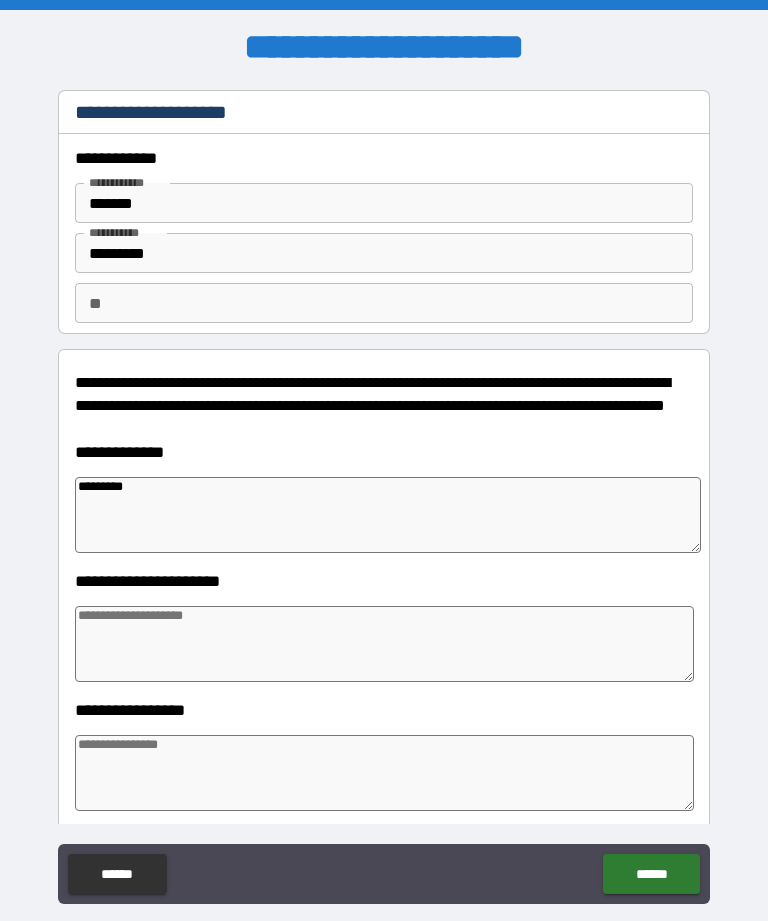 type on "*" 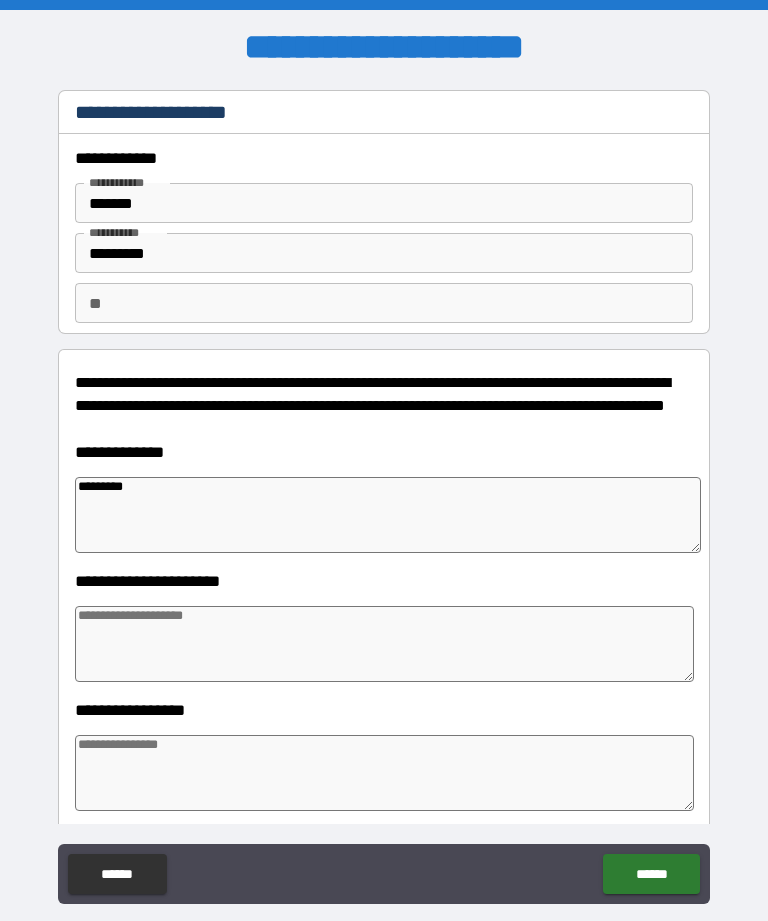 type on "**********" 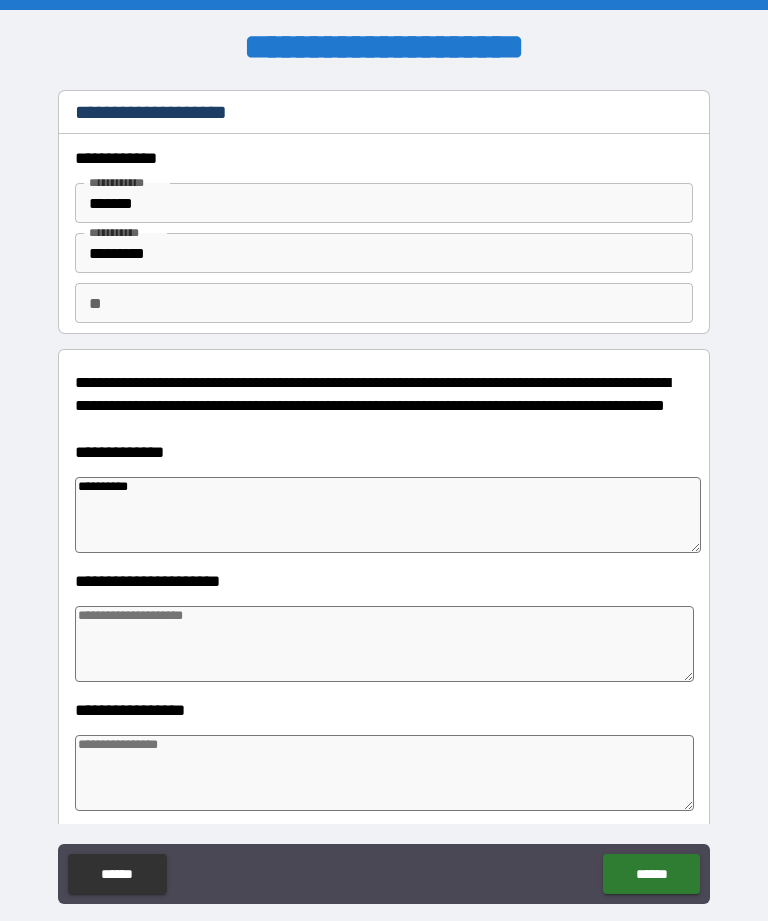 type on "*" 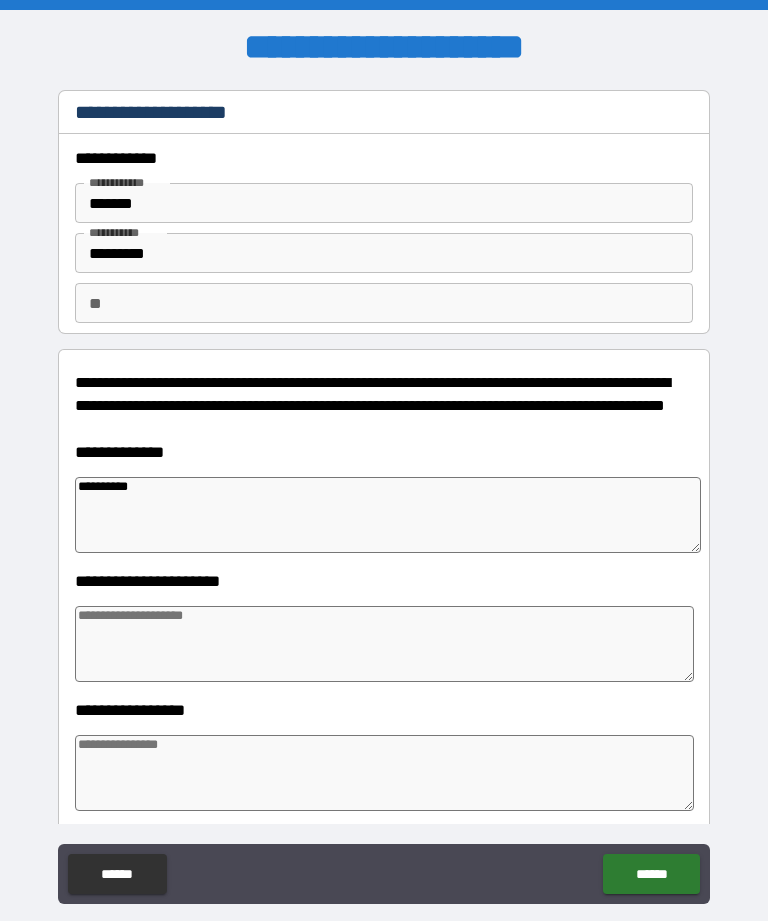 type on "*" 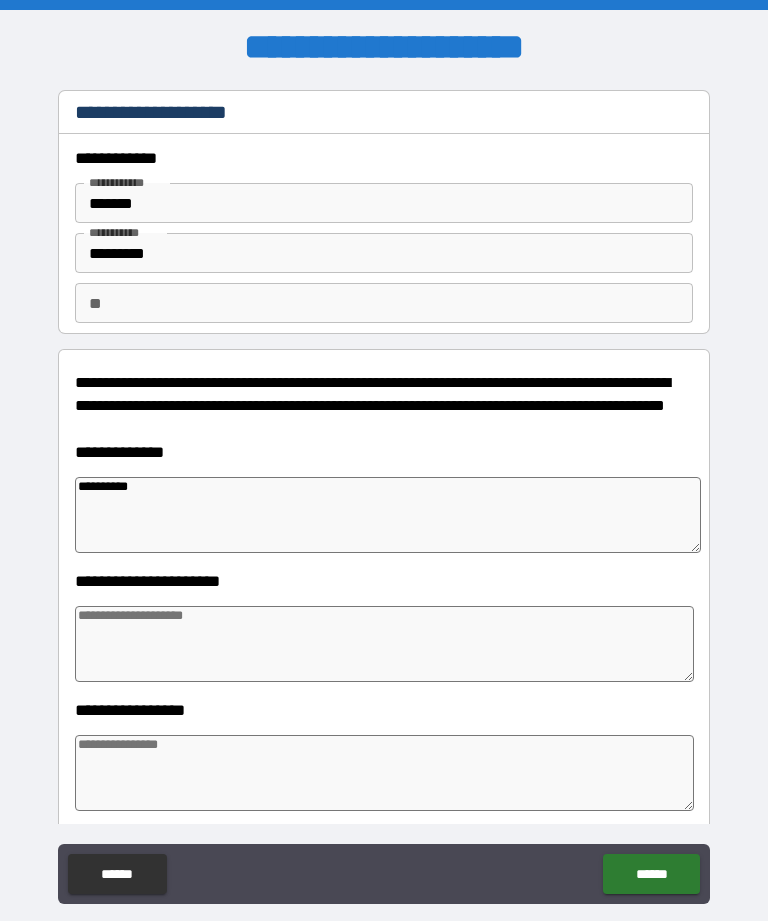type on "*" 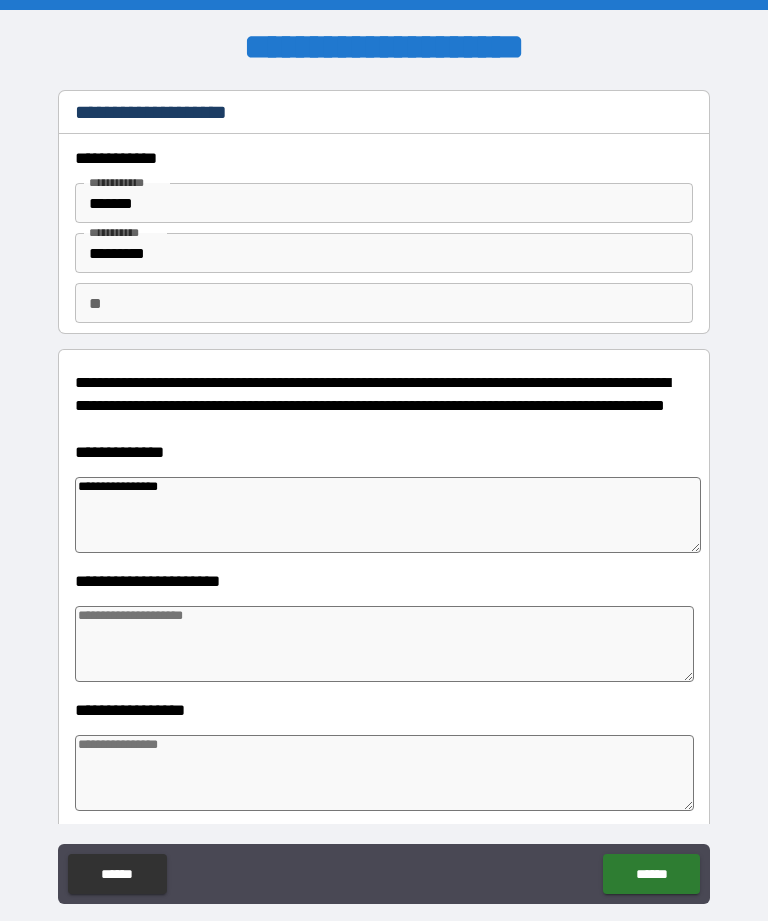 type on "**********" 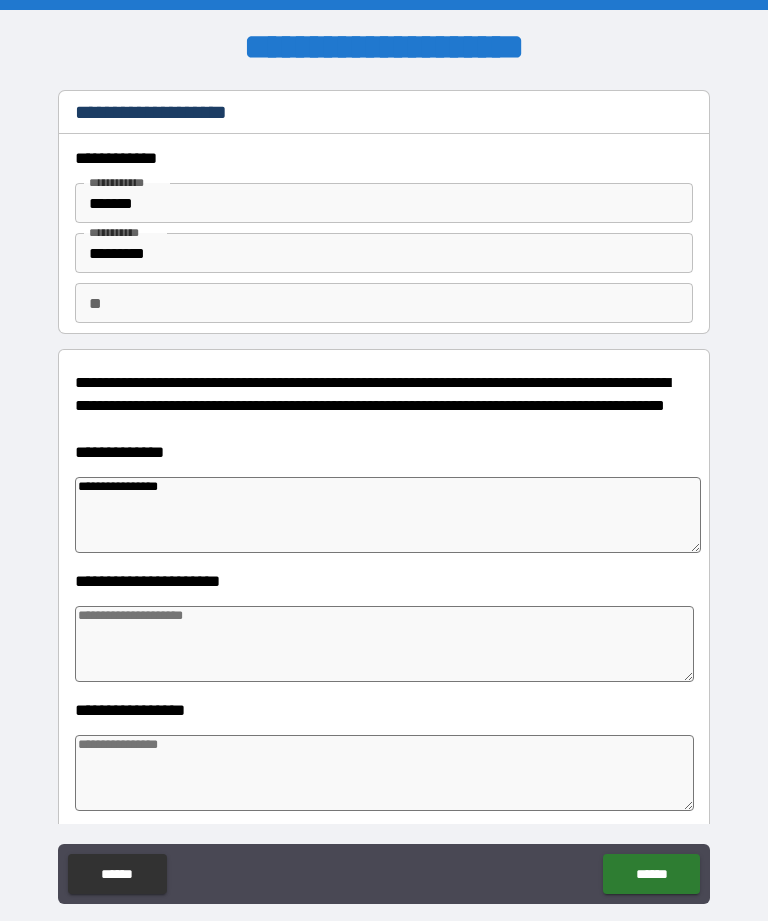 type on "*" 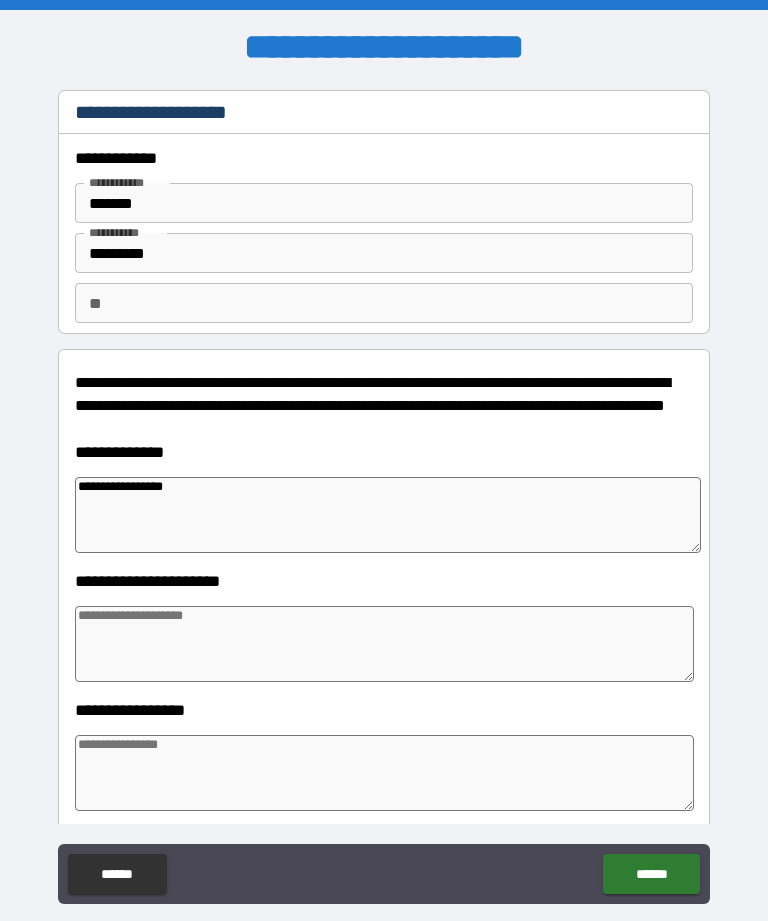 type on "*" 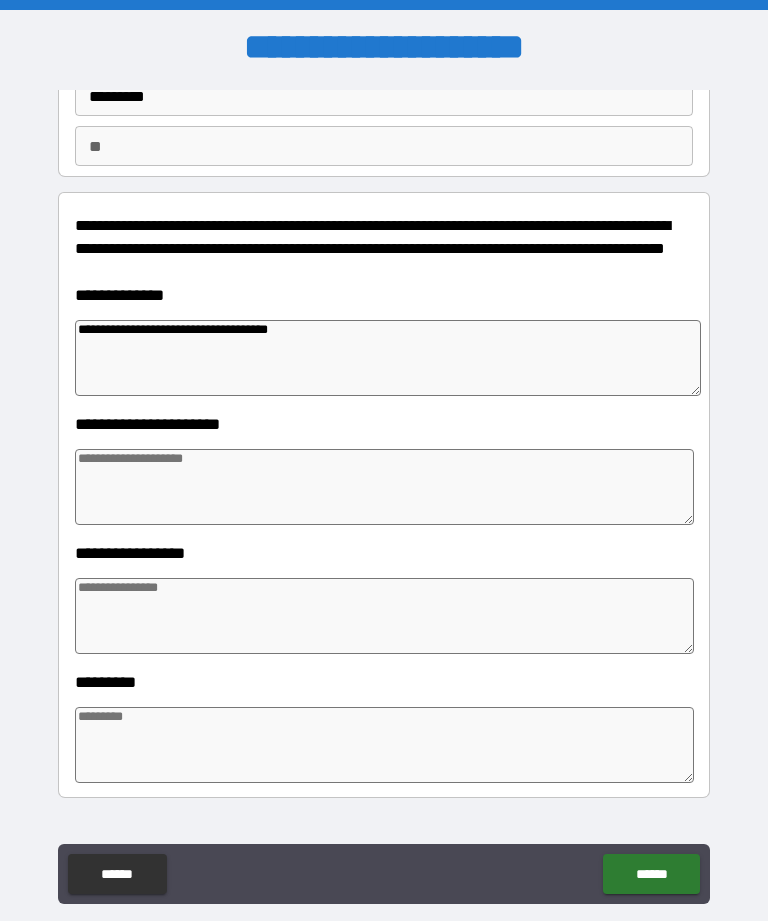 scroll, scrollTop: 158, scrollLeft: 0, axis: vertical 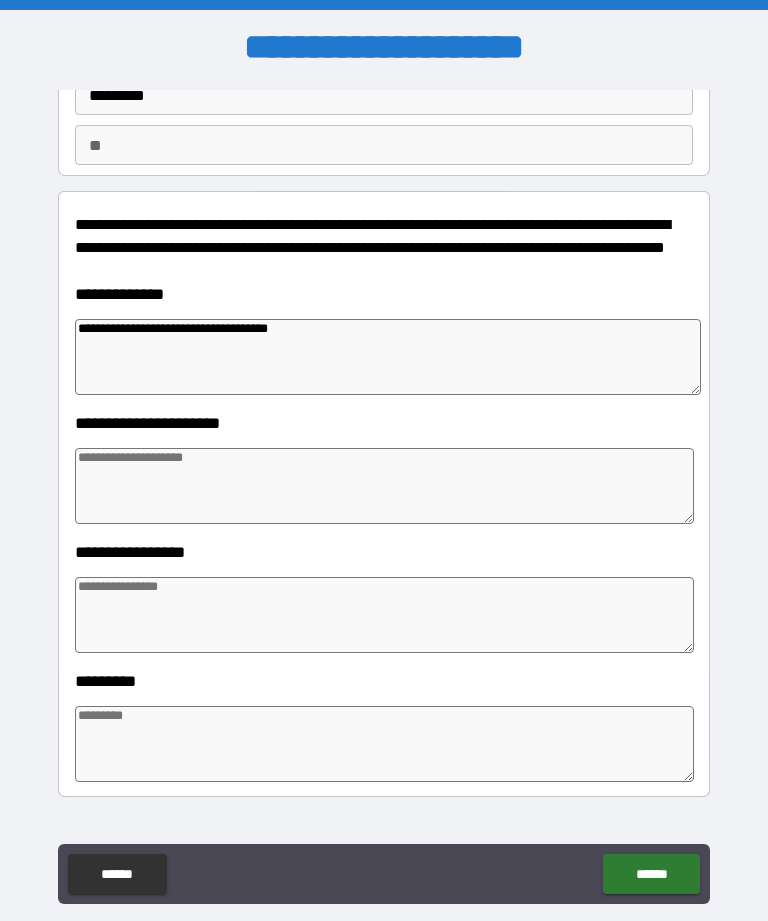 click at bounding box center [384, 486] 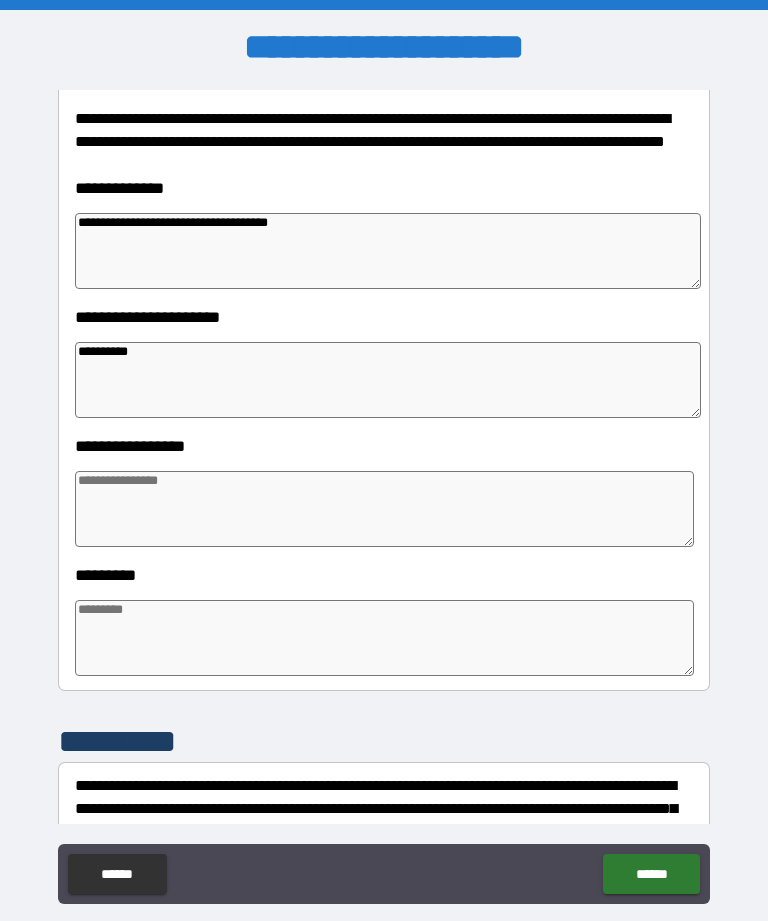 scroll, scrollTop: 285, scrollLeft: 0, axis: vertical 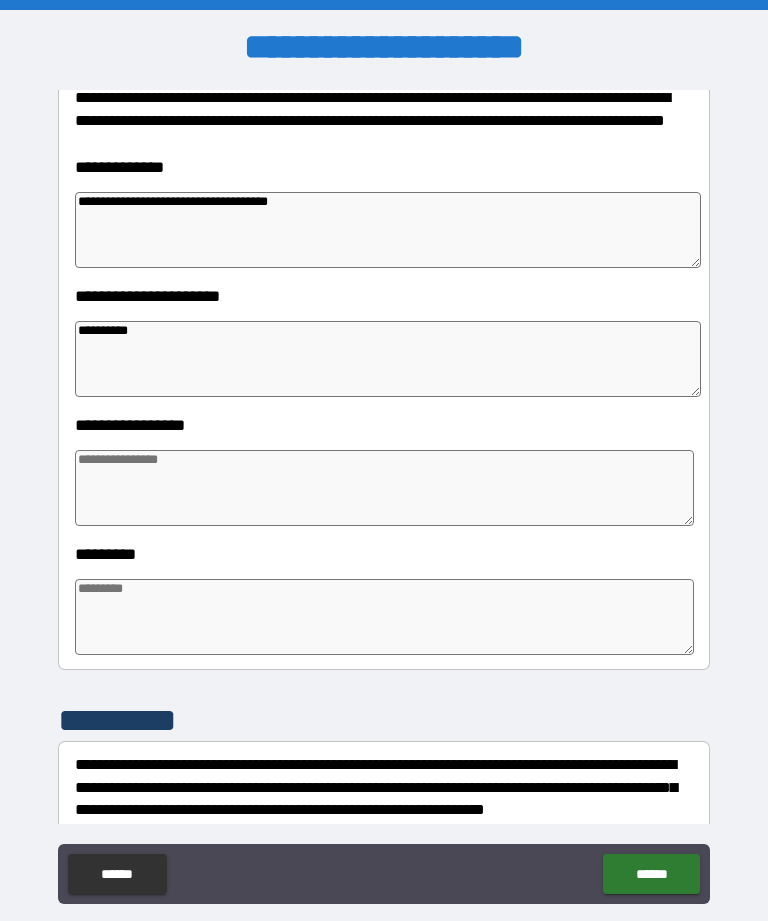 click at bounding box center (384, 488) 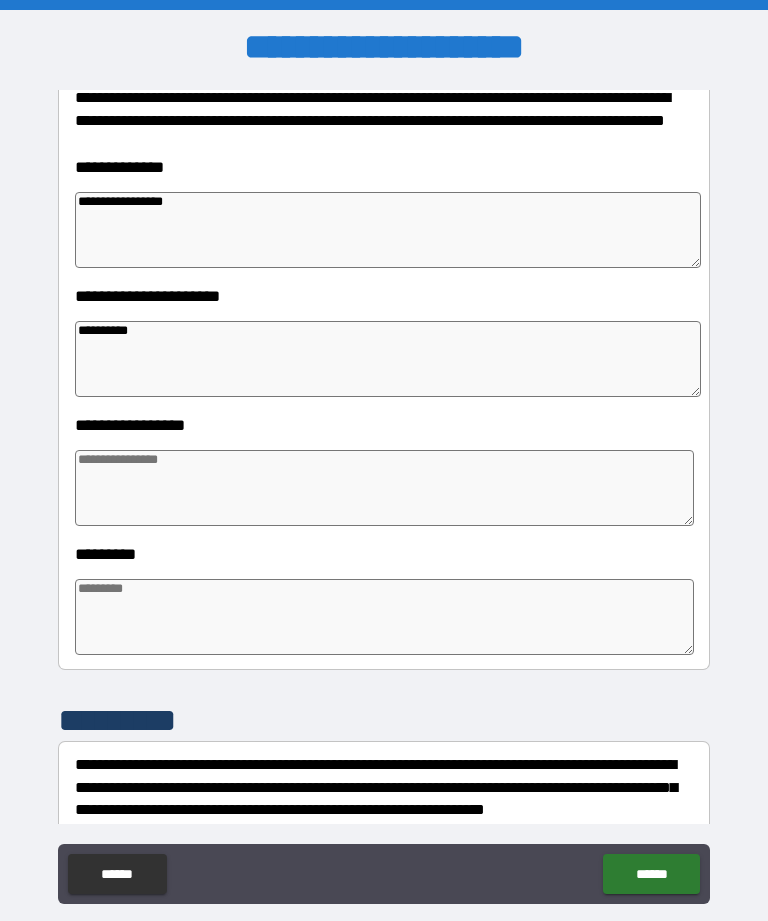 click at bounding box center (384, 488) 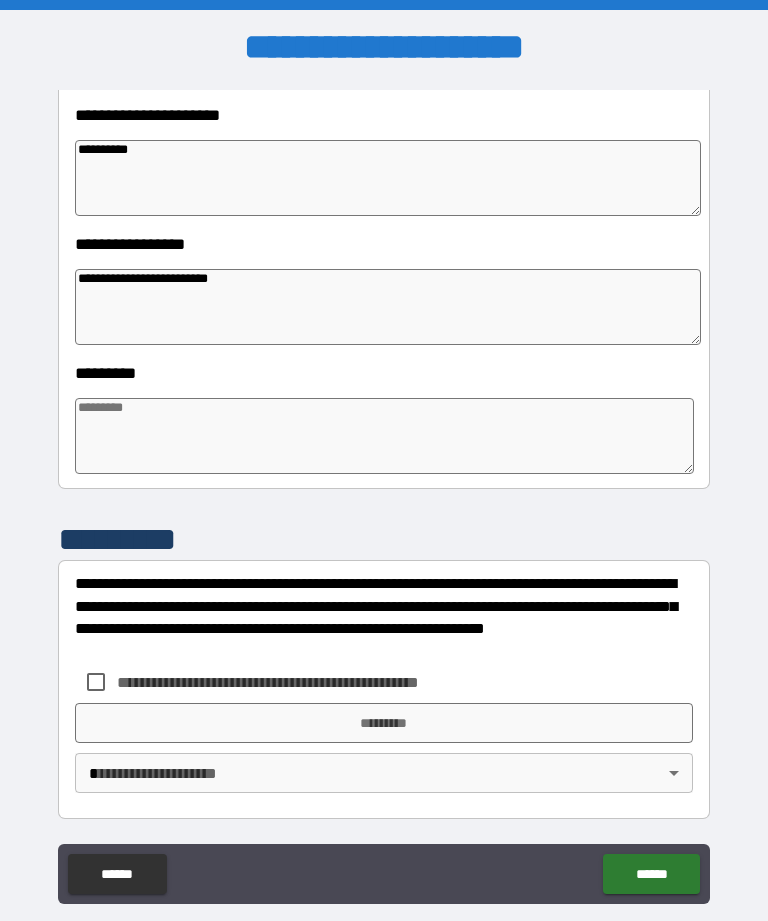 scroll, scrollTop: 466, scrollLeft: 0, axis: vertical 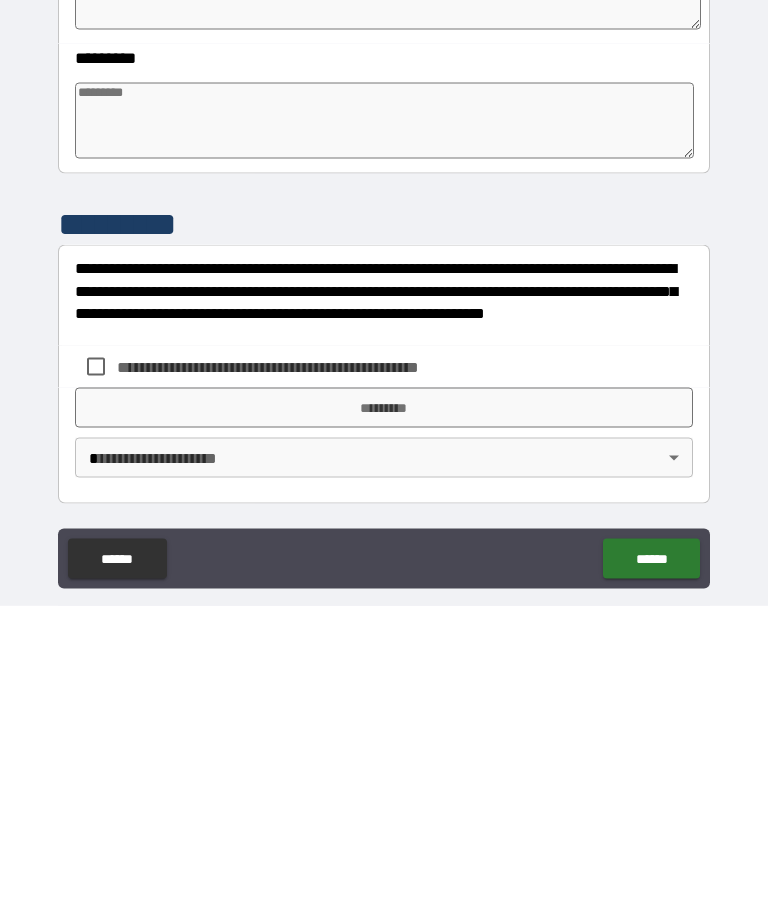 click on "**********" at bounding box center (280, 682) 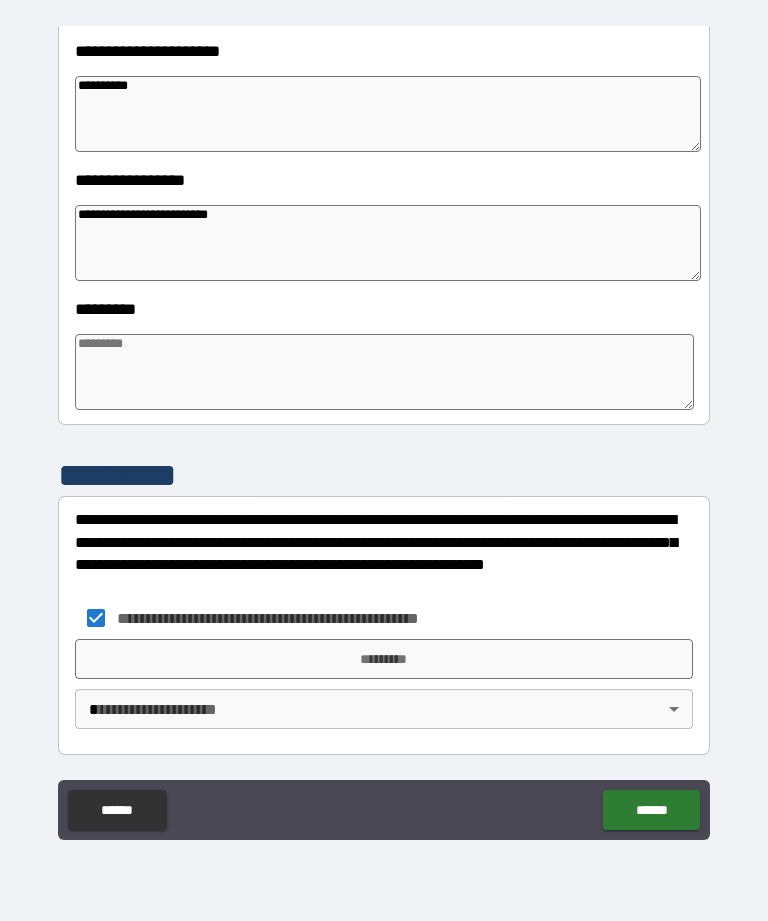 click on "*********" at bounding box center (384, 659) 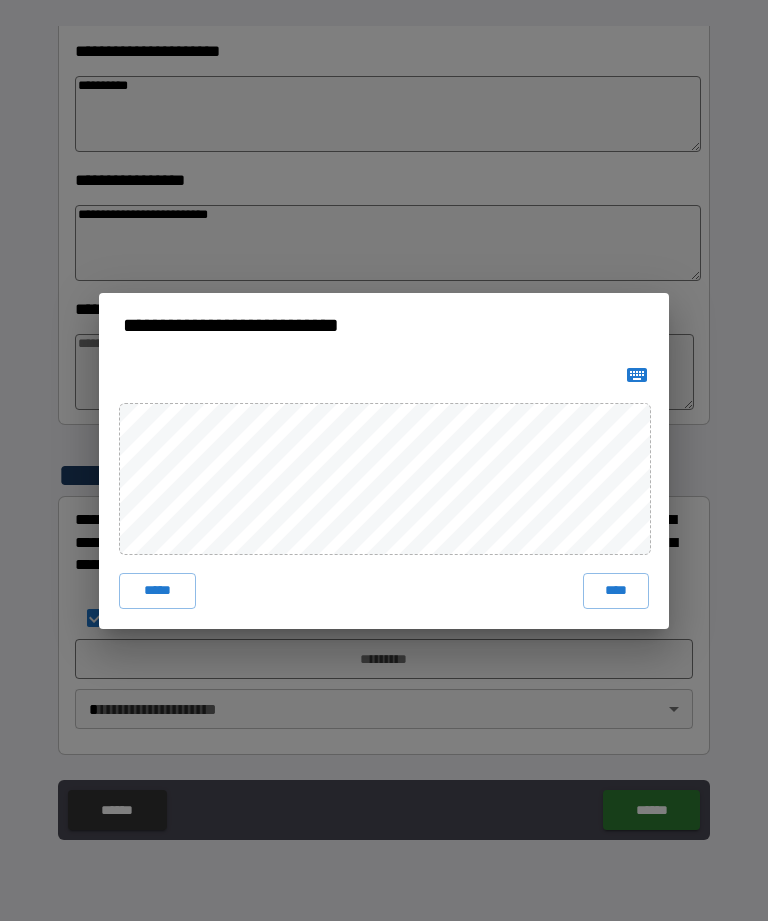 click on "****" at bounding box center [616, 591] 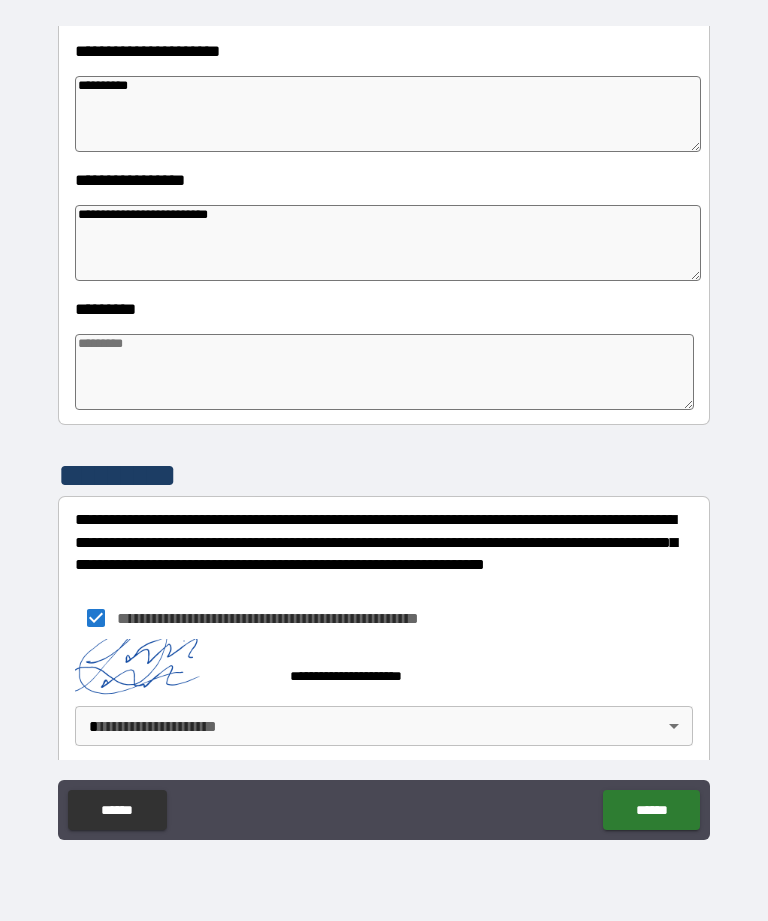 scroll, scrollTop: 456, scrollLeft: 0, axis: vertical 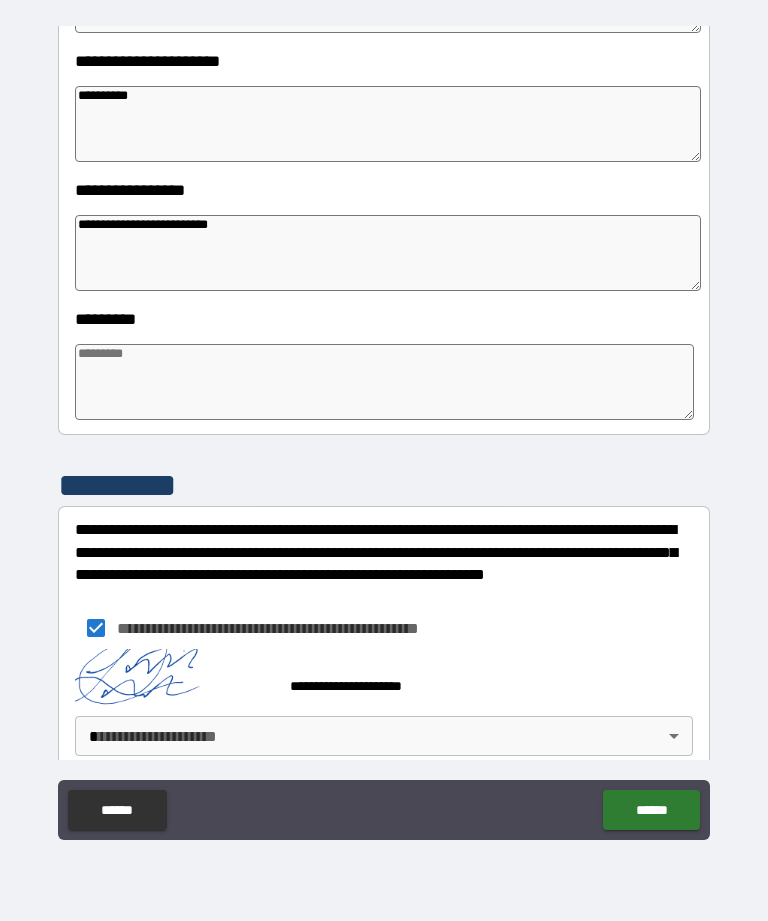 click on "**********" at bounding box center (384, 428) 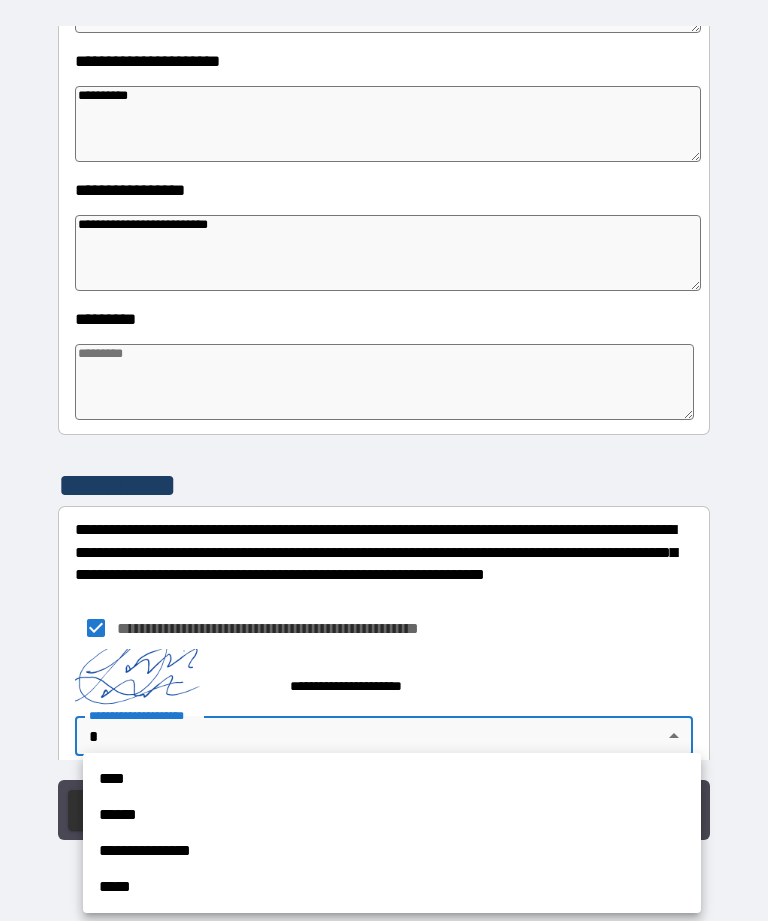 click on "****" at bounding box center (392, 779) 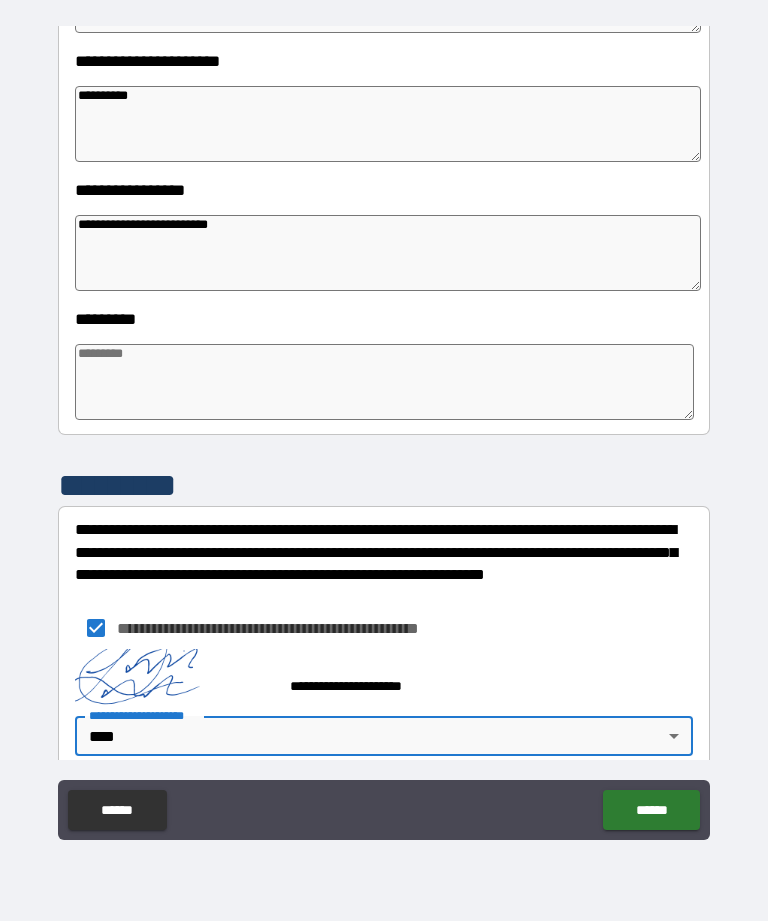 click on "******" at bounding box center [651, 810] 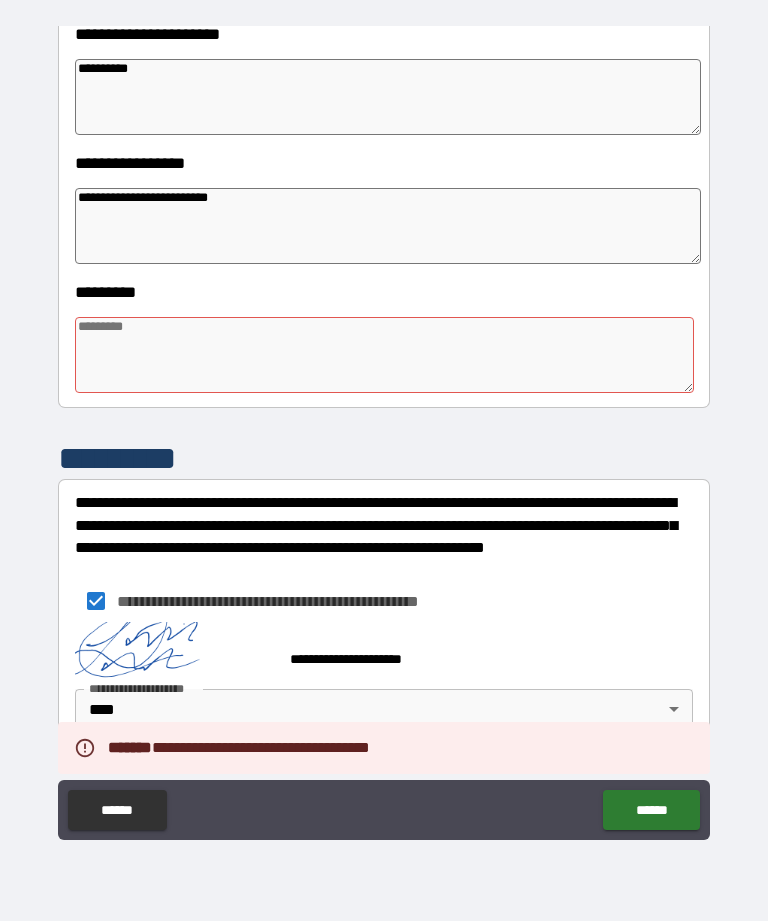 click on "**********" at bounding box center (384, 431) 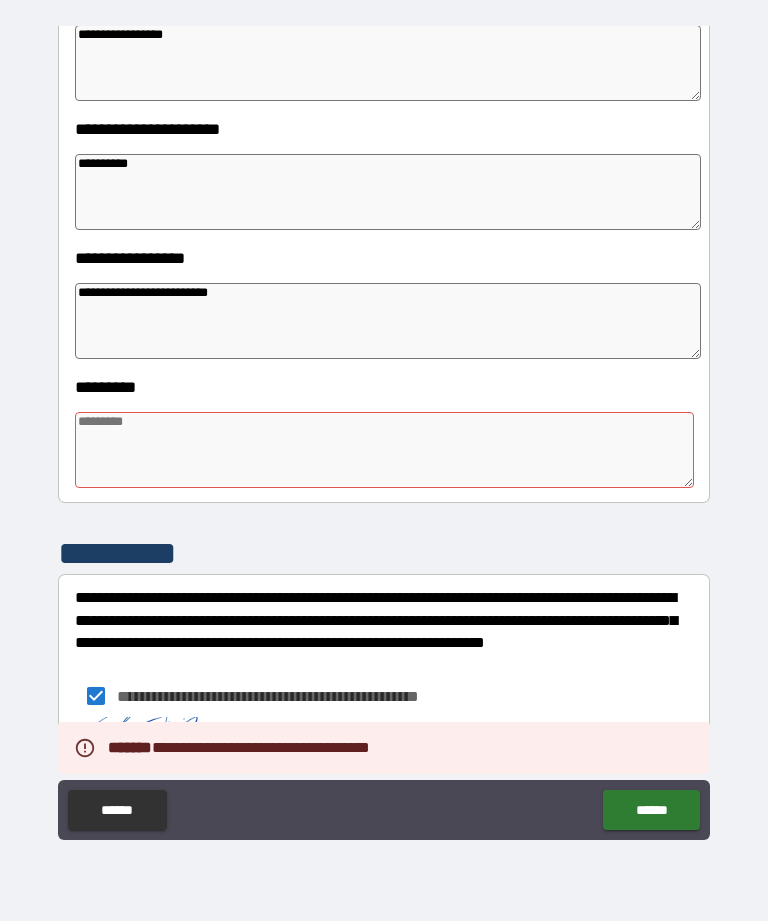 scroll, scrollTop: 387, scrollLeft: 0, axis: vertical 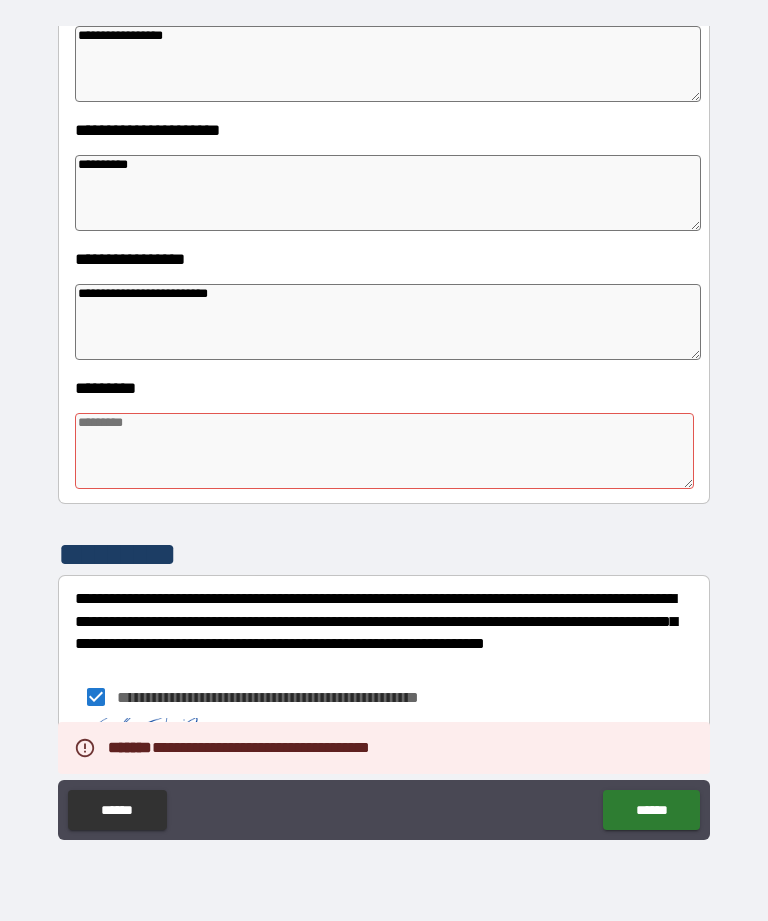 click at bounding box center (384, 451) 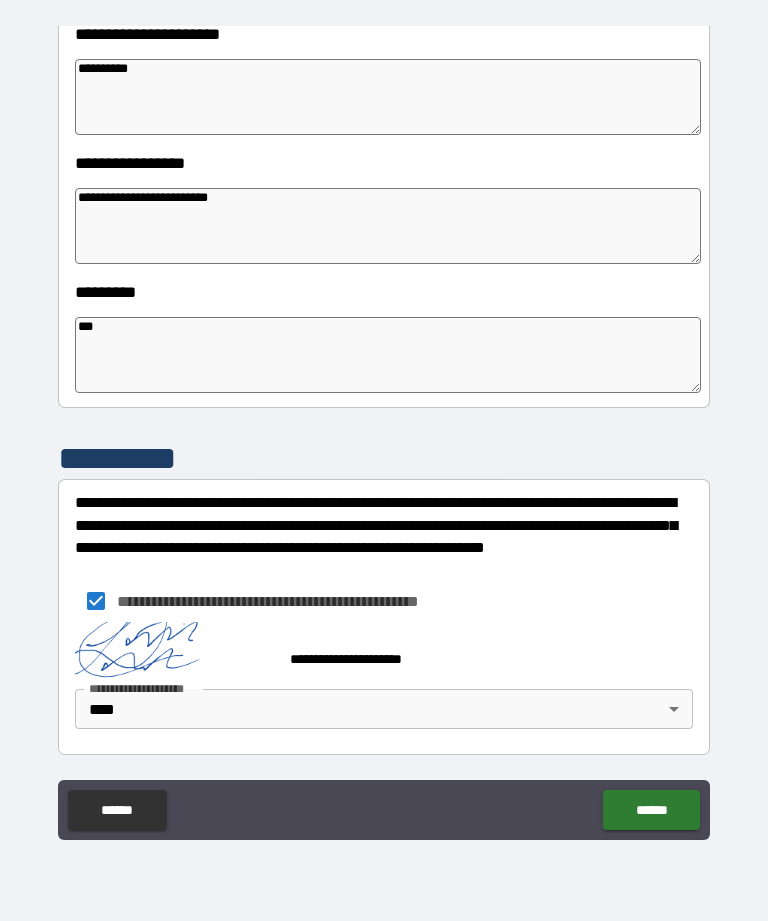 scroll, scrollTop: 483, scrollLeft: 0, axis: vertical 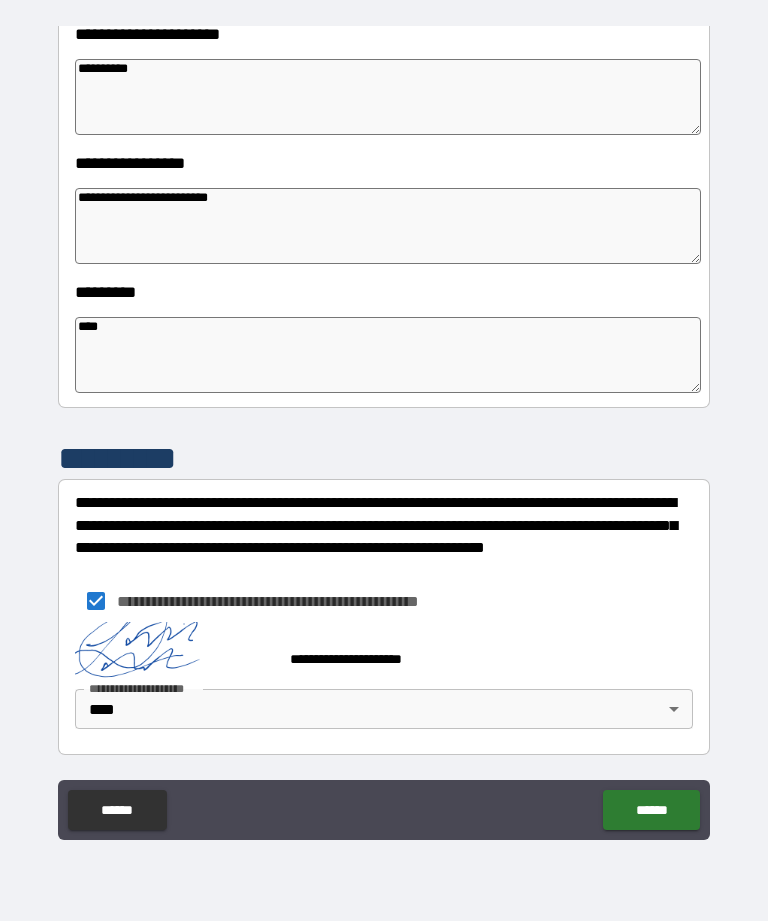 click on "**********" at bounding box center (384, 431) 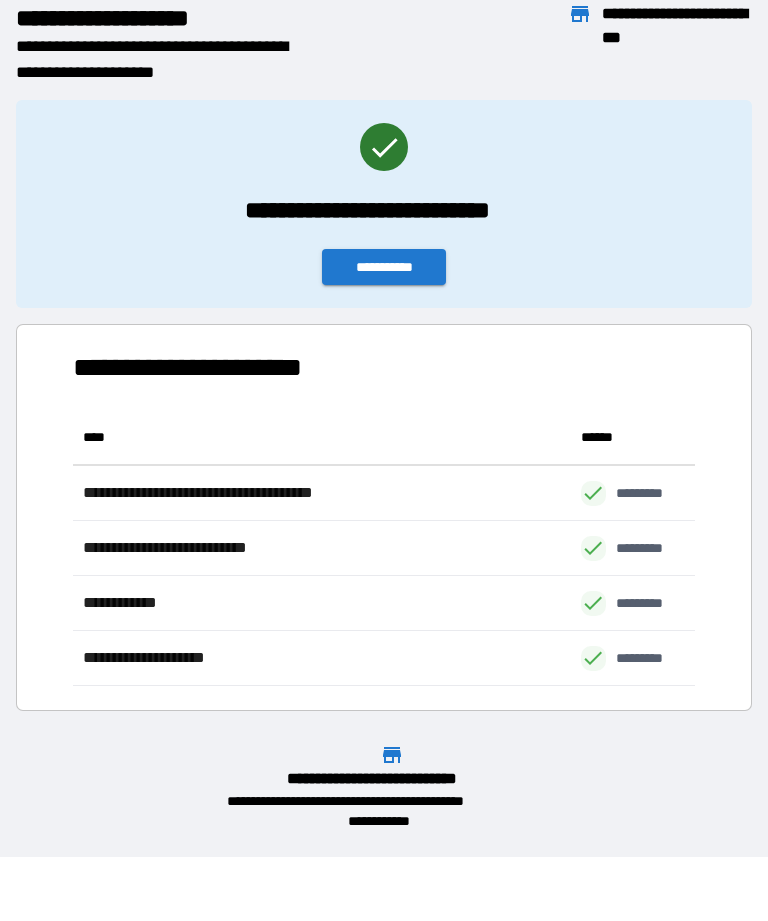 scroll, scrollTop: 276, scrollLeft: 622, axis: both 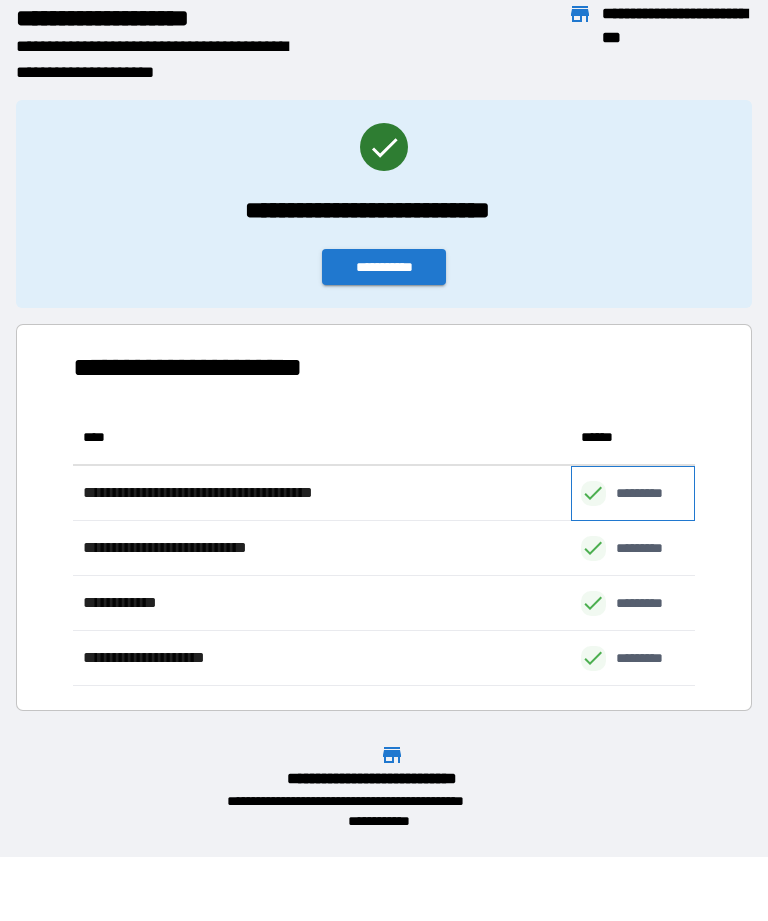 click on "*********" at bounding box center [650, 493] 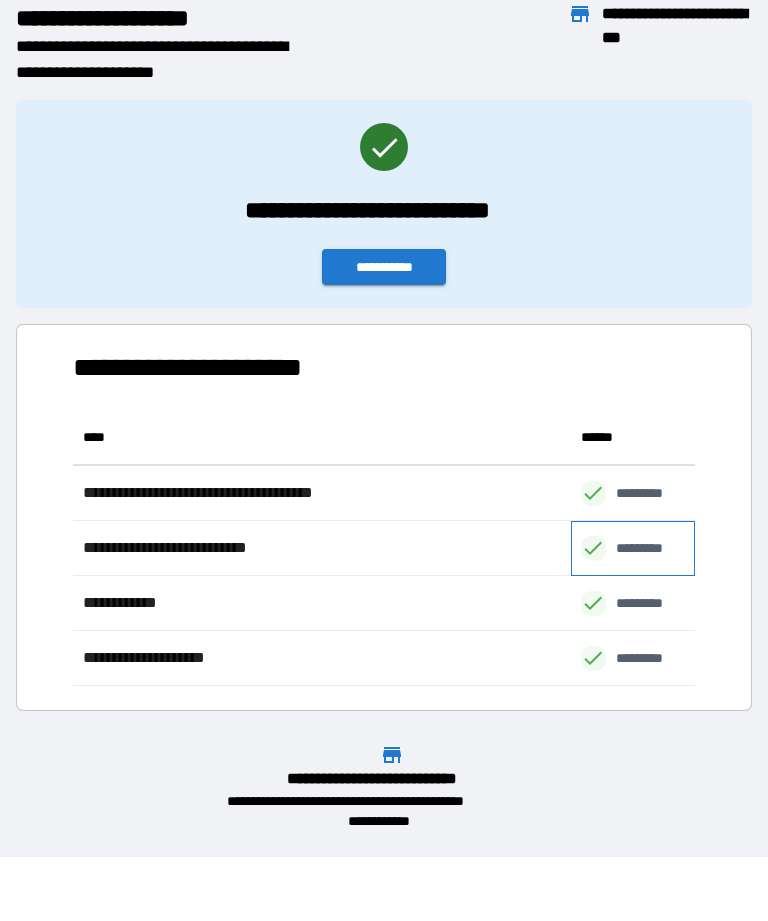 click on "*********" at bounding box center [633, 548] 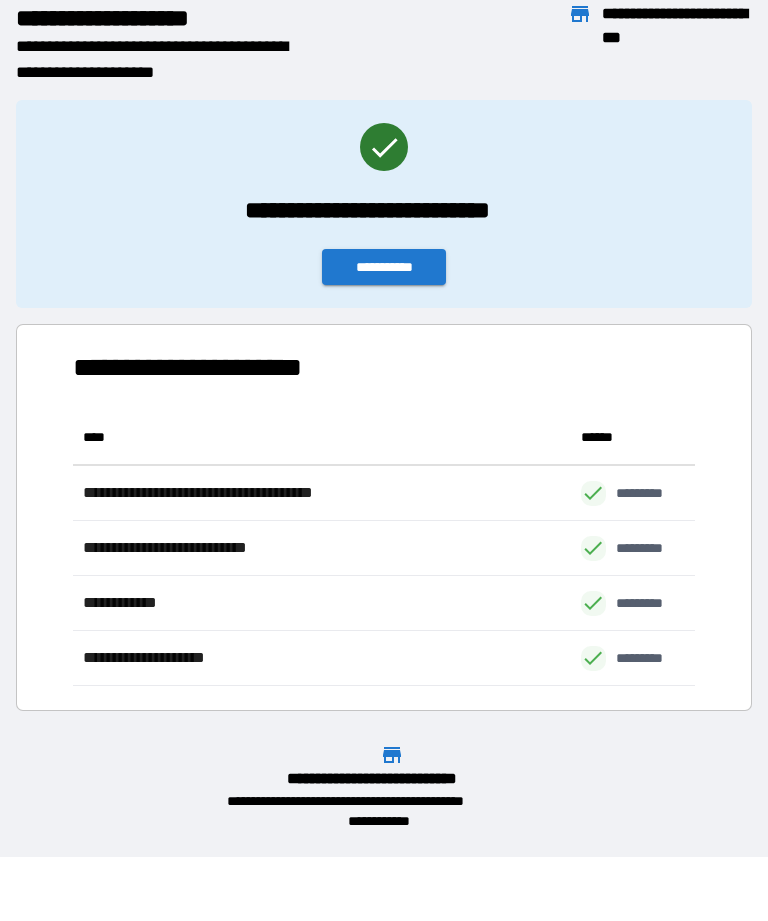click on "*********" at bounding box center [633, 603] 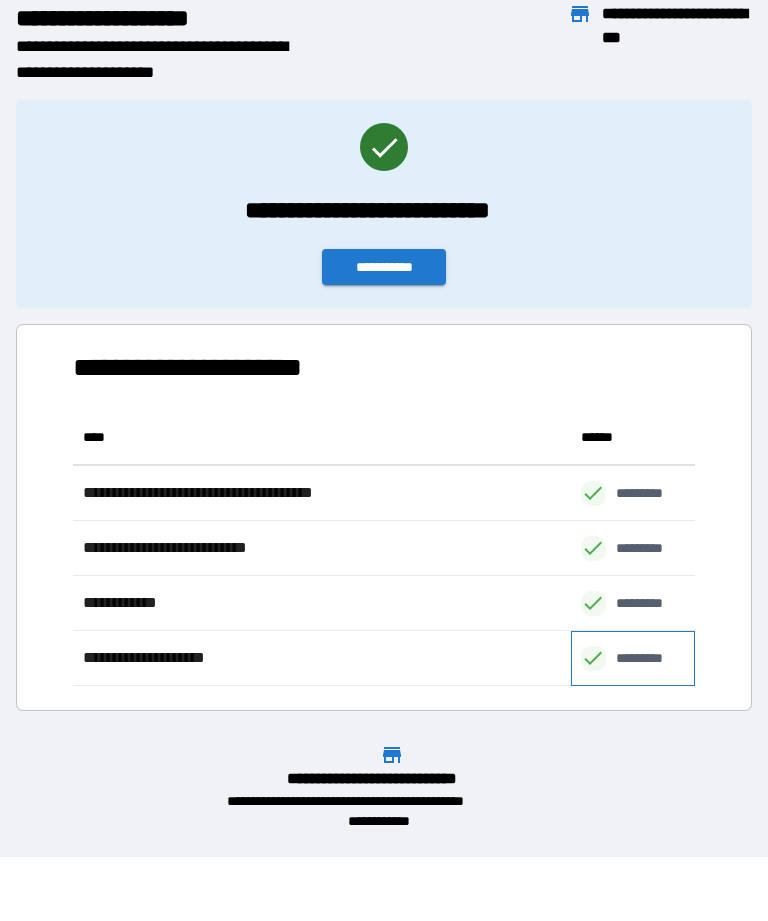 click on "*********" at bounding box center [650, 658] 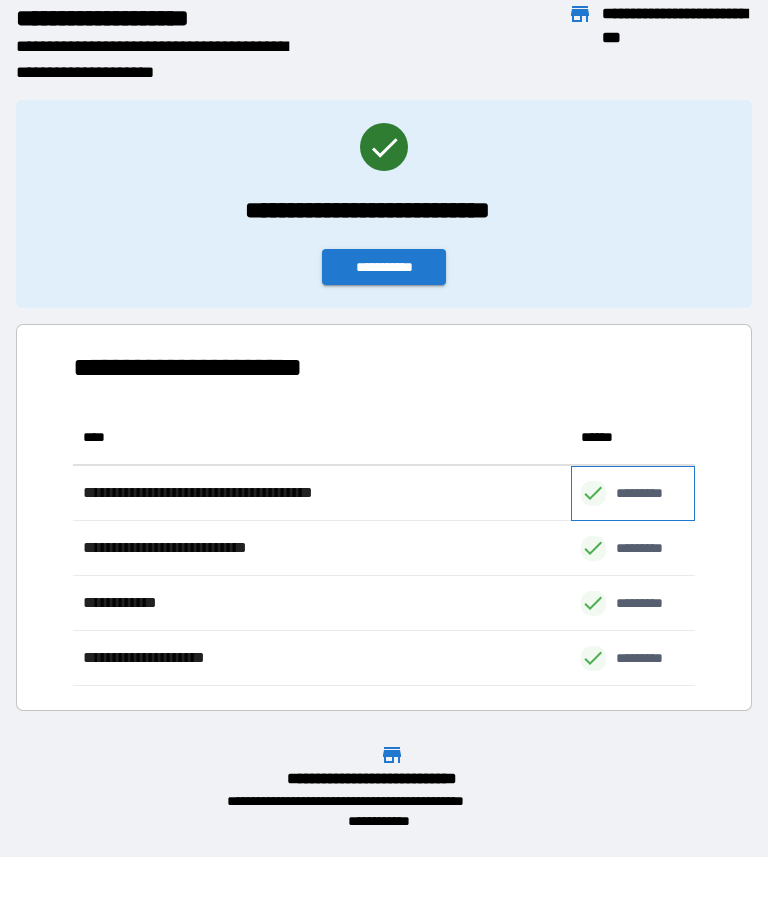click on "*********" at bounding box center [650, 493] 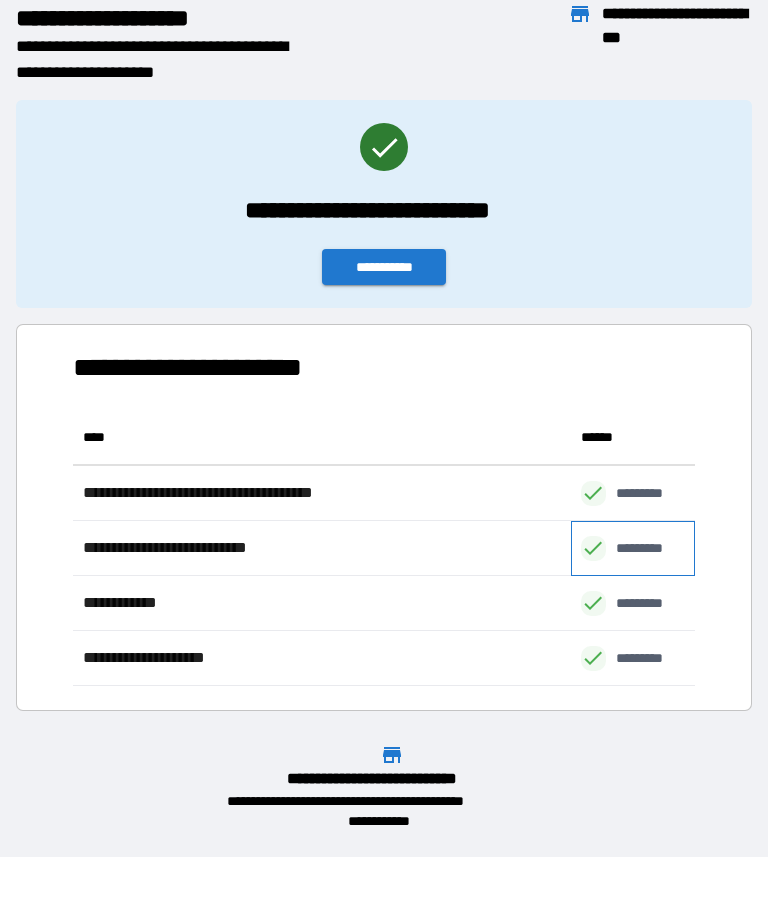 click 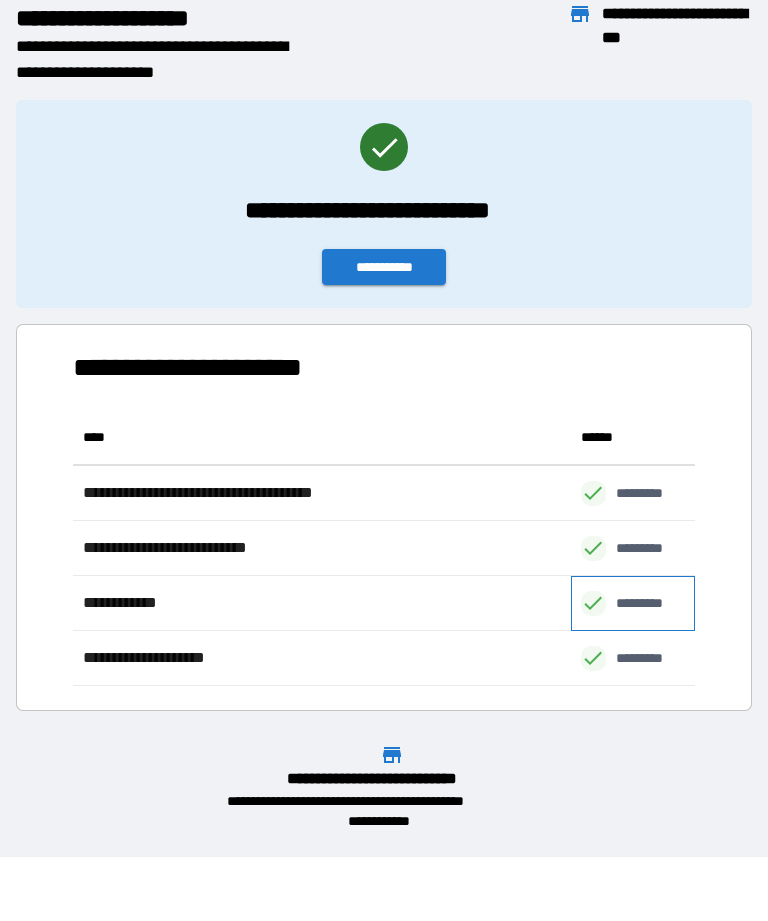 click on "*********" at bounding box center [650, 603] 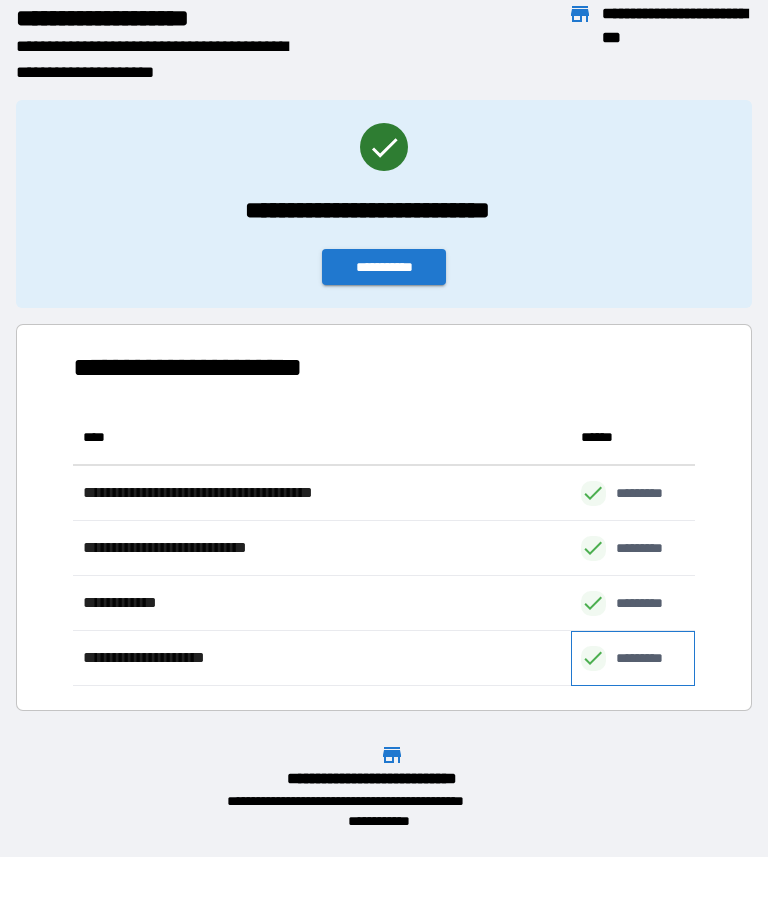 click on "*********" at bounding box center (633, 658) 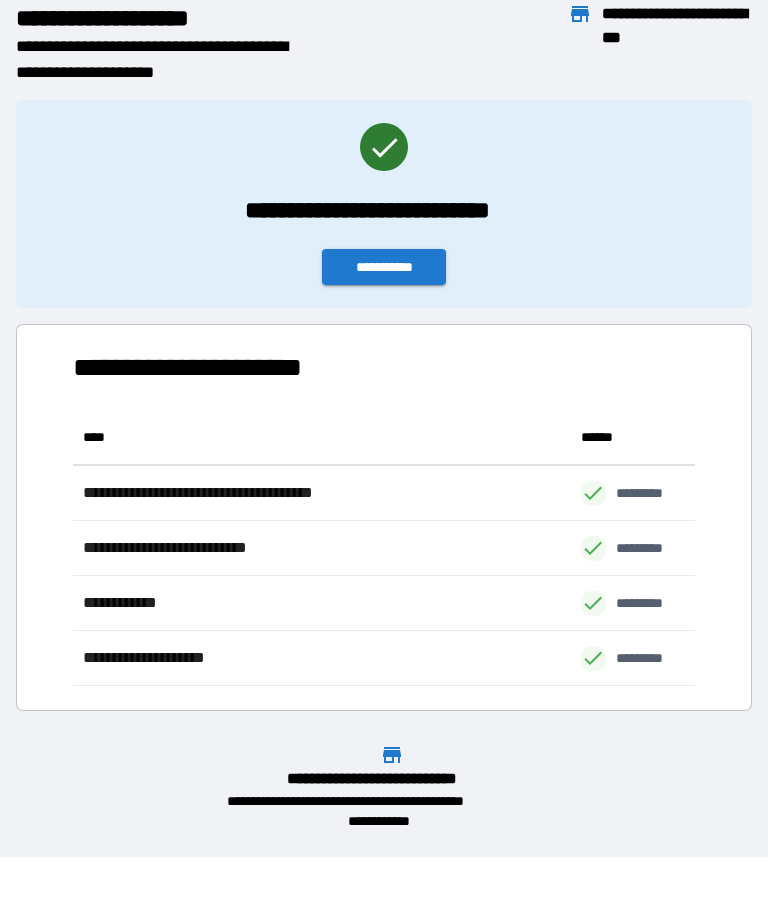 click on "**********" at bounding box center (384, 267) 